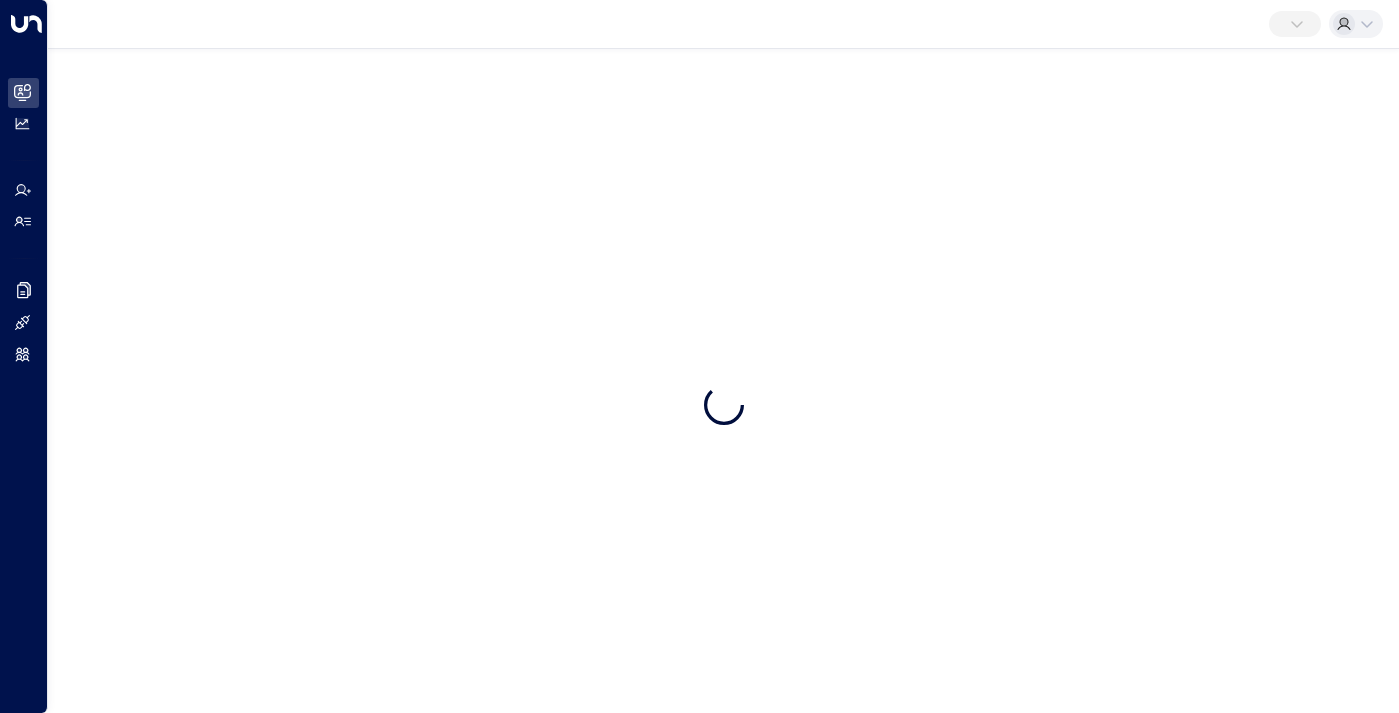 scroll, scrollTop: 0, scrollLeft: 0, axis: both 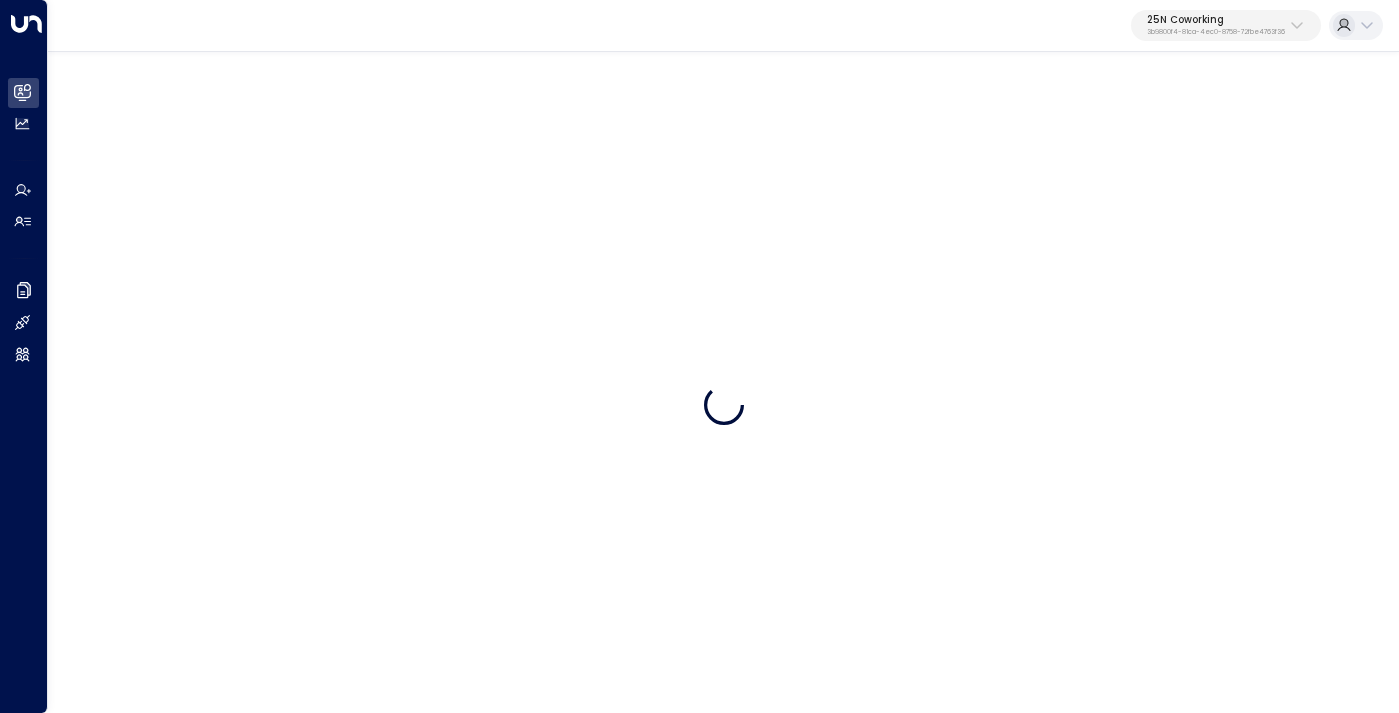 click on "3b9800f4-81ca-4ec0-8758-72fbe4763f36" at bounding box center [1216, 32] 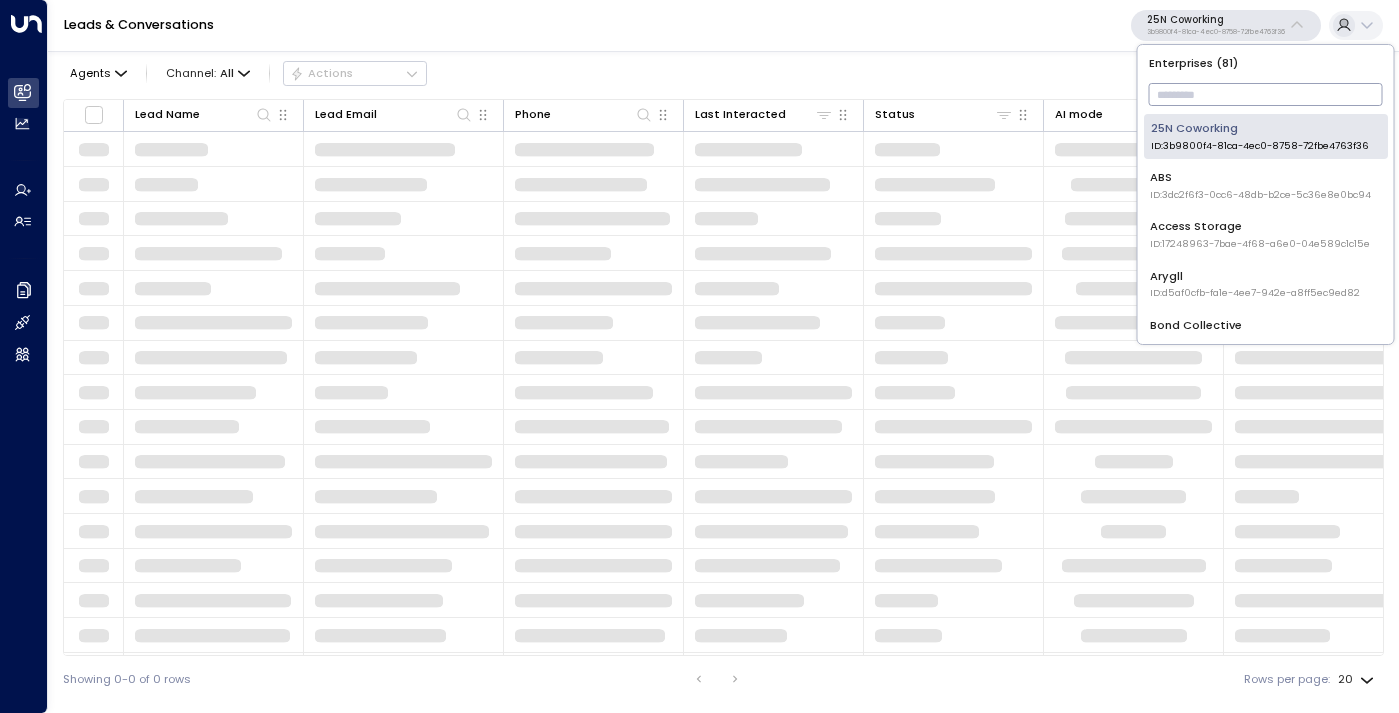 click at bounding box center [1266, 94] 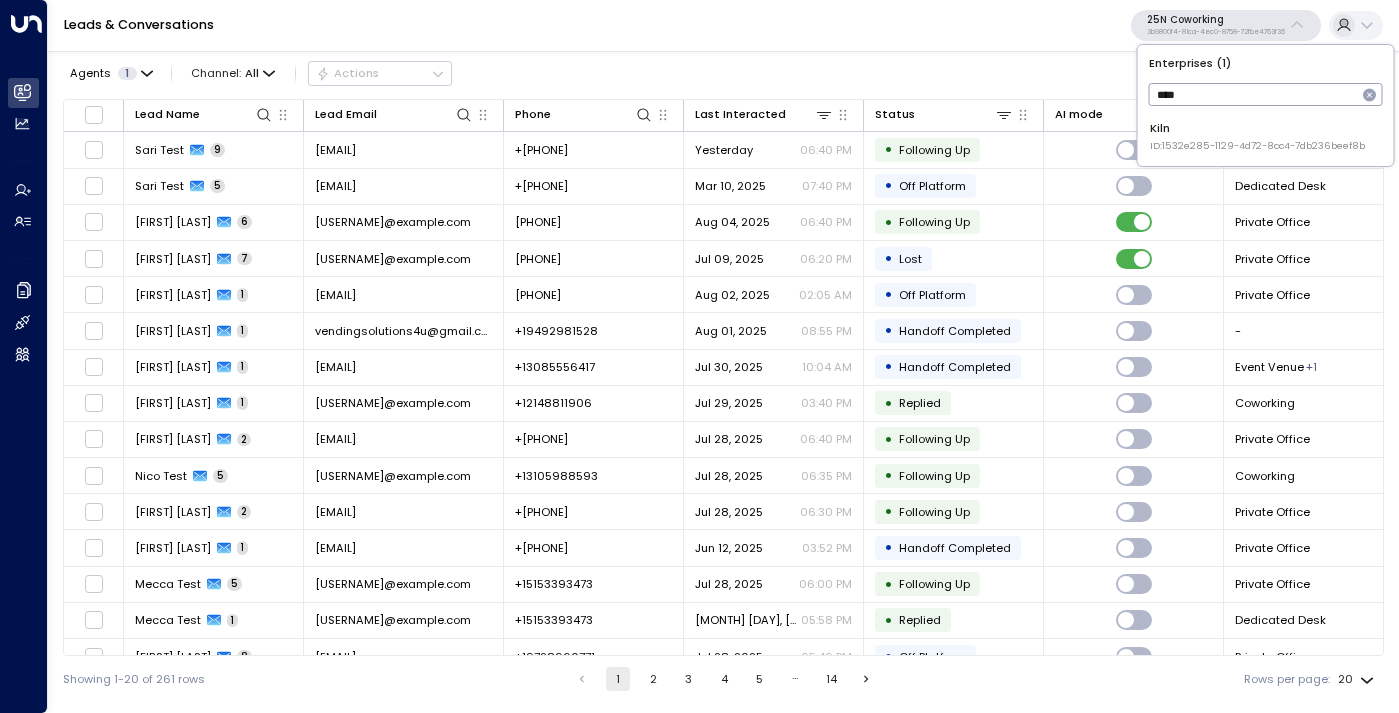 type on "****" 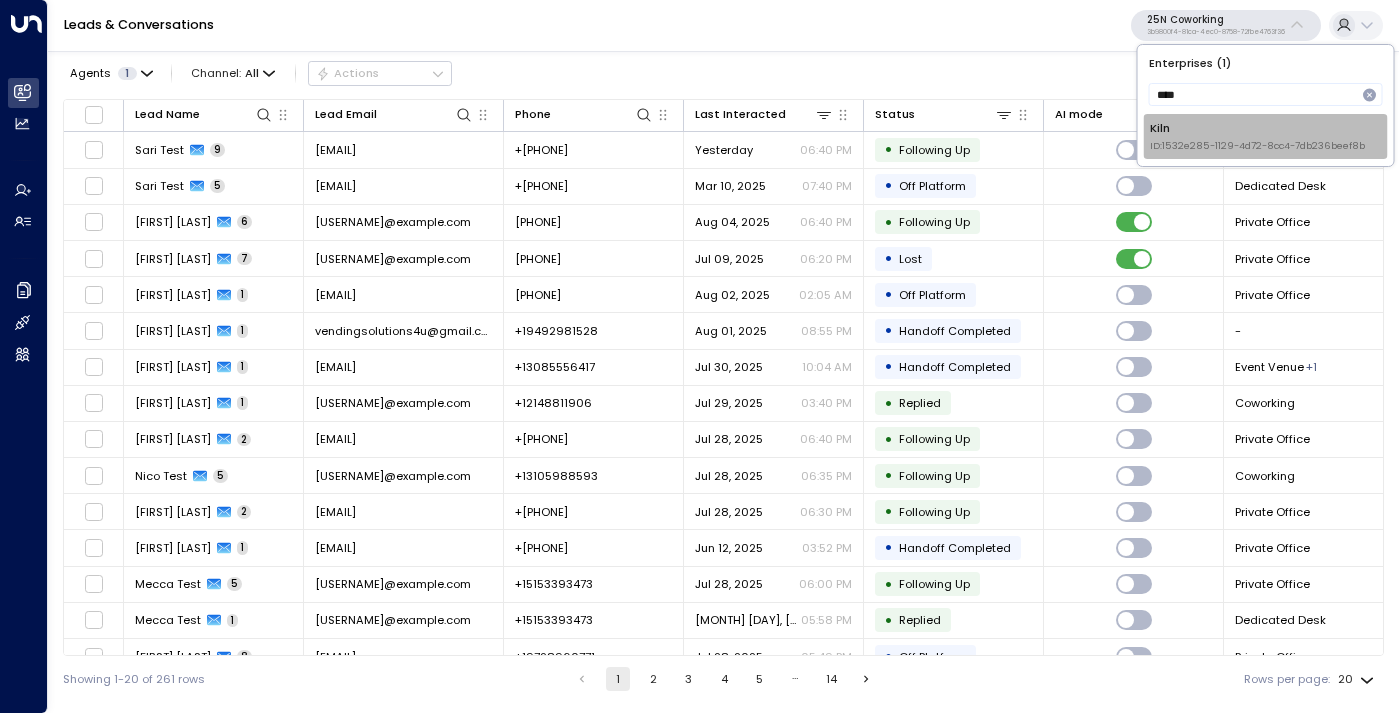 click on "Kiln ID:  1532e285-1129-4d72-8cc4-7db236beef8b" at bounding box center [1265, 136] 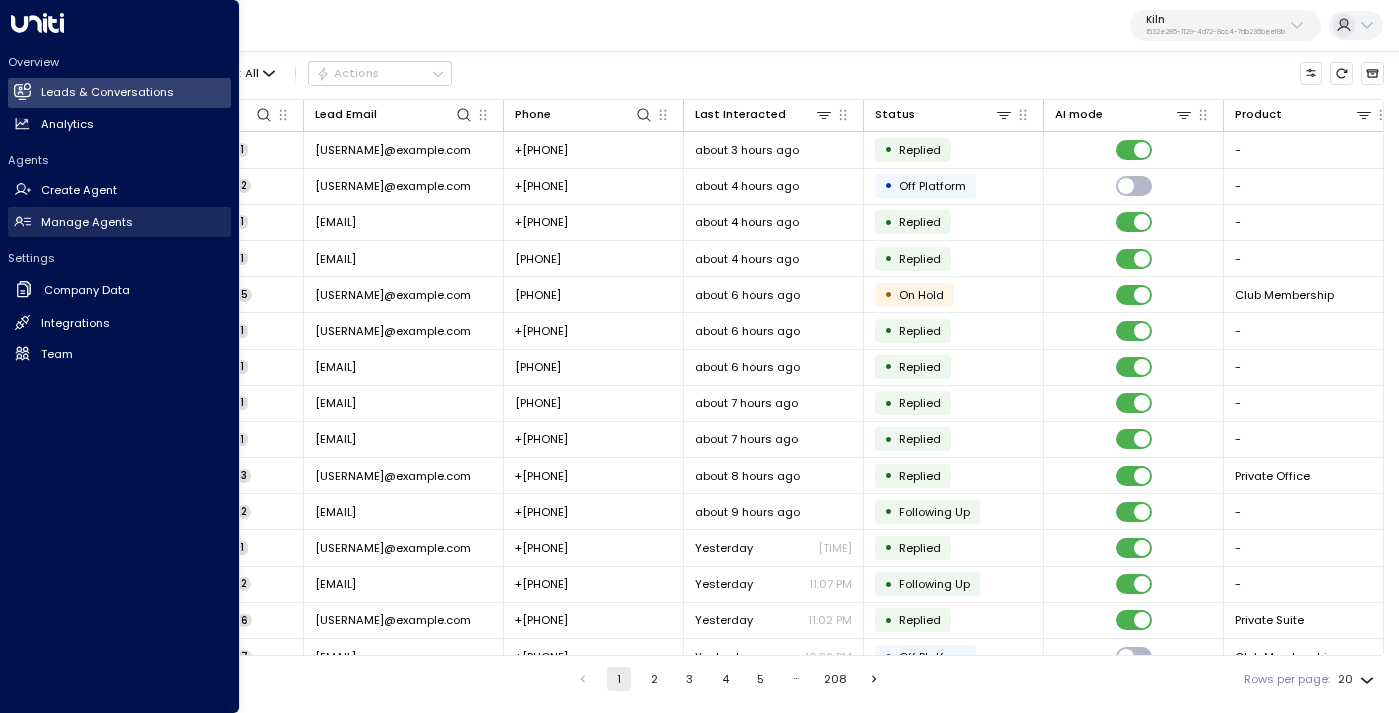 click on "Manage Agents" at bounding box center [87, 222] 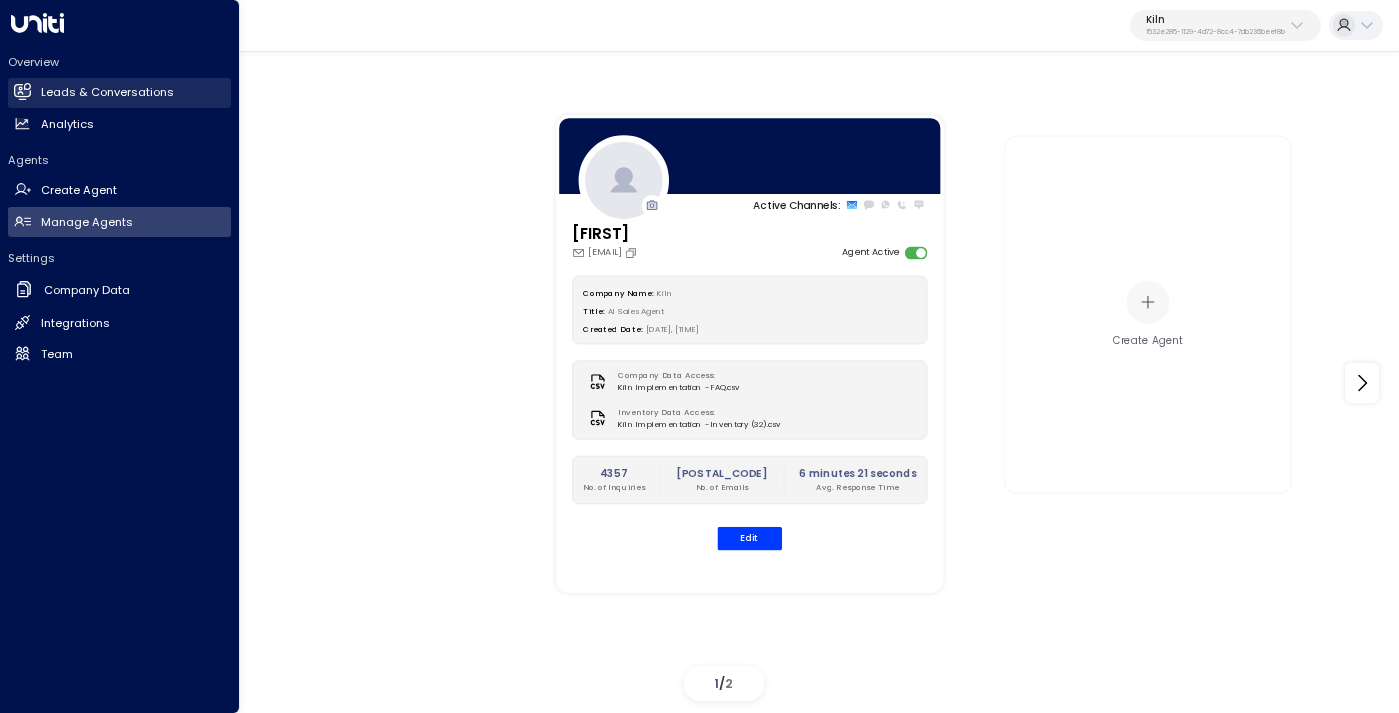 click on "Leads & Conversations" at bounding box center (107, 92) 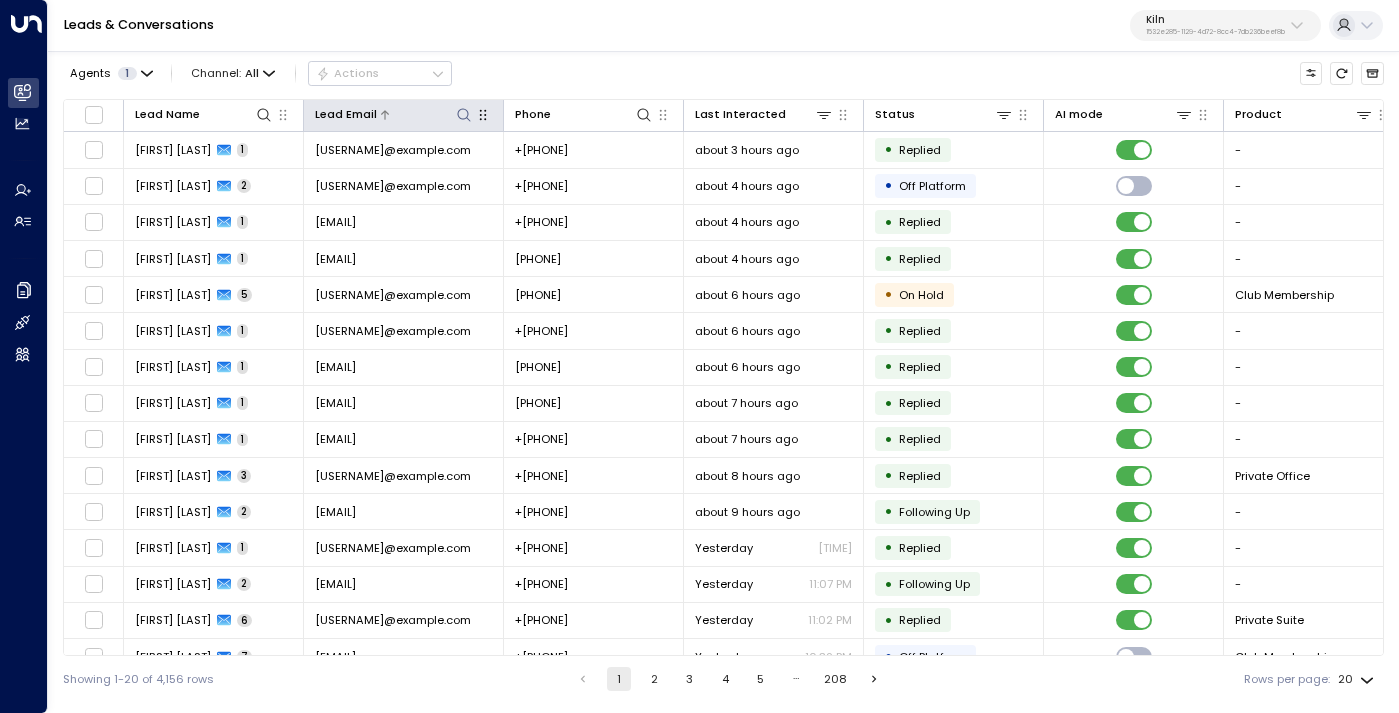 click 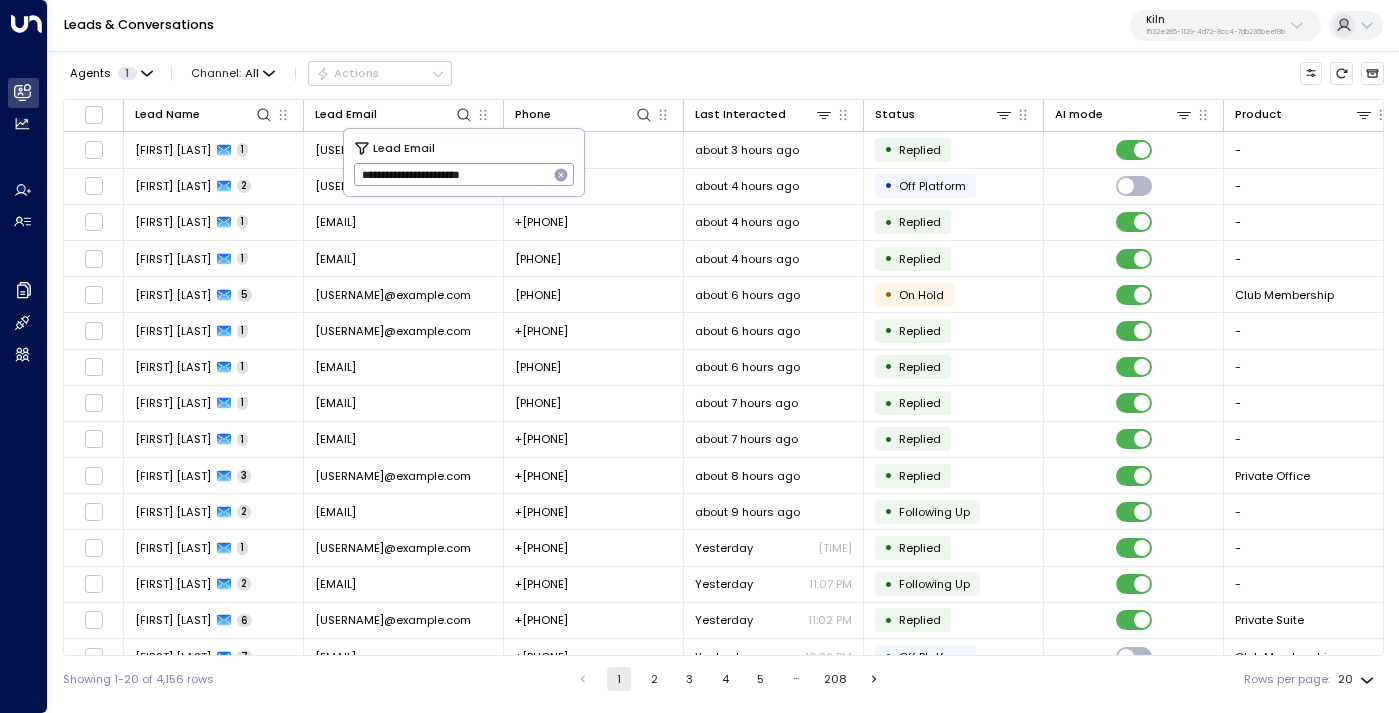 type on "**********" 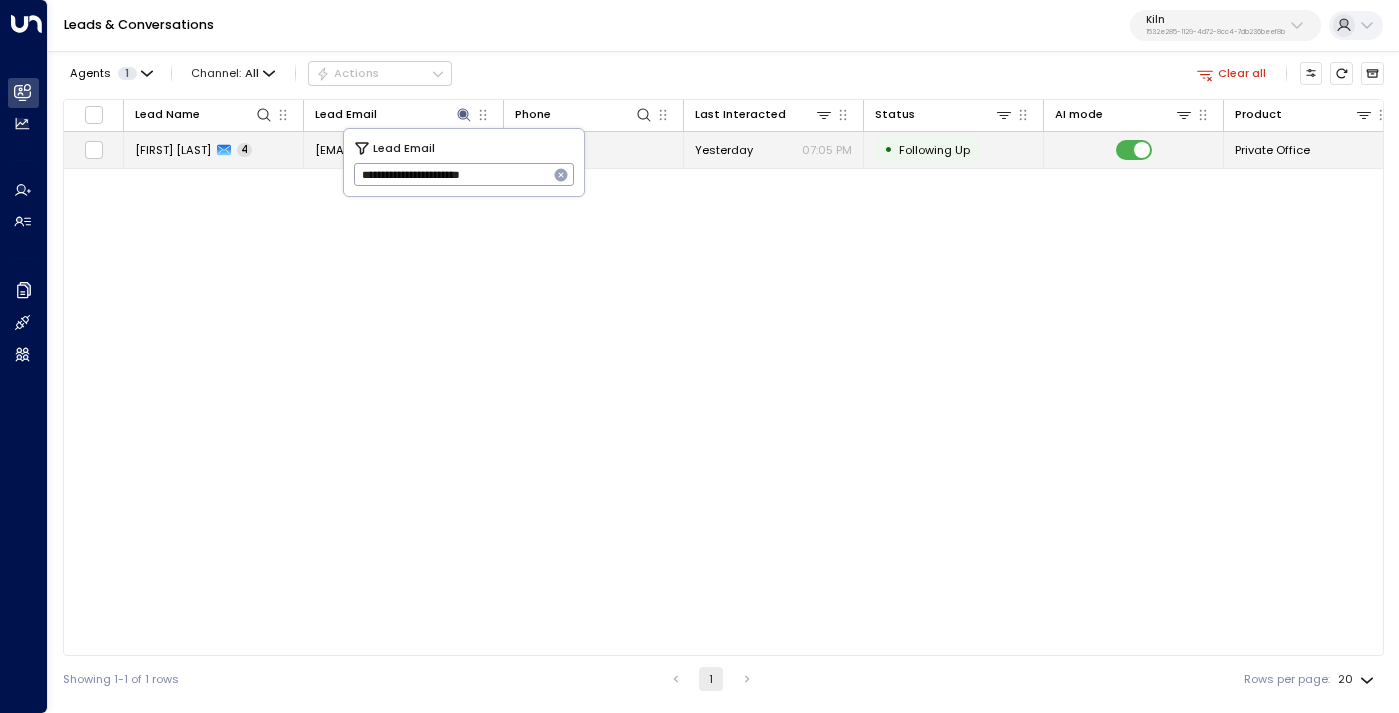 click on "[FIRST] [LAST] 4" at bounding box center (214, 149) 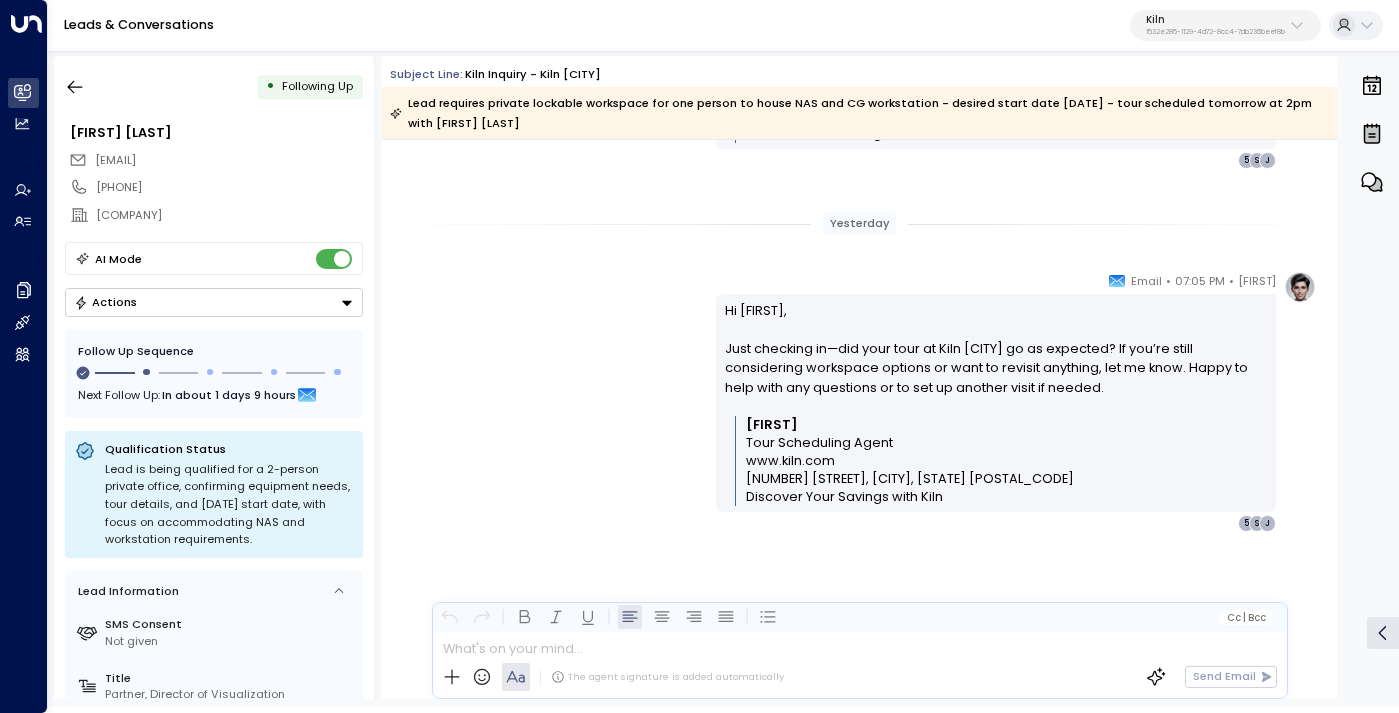 scroll, scrollTop: 2472, scrollLeft: 0, axis: vertical 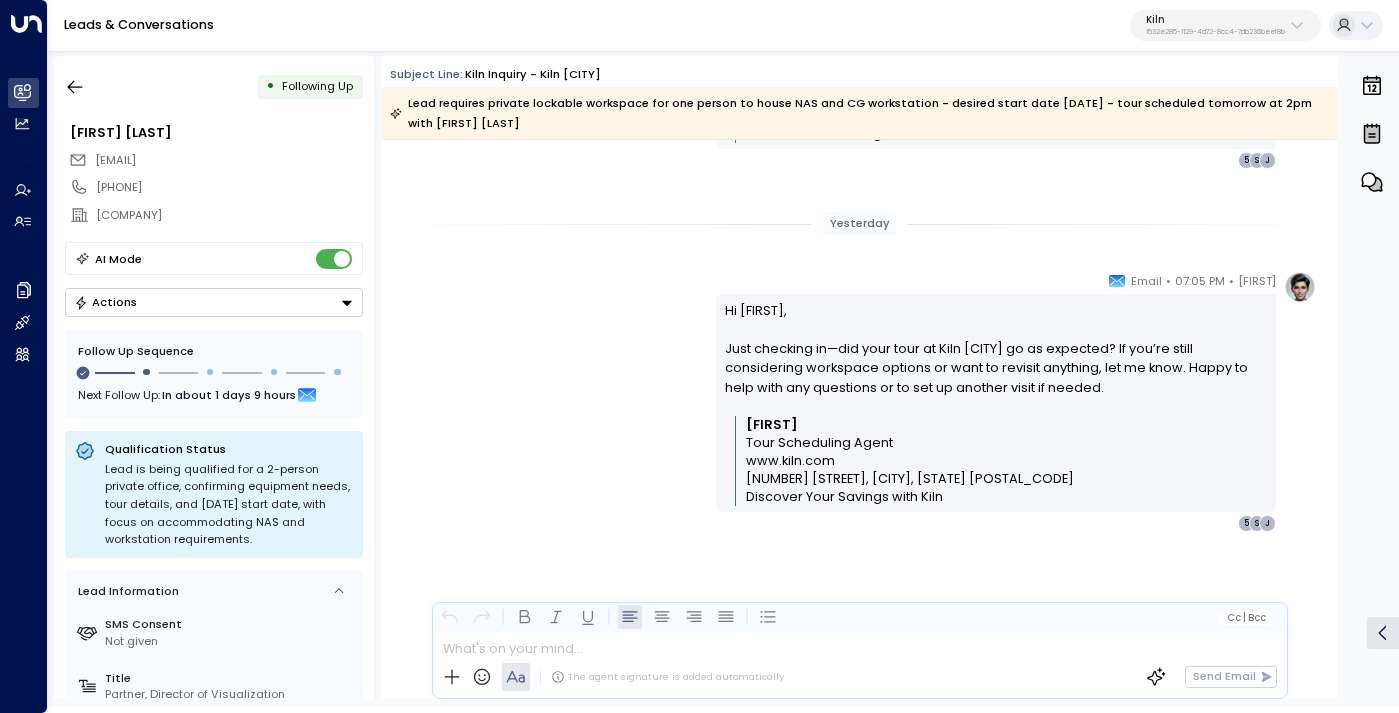 click on "1532e285-1129-4d72-8cc4-7db236beef8b" at bounding box center [1215, 32] 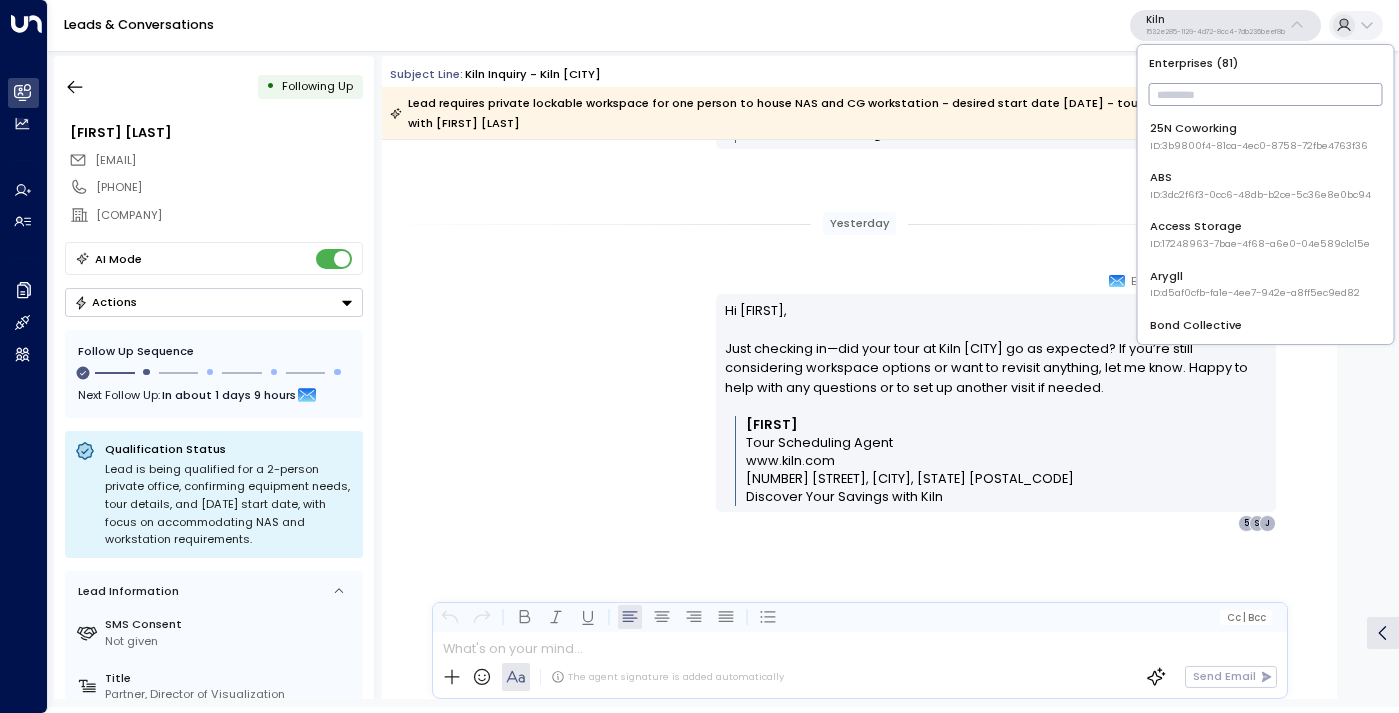 click at bounding box center (1266, 94) 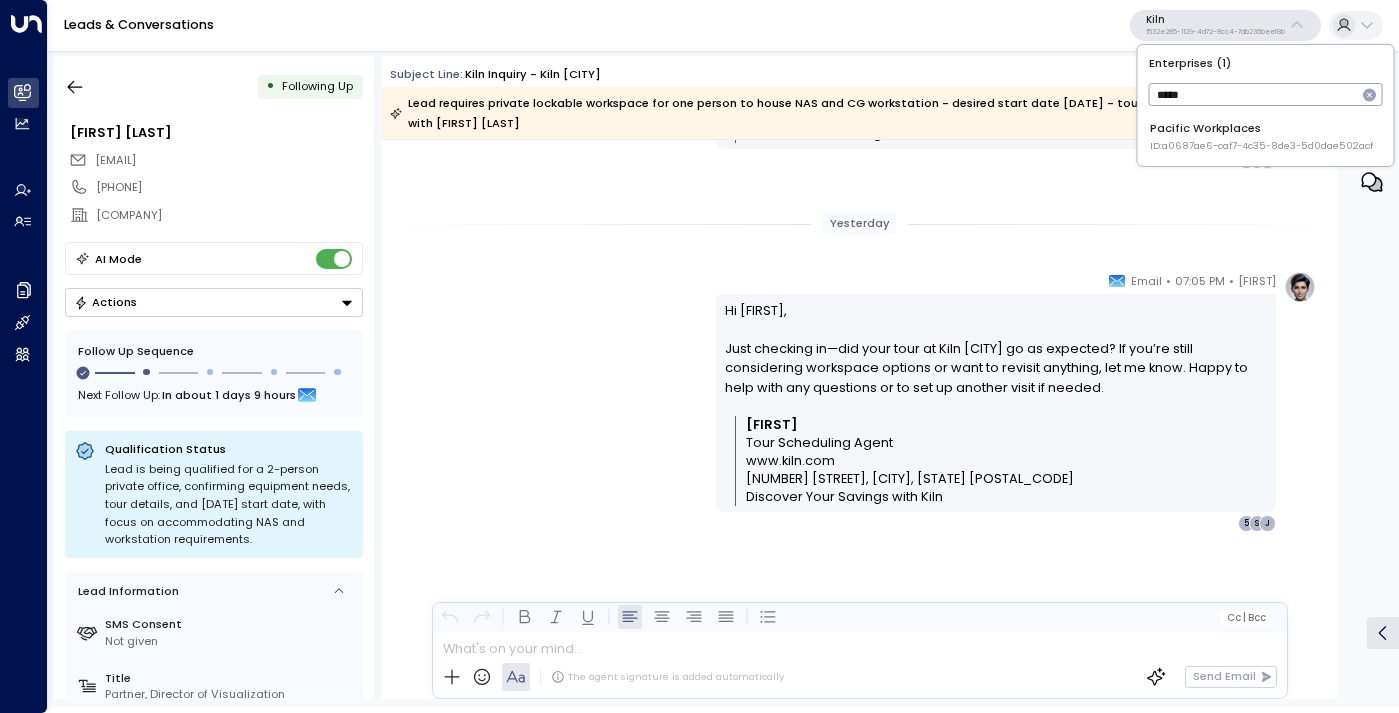 type on "*****" 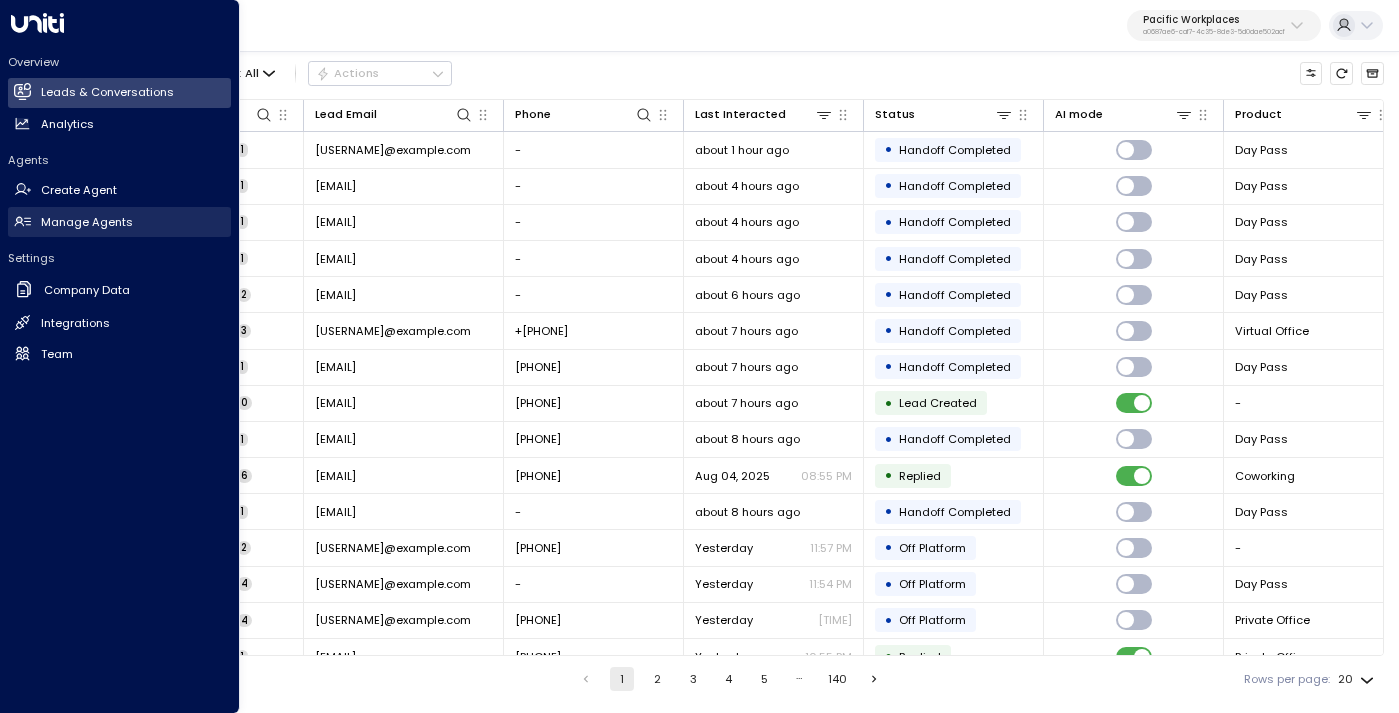 click on "Manage Agents" at bounding box center (87, 222) 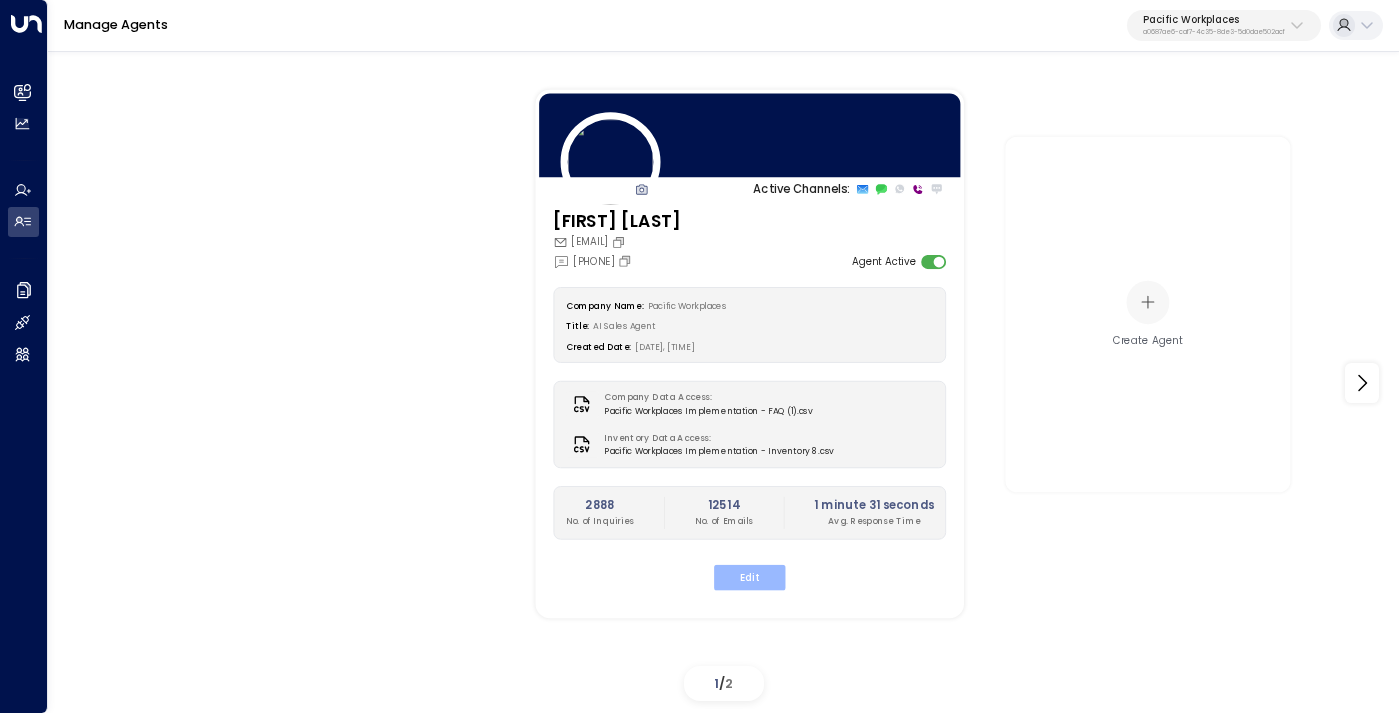 click on "Edit" at bounding box center (749, 577) 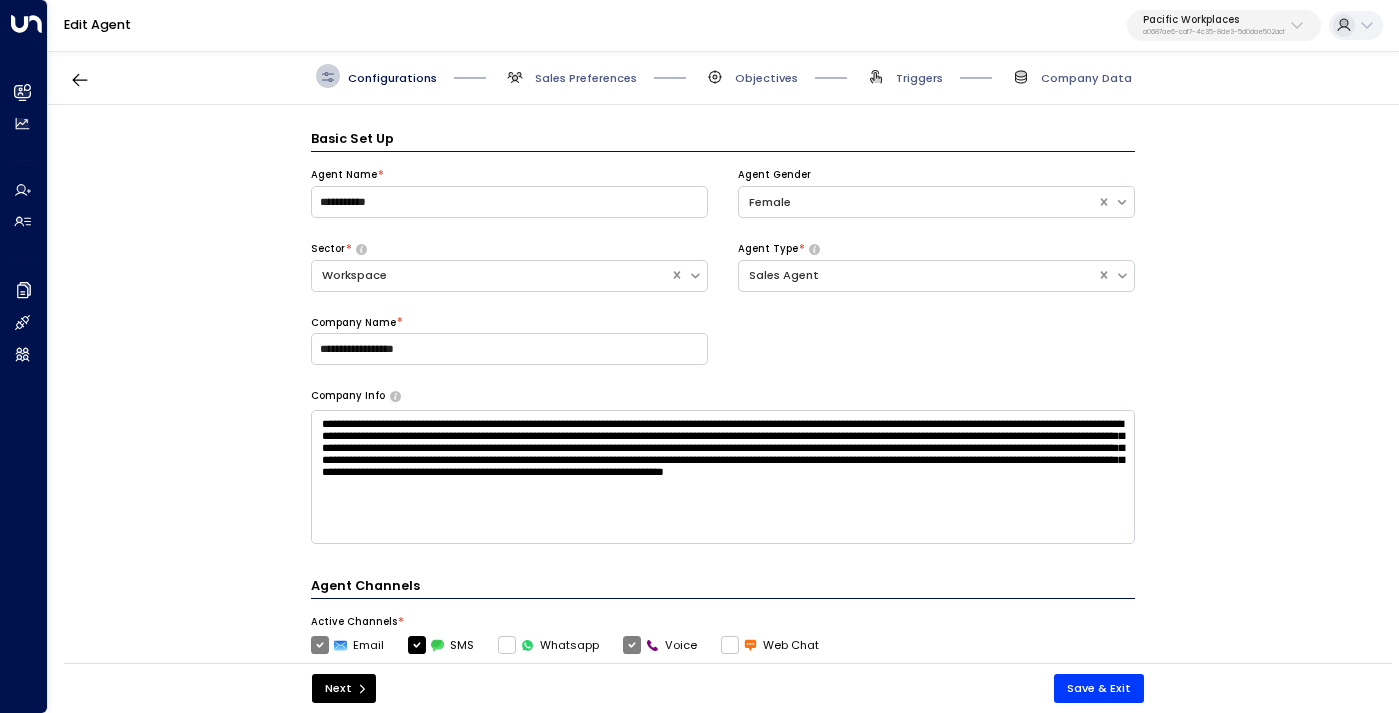 scroll, scrollTop: 24, scrollLeft: 0, axis: vertical 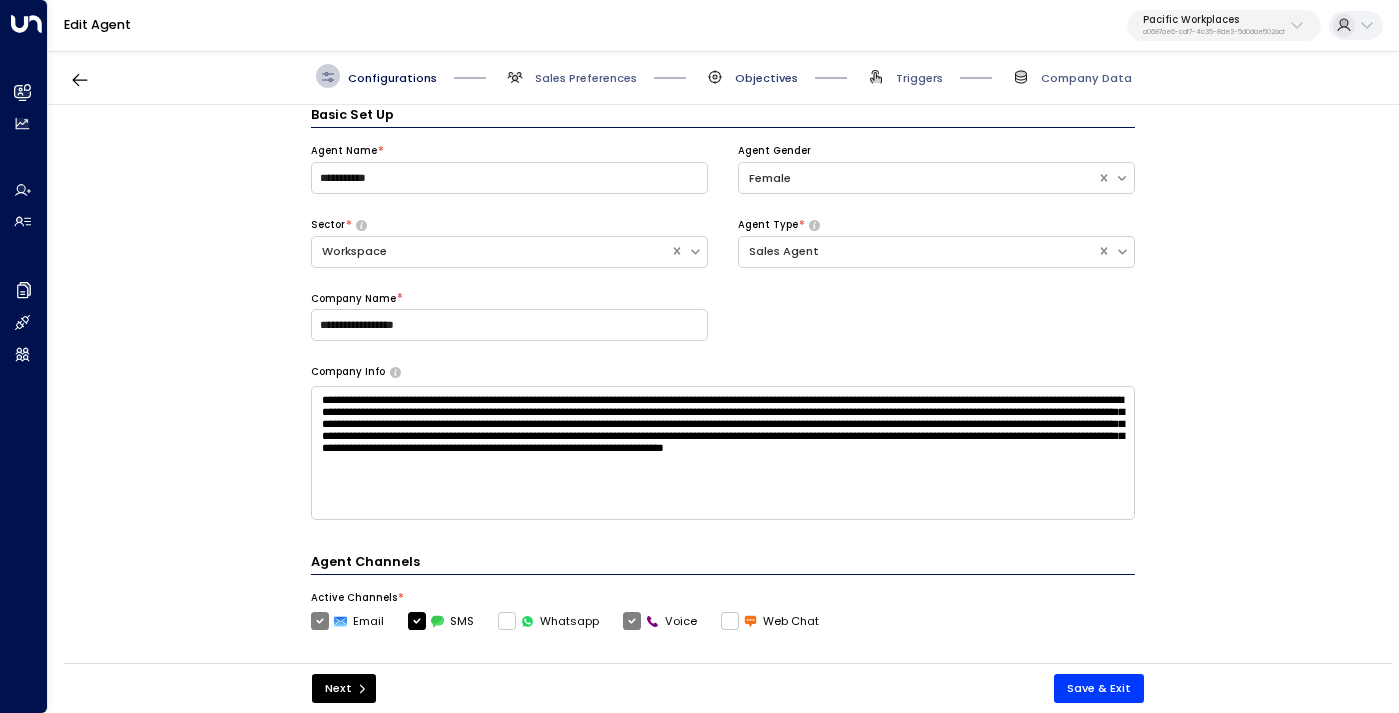 click on "Objectives" at bounding box center [766, 78] 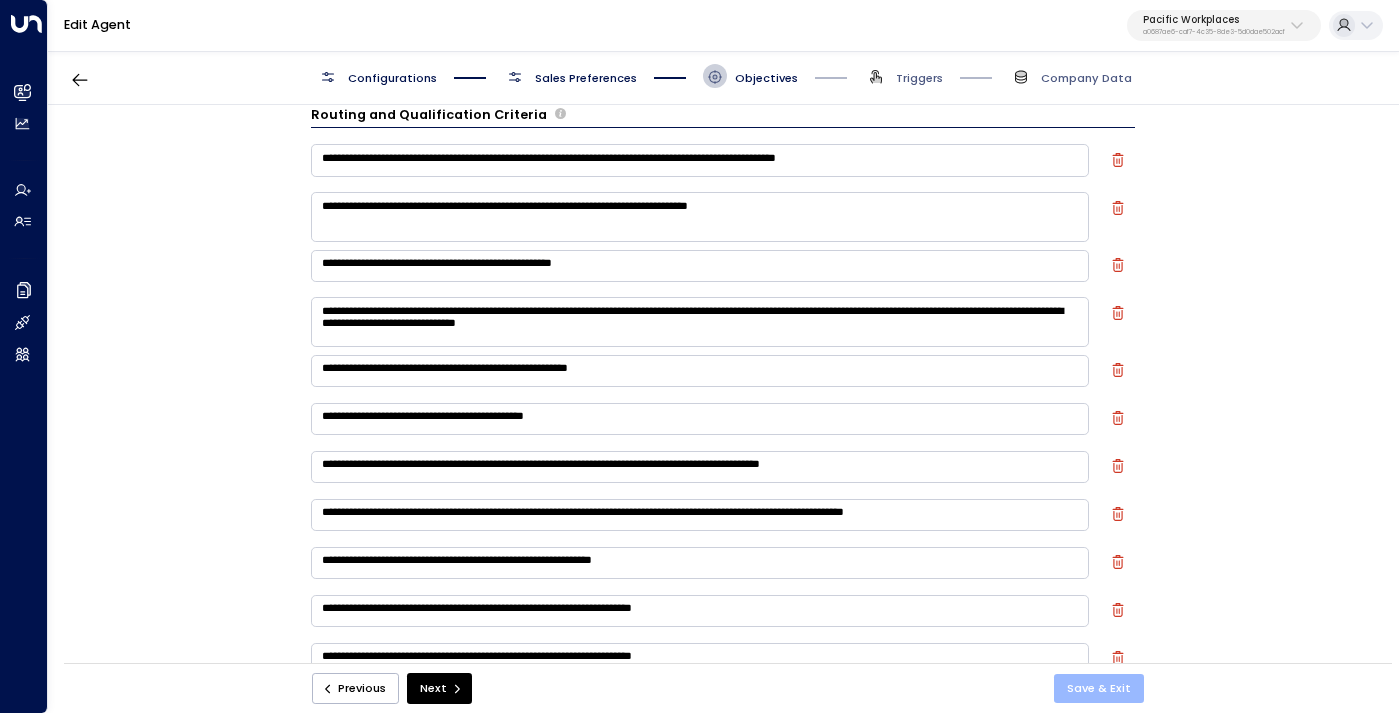 click on "Save & Exit" at bounding box center [1099, 688] 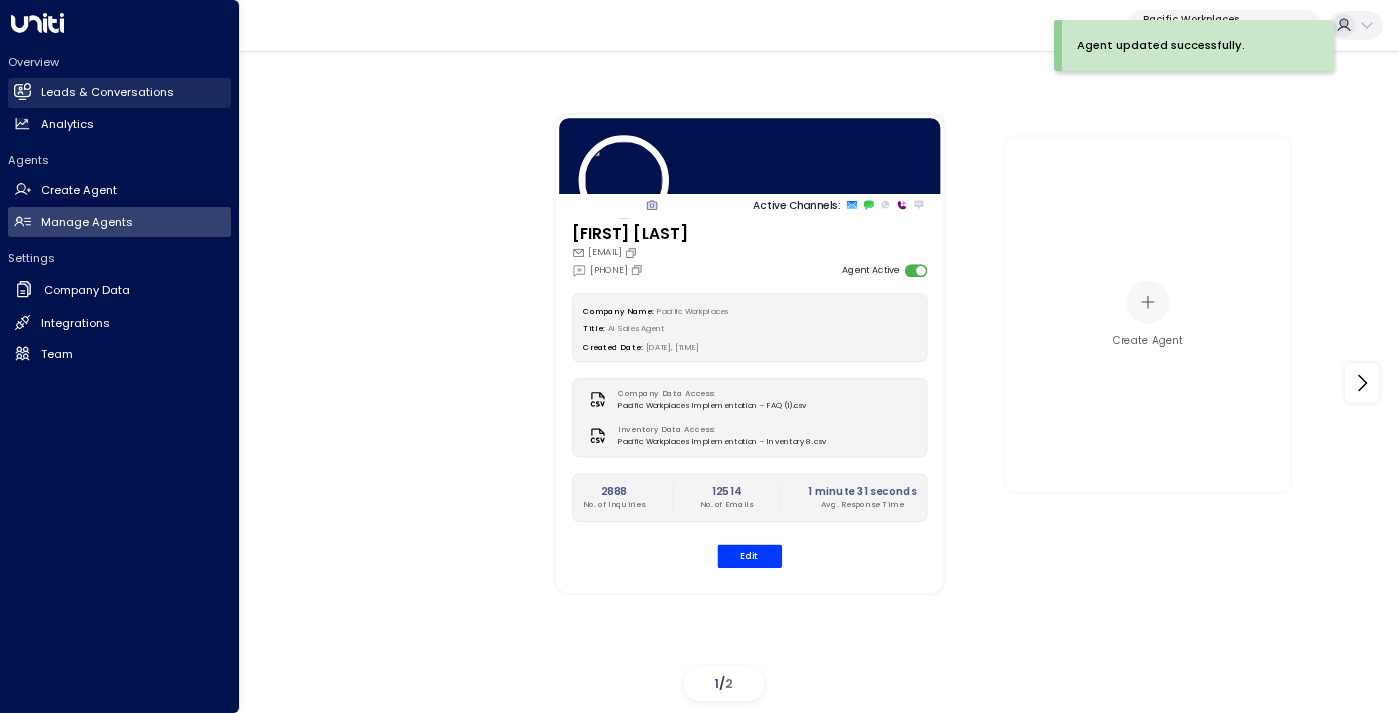 click on "Leads & Conversations" at bounding box center [107, 92] 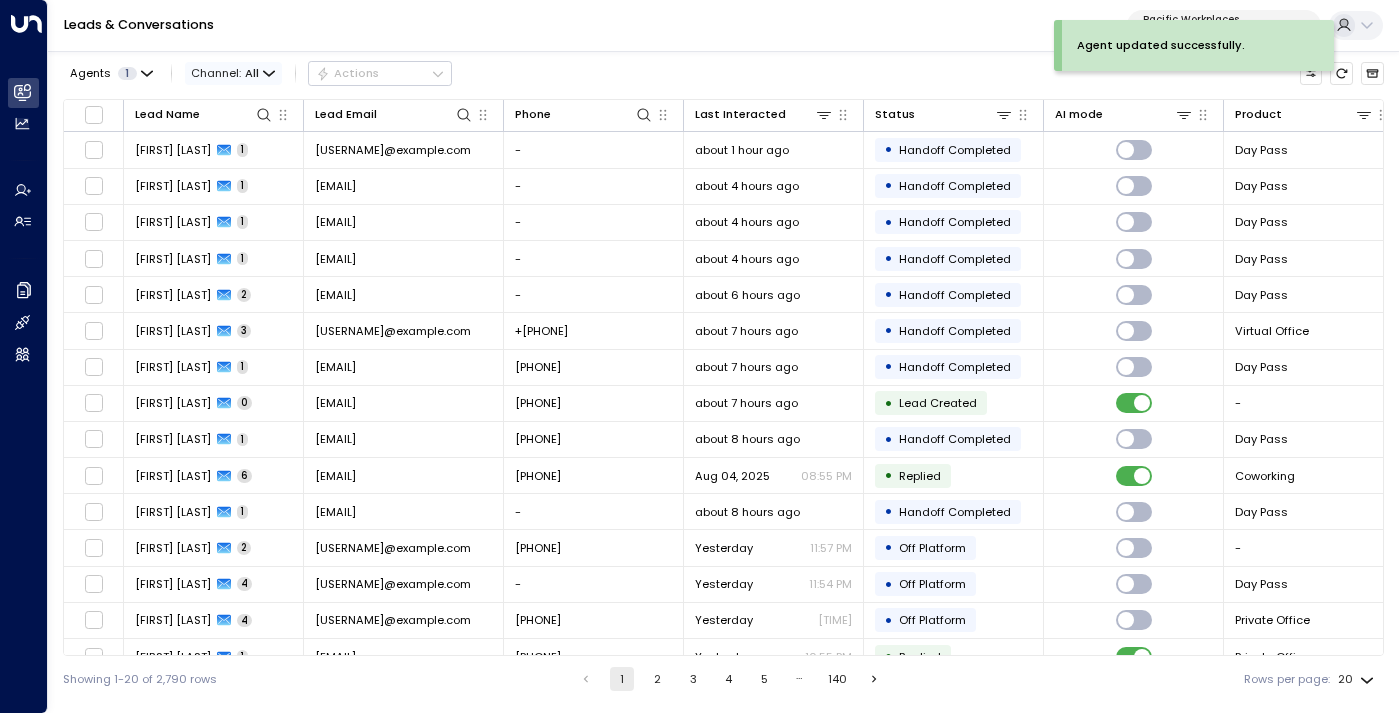 click on "Channel: All" at bounding box center [233, 73] 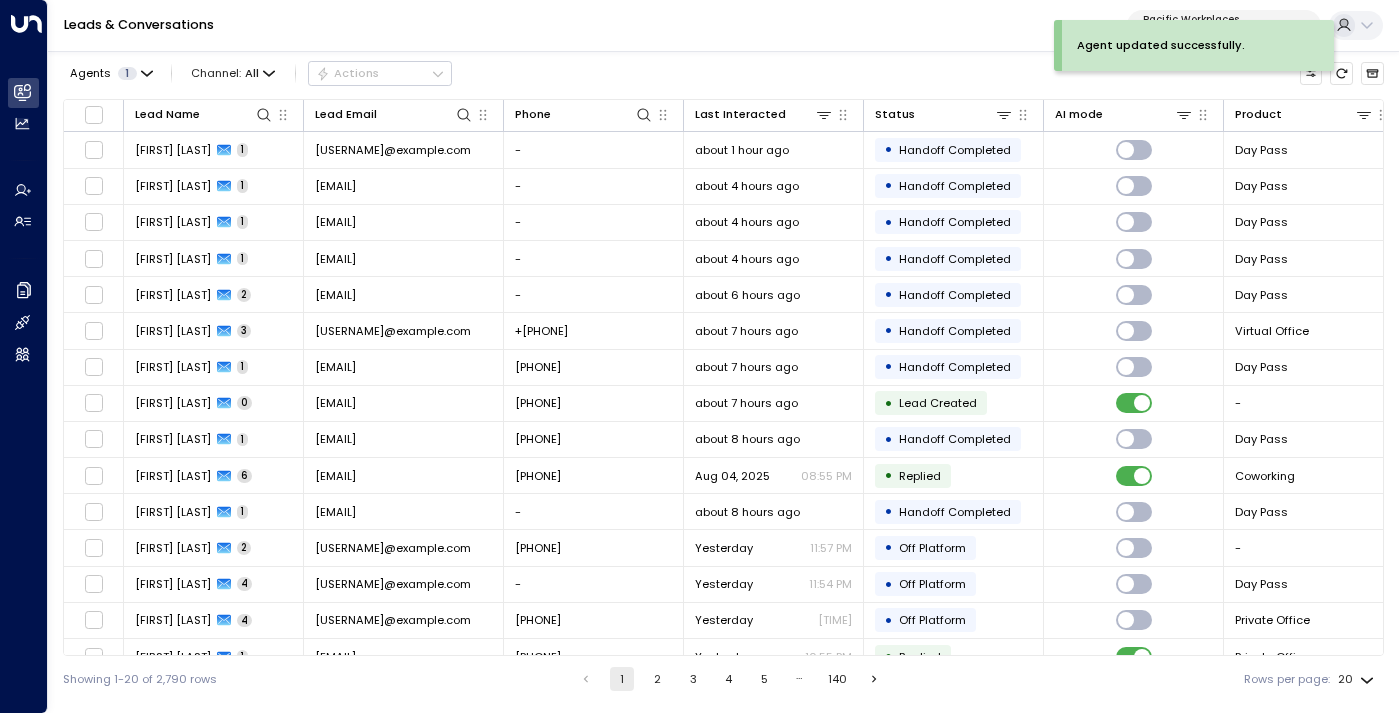 click on "Voice" at bounding box center (225, 172) 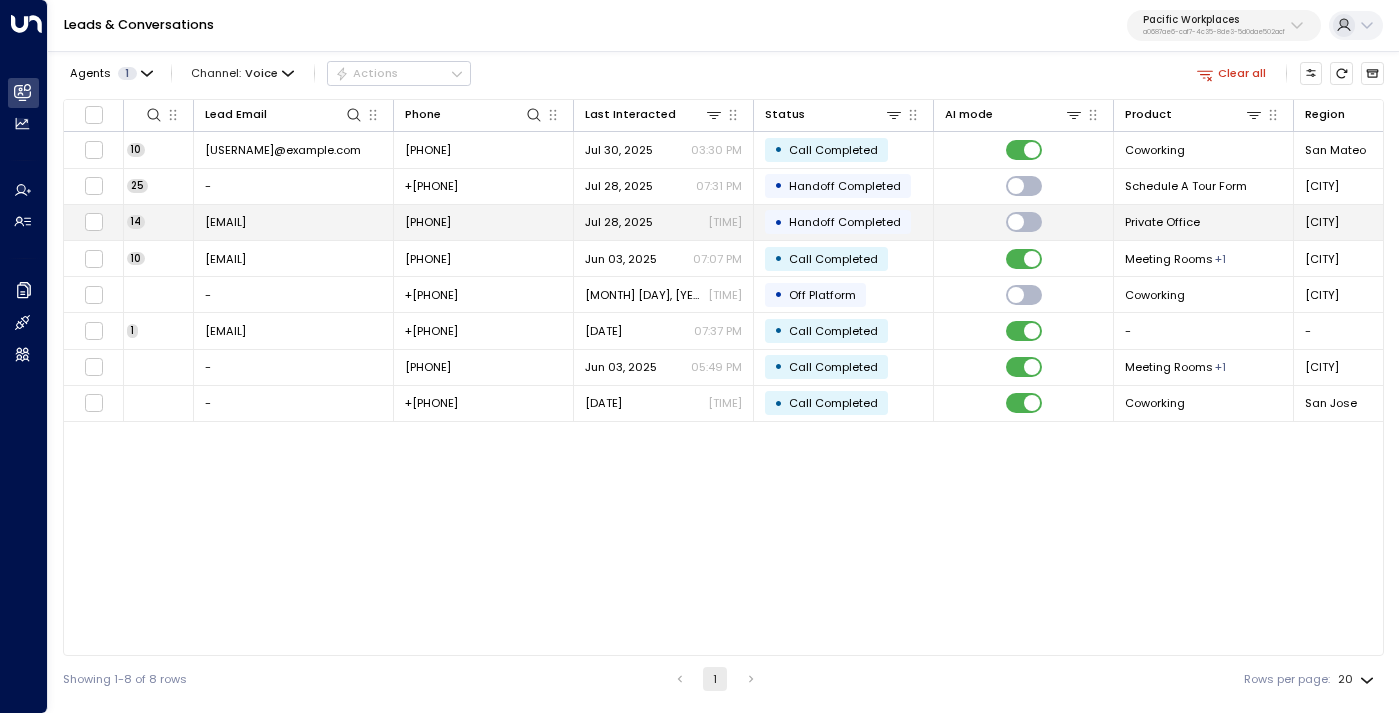 scroll, scrollTop: 0, scrollLeft: 74, axis: horizontal 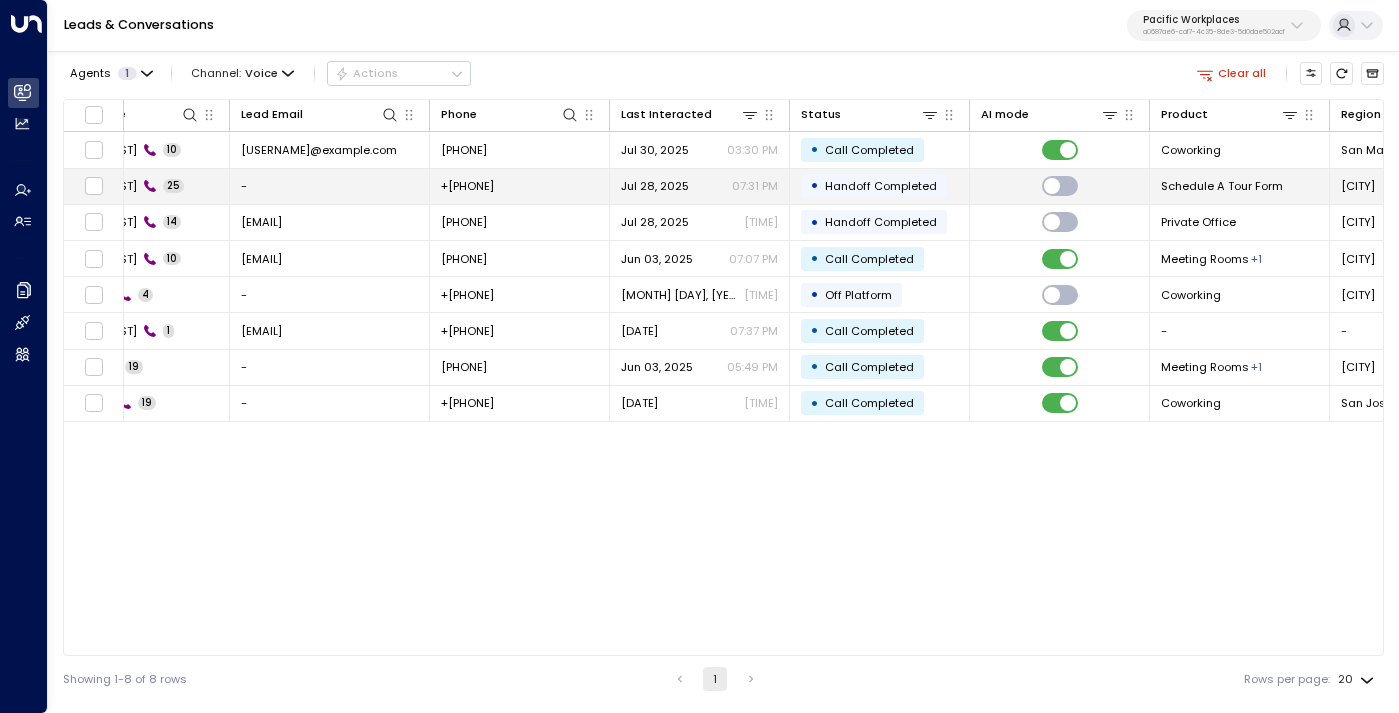 click on "-" at bounding box center (330, 186) 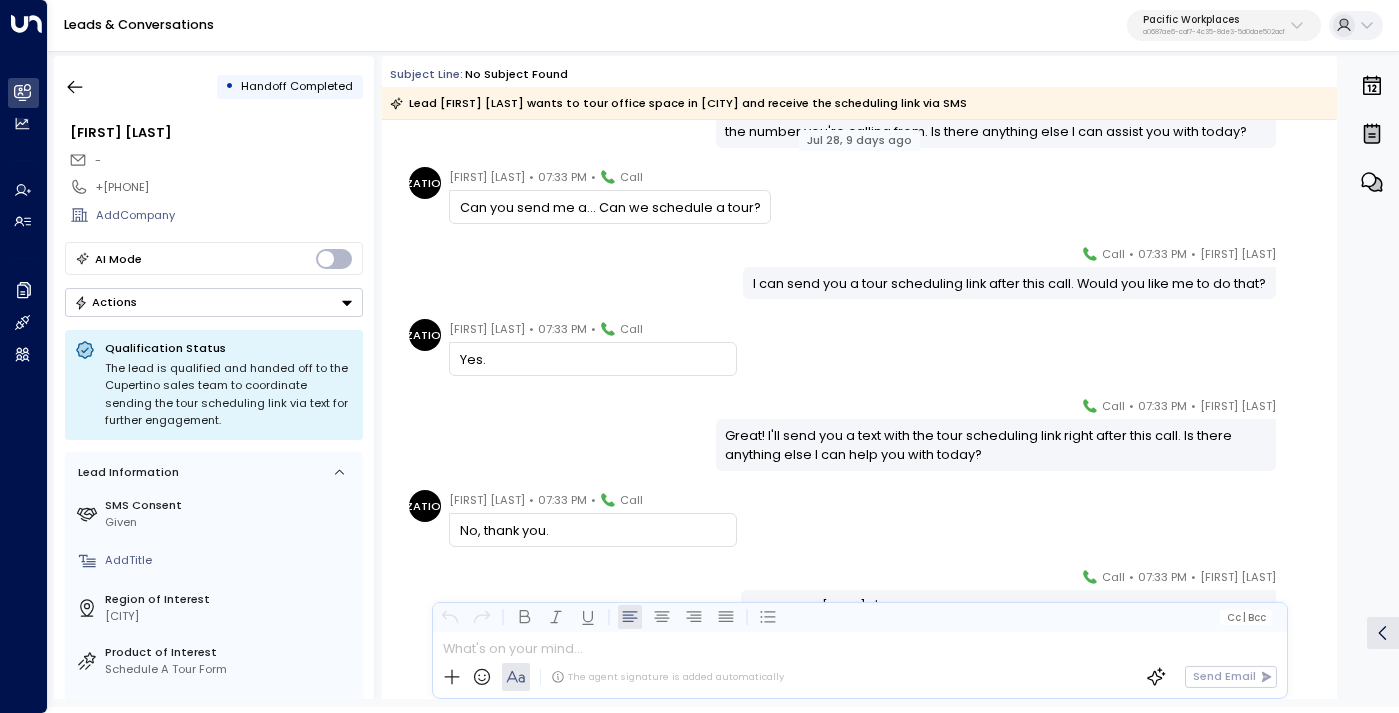 scroll, scrollTop: 5604, scrollLeft: 0, axis: vertical 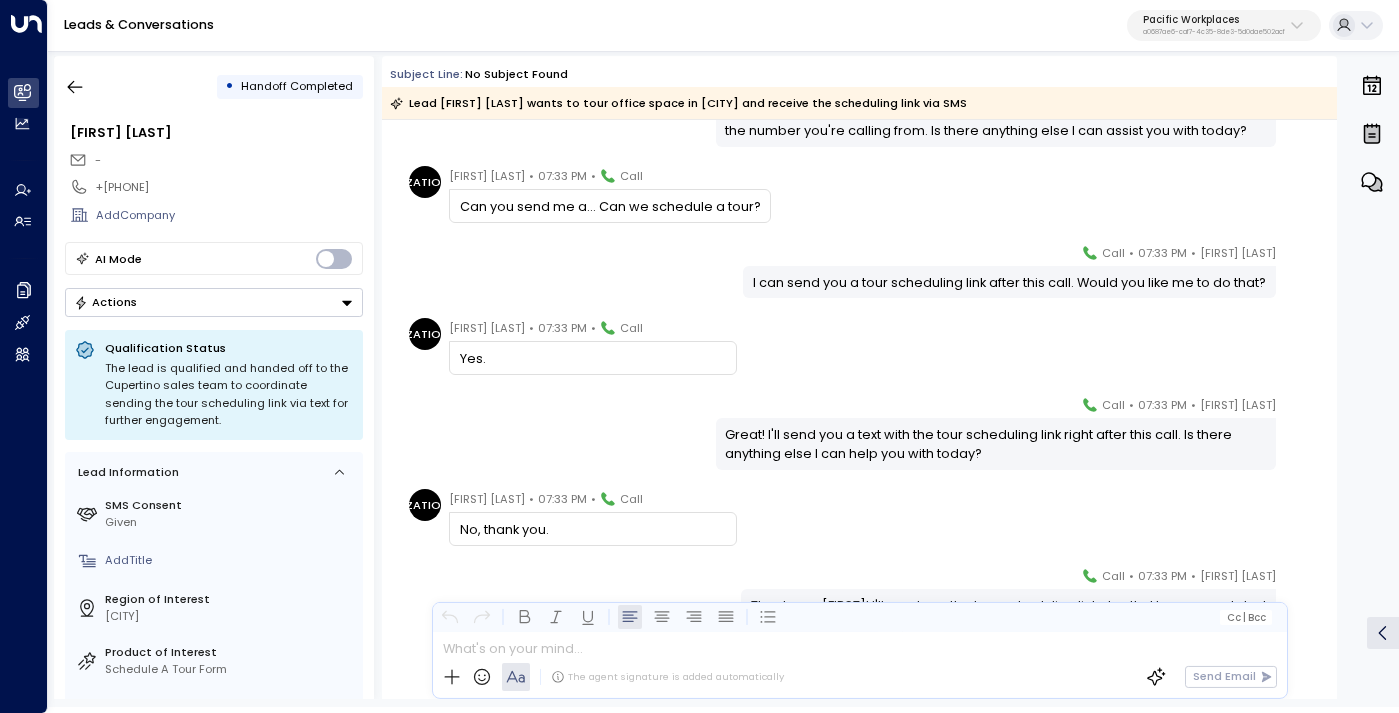 click on "Pacific Workplaces" at bounding box center [1214, 20] 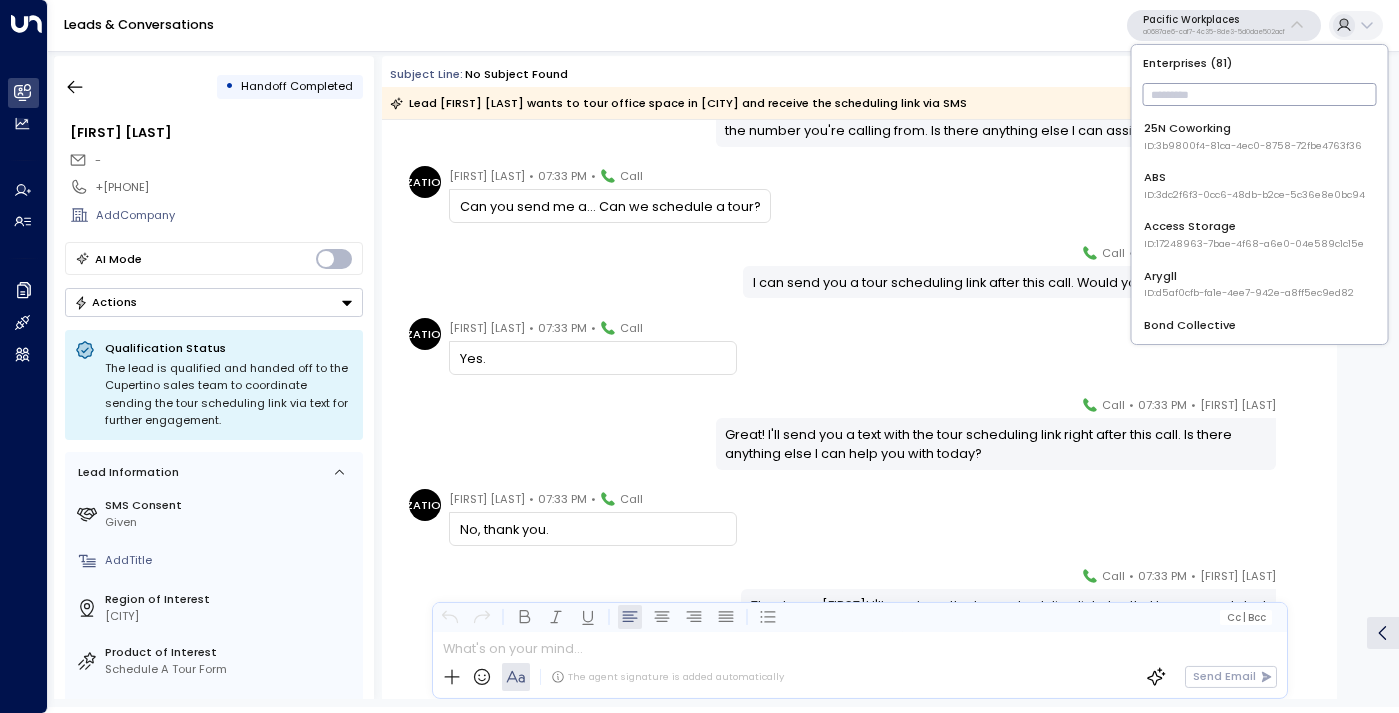 click at bounding box center [1260, 94] 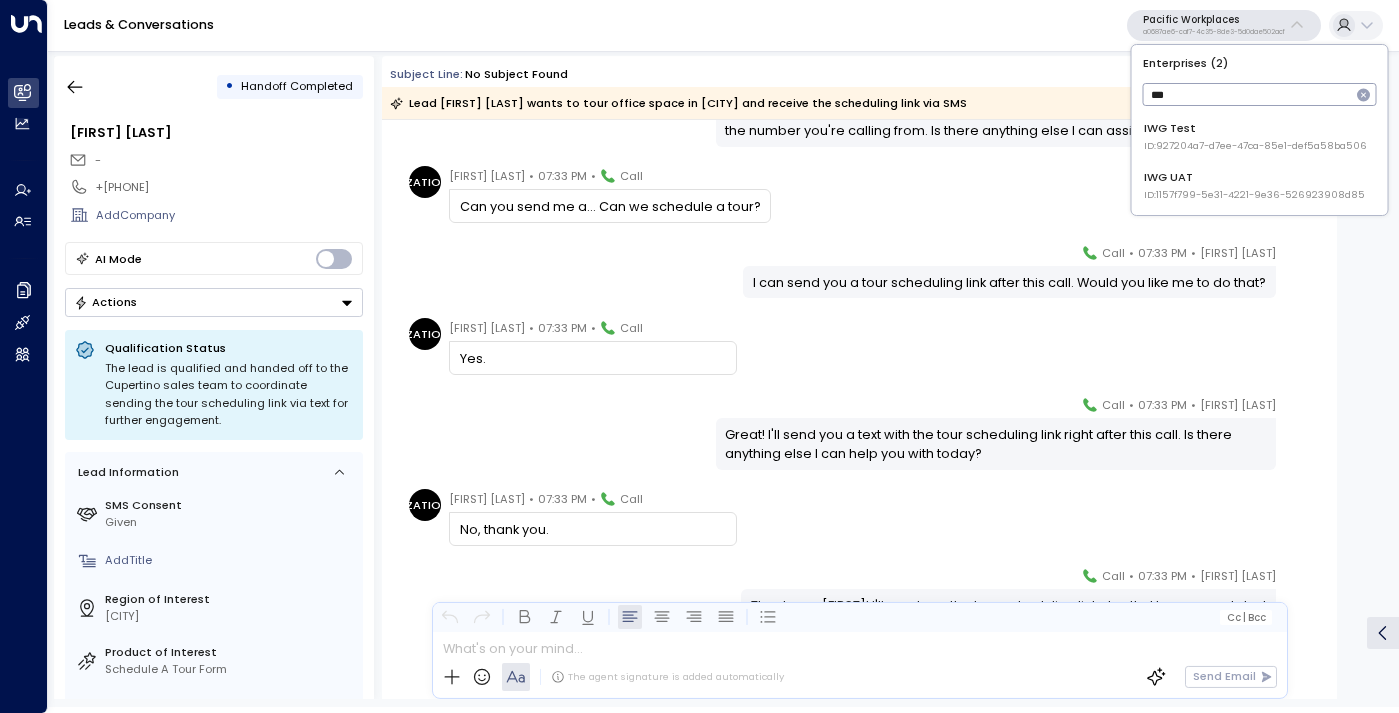 type on "***" 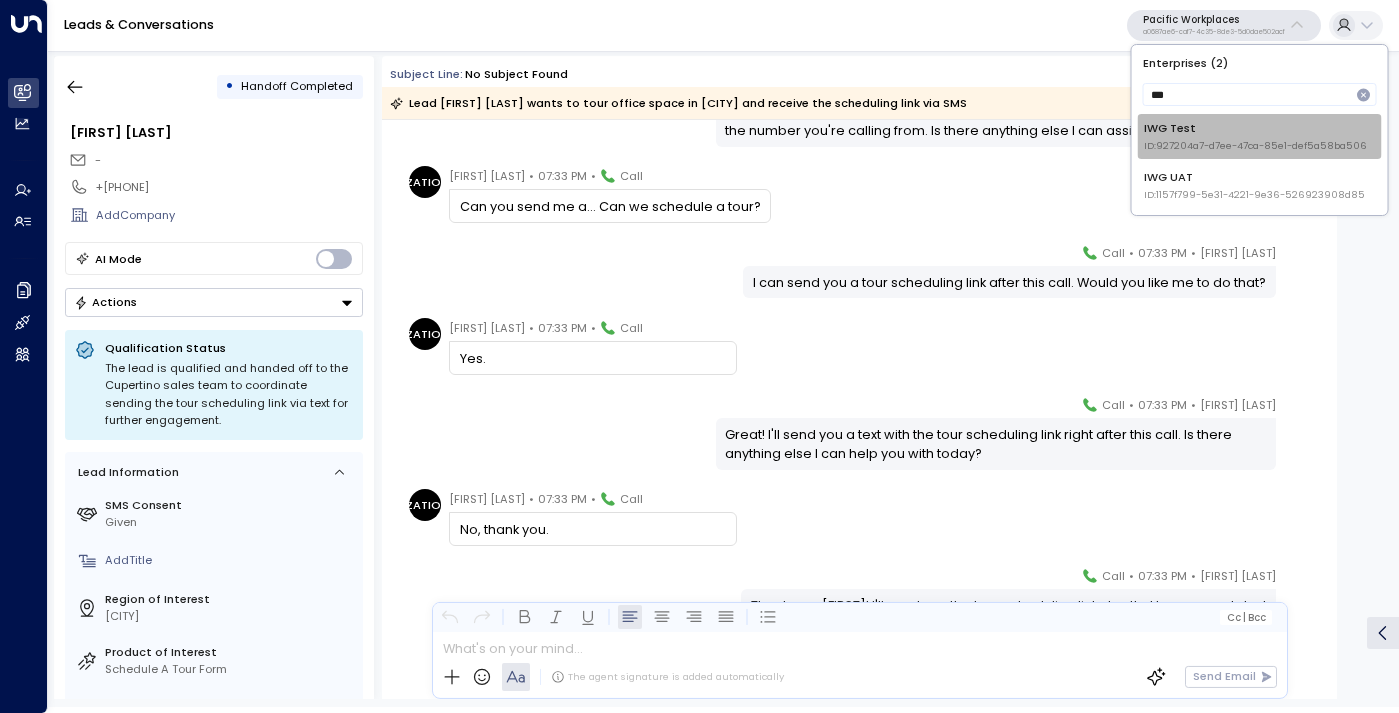 click on "ID:  [UUID]" at bounding box center (1255, 146) 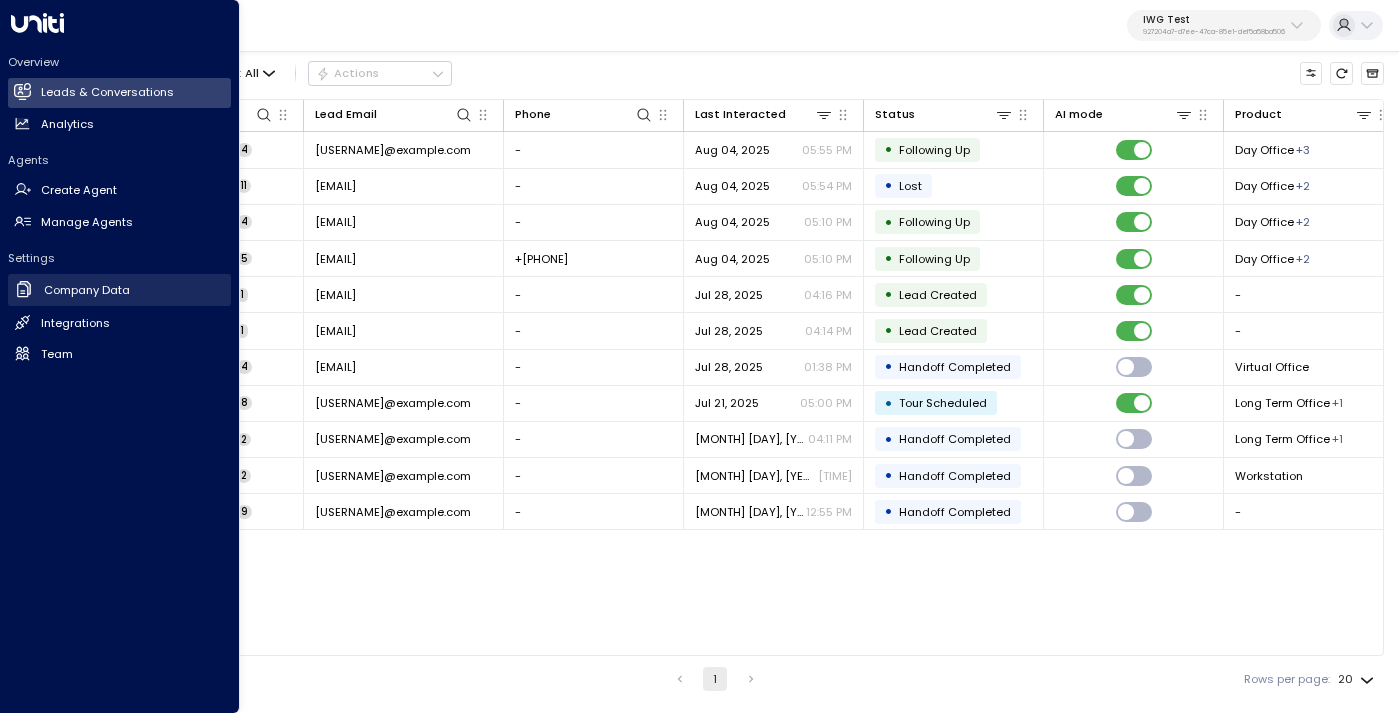 click on "Company Data" at bounding box center [87, 290] 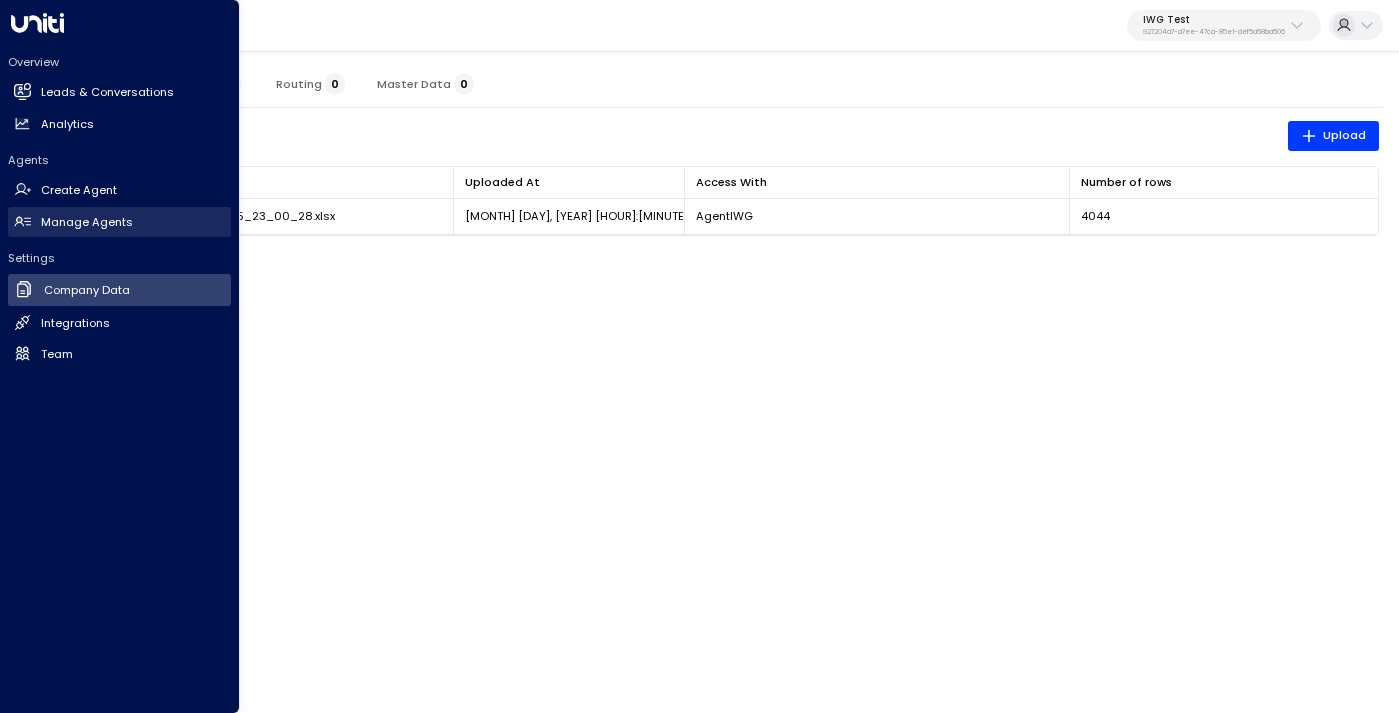 click on "Manage Agents" at bounding box center [87, 222] 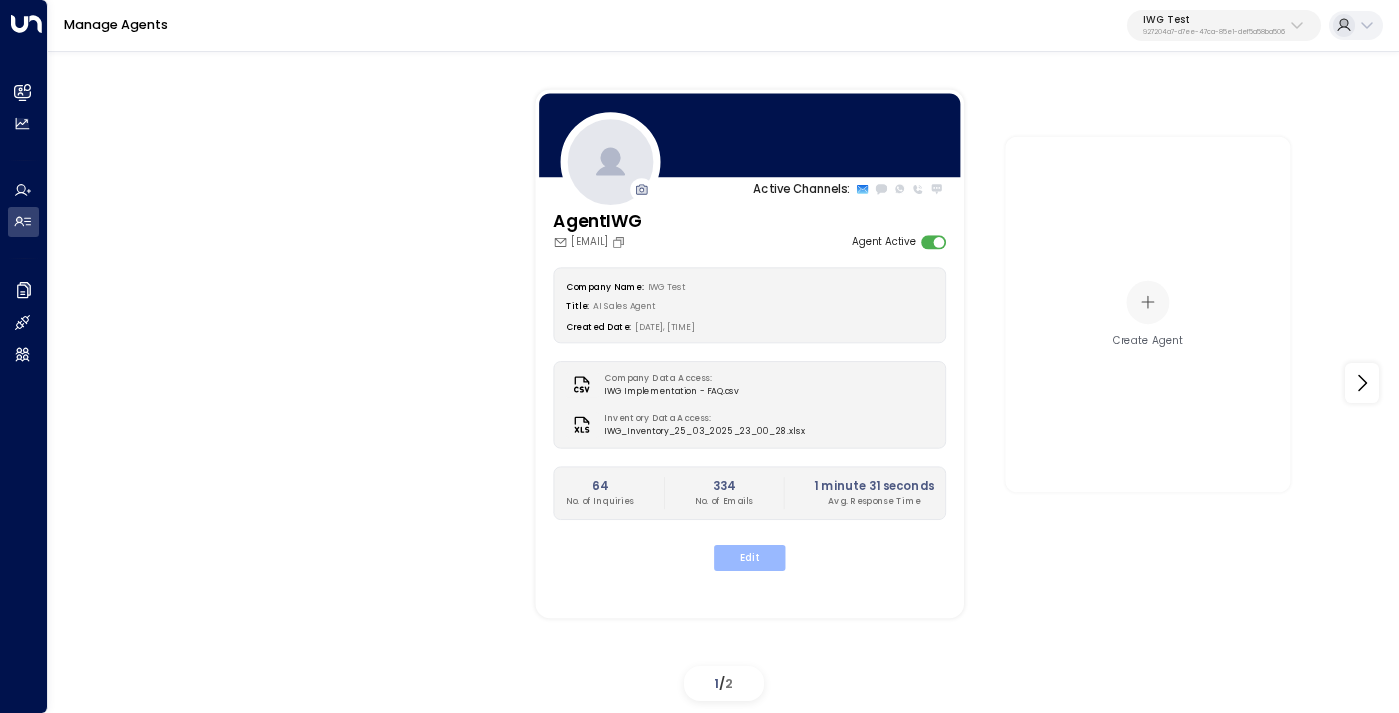 click on "Edit" at bounding box center (749, 558) 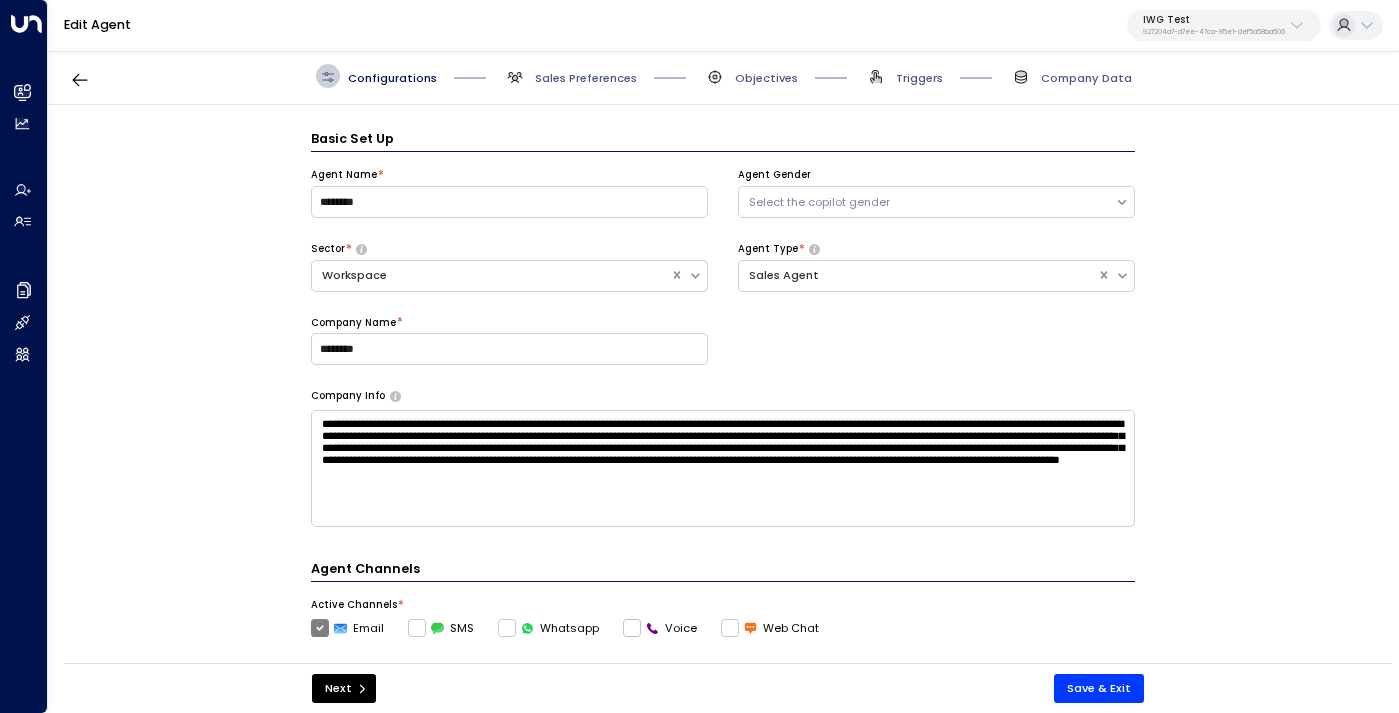 scroll, scrollTop: 24, scrollLeft: 0, axis: vertical 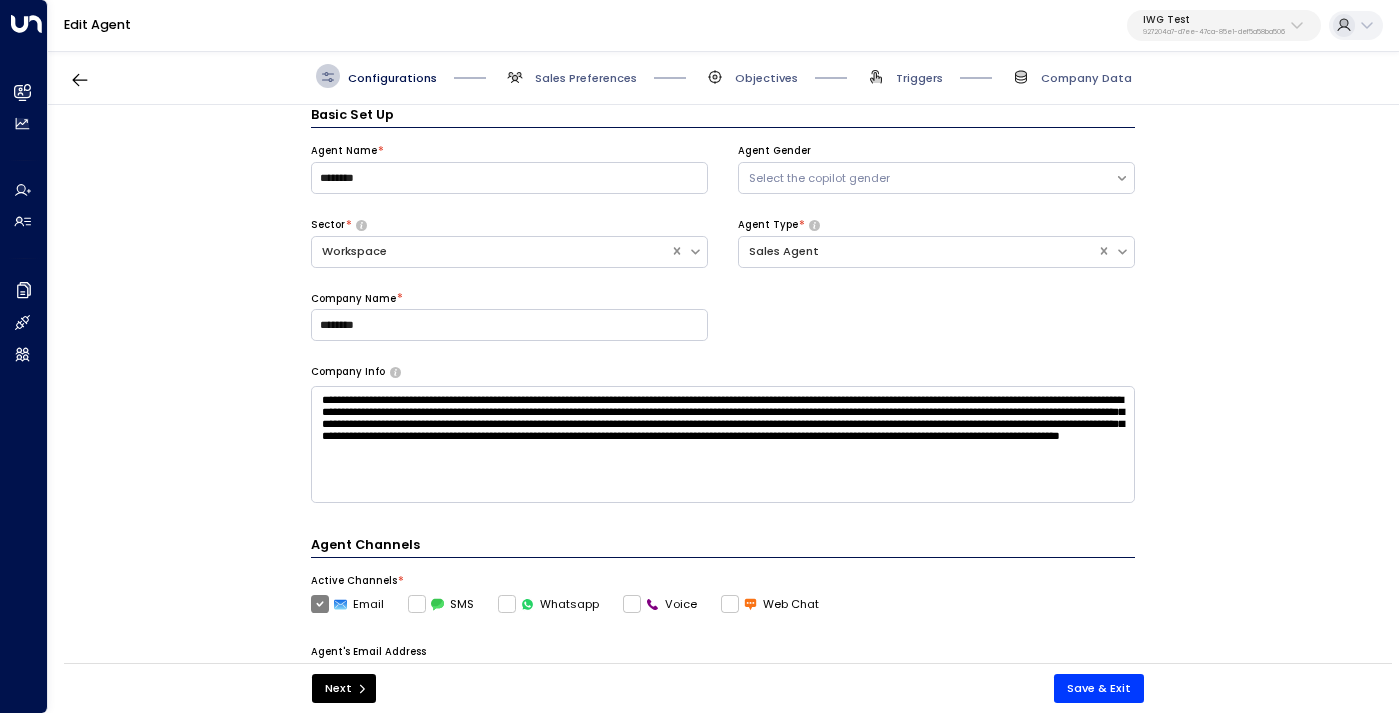 click on "Company Data" at bounding box center [1070, 76] 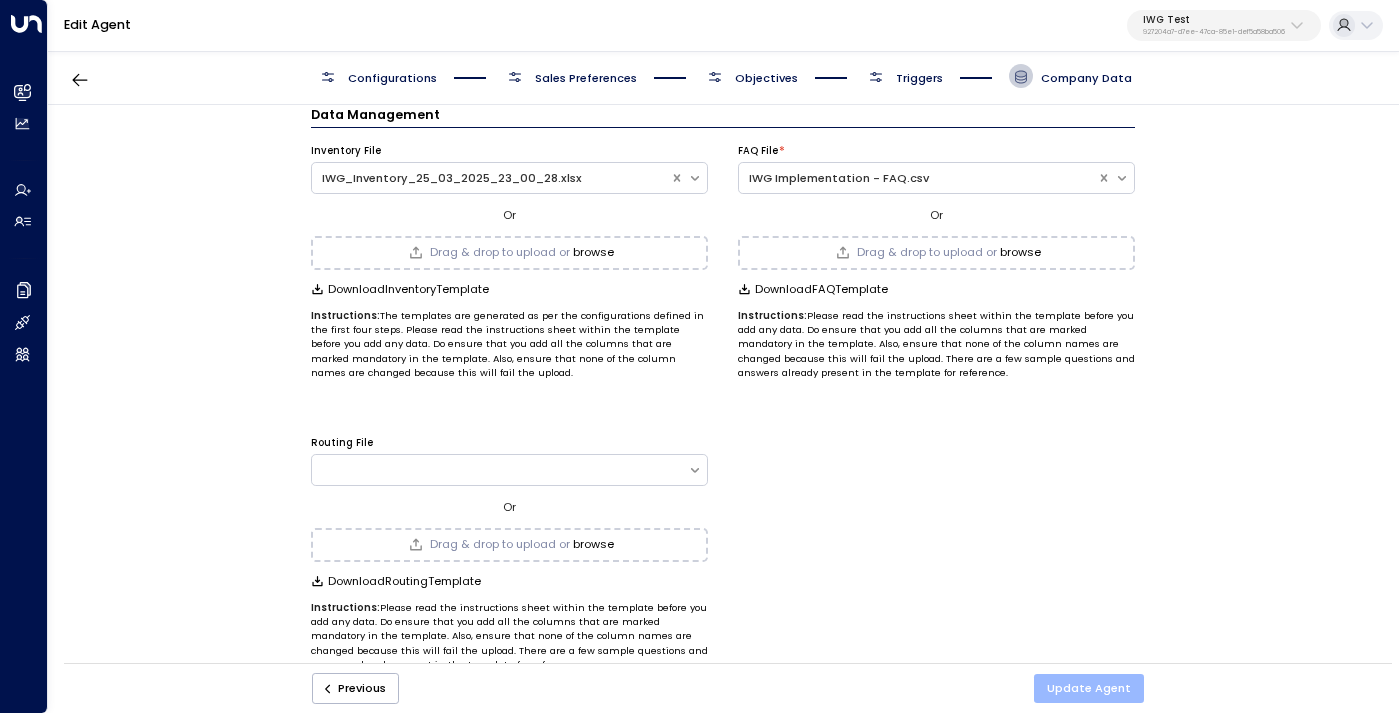 click on "Update Agent" at bounding box center (1089, 688) 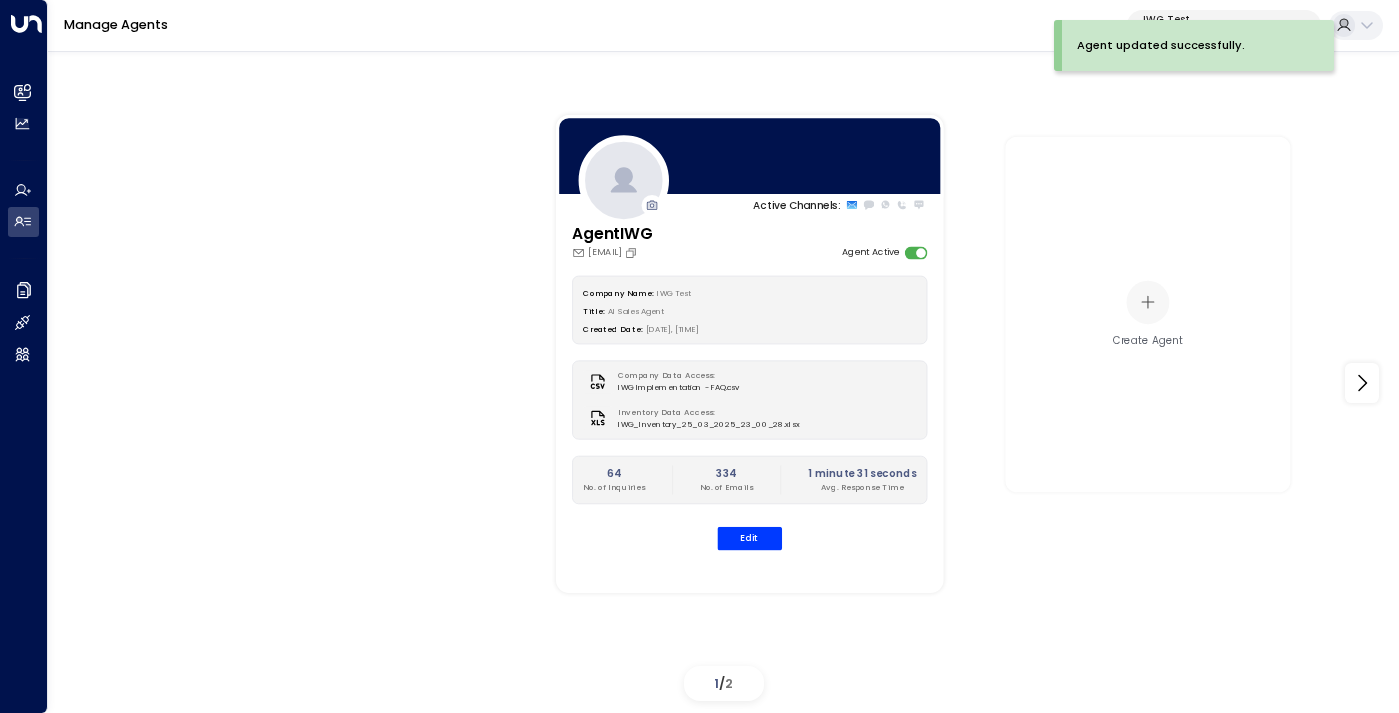 click on "Agent updated successfully." at bounding box center (1198, 45) 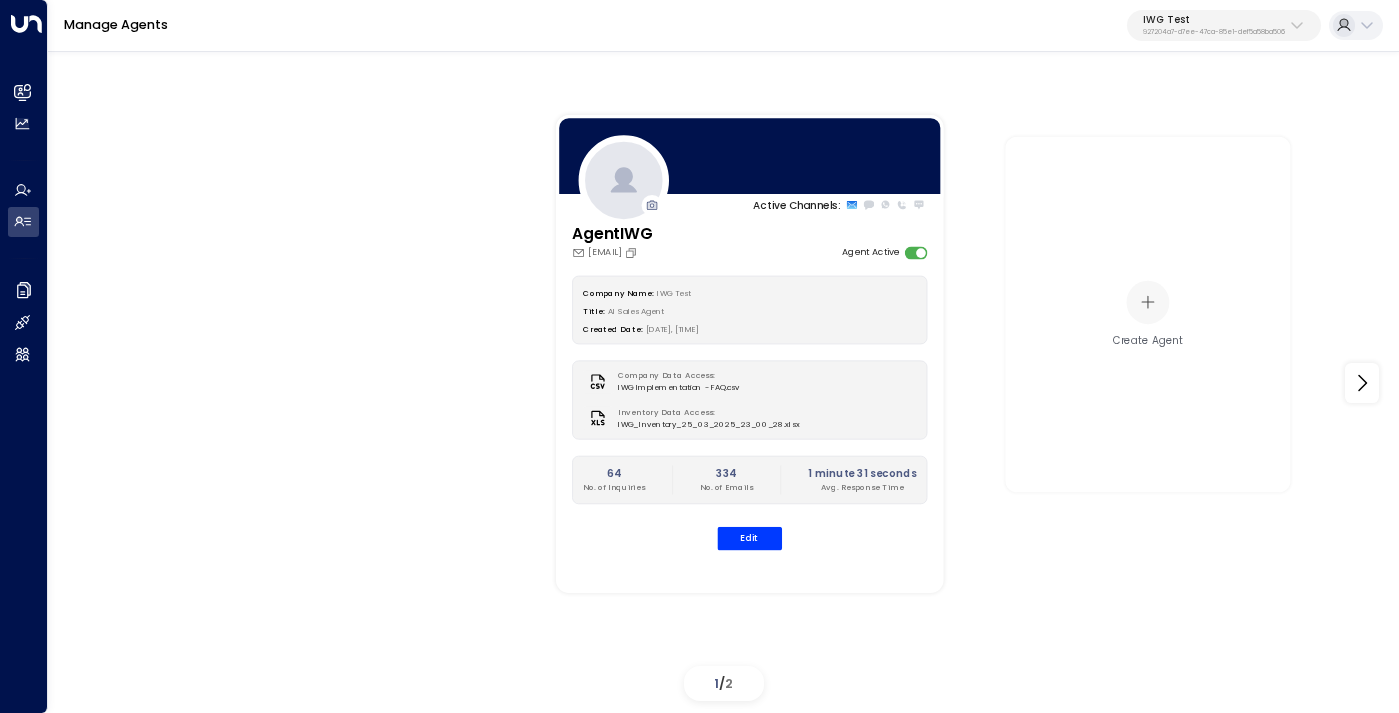 click on "927204a7-d7ee-47ca-85e1-def5a58ba506" at bounding box center (1214, 32) 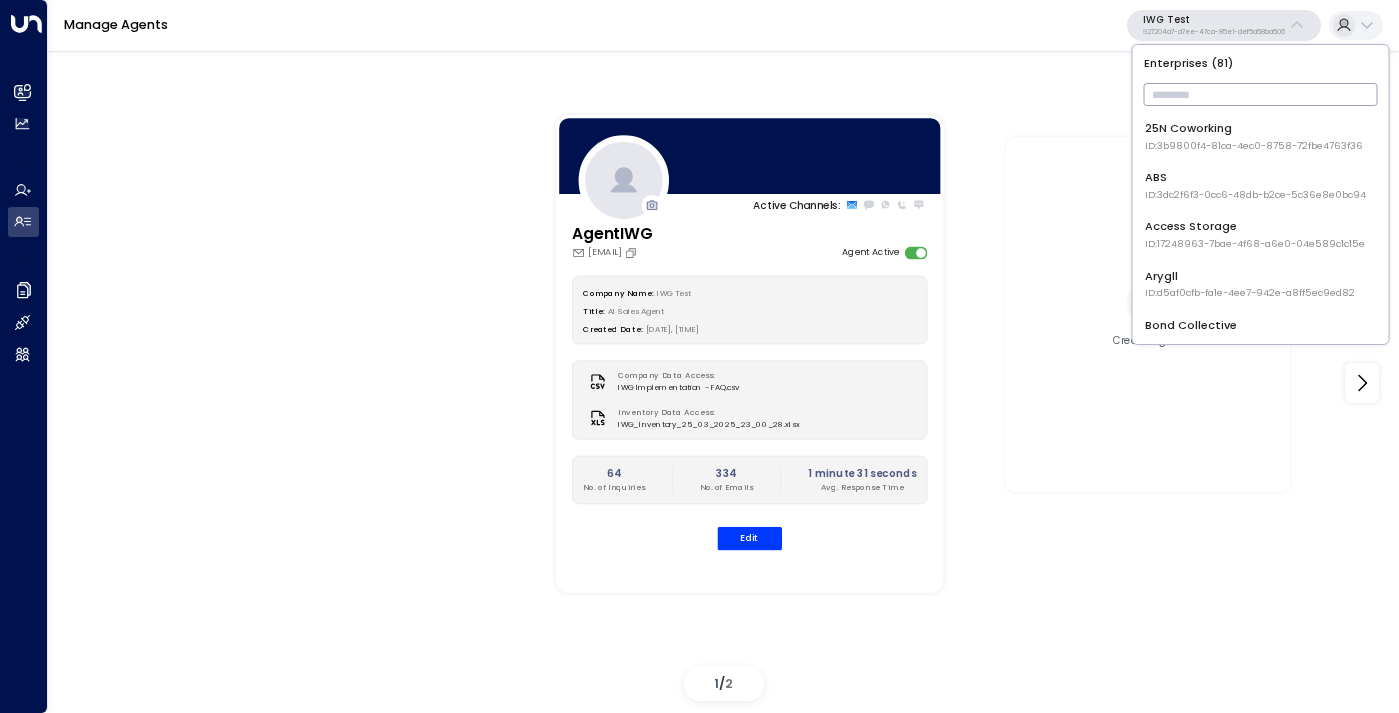 click at bounding box center [1261, 94] 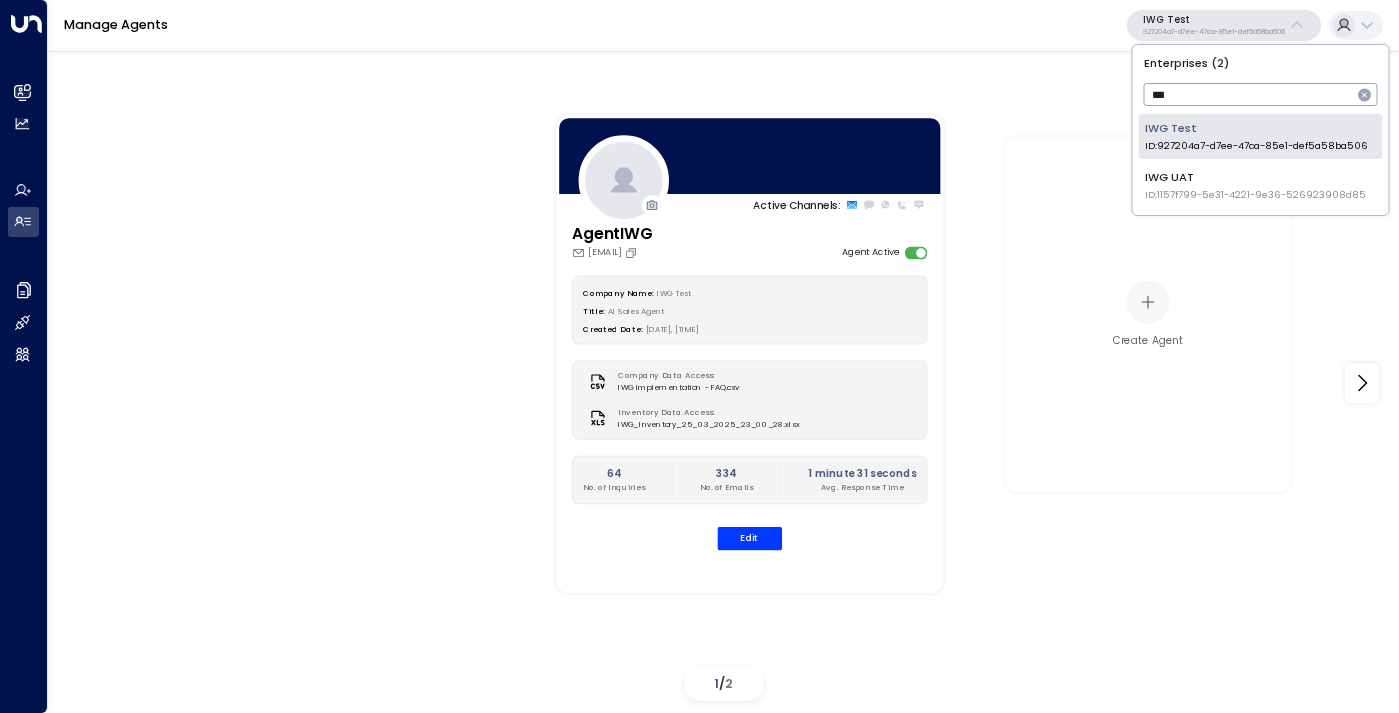 type on "***" 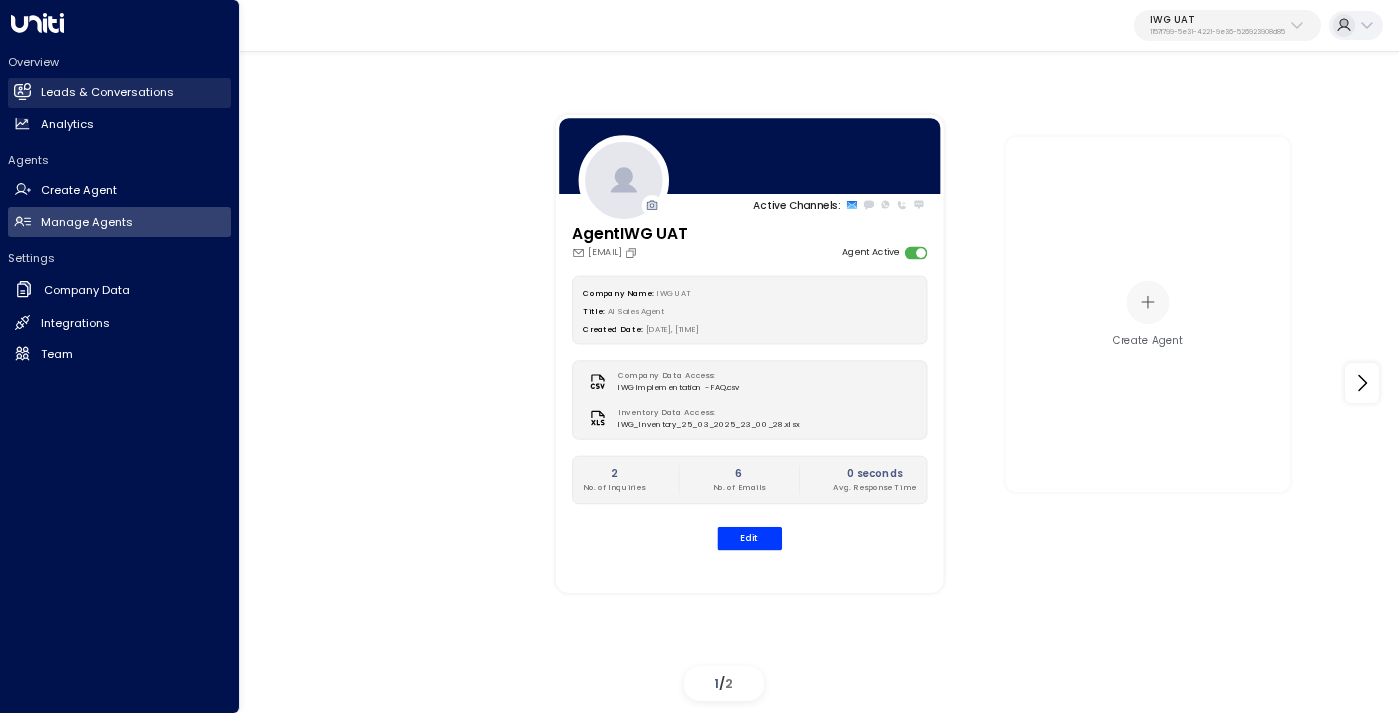 click on "Leads & Conversations" at bounding box center [107, 92] 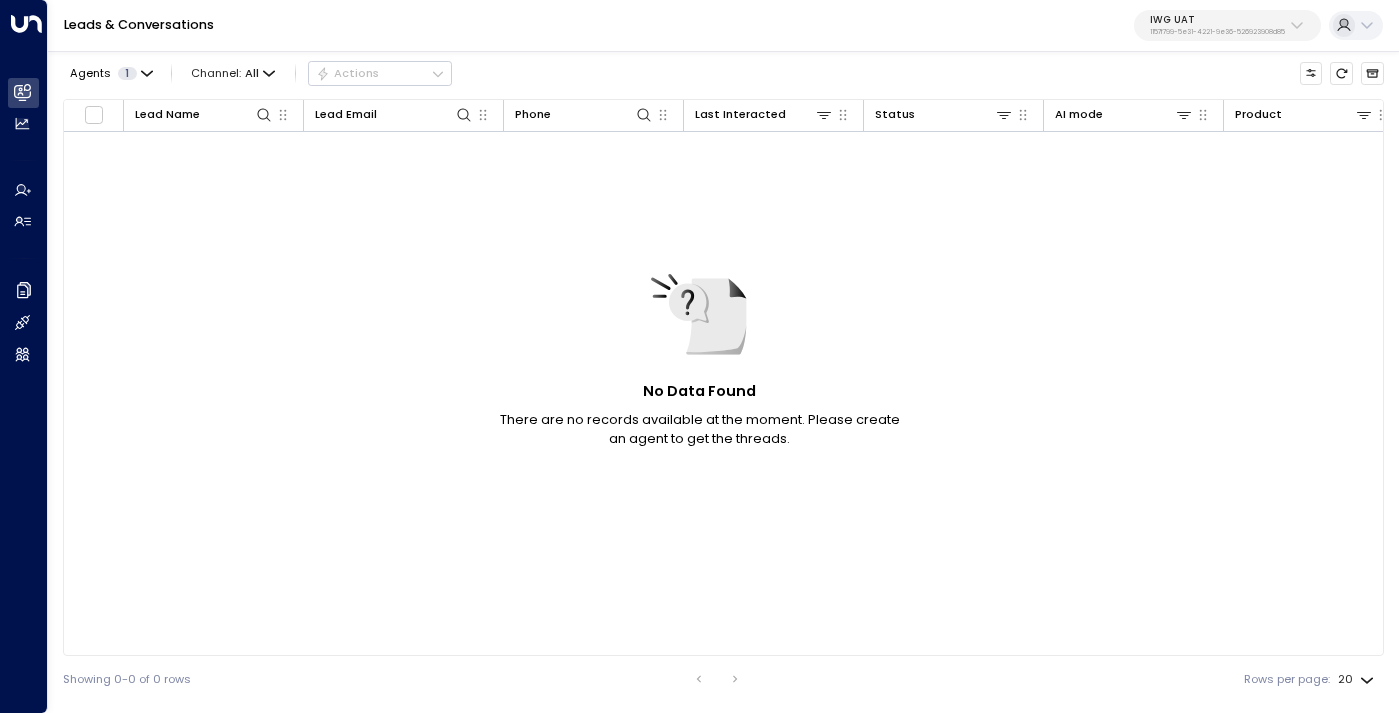 click on "IWG UAT" at bounding box center (1217, 20) 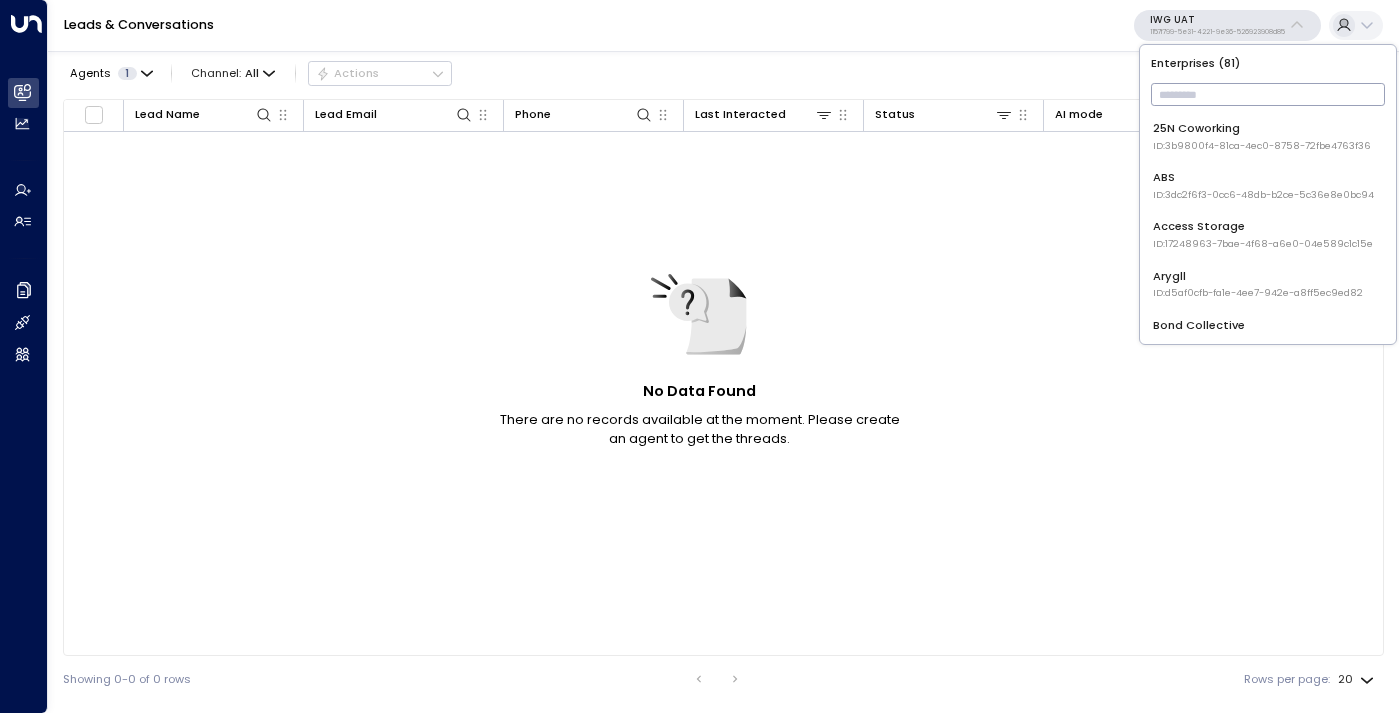 click at bounding box center (1268, 94) 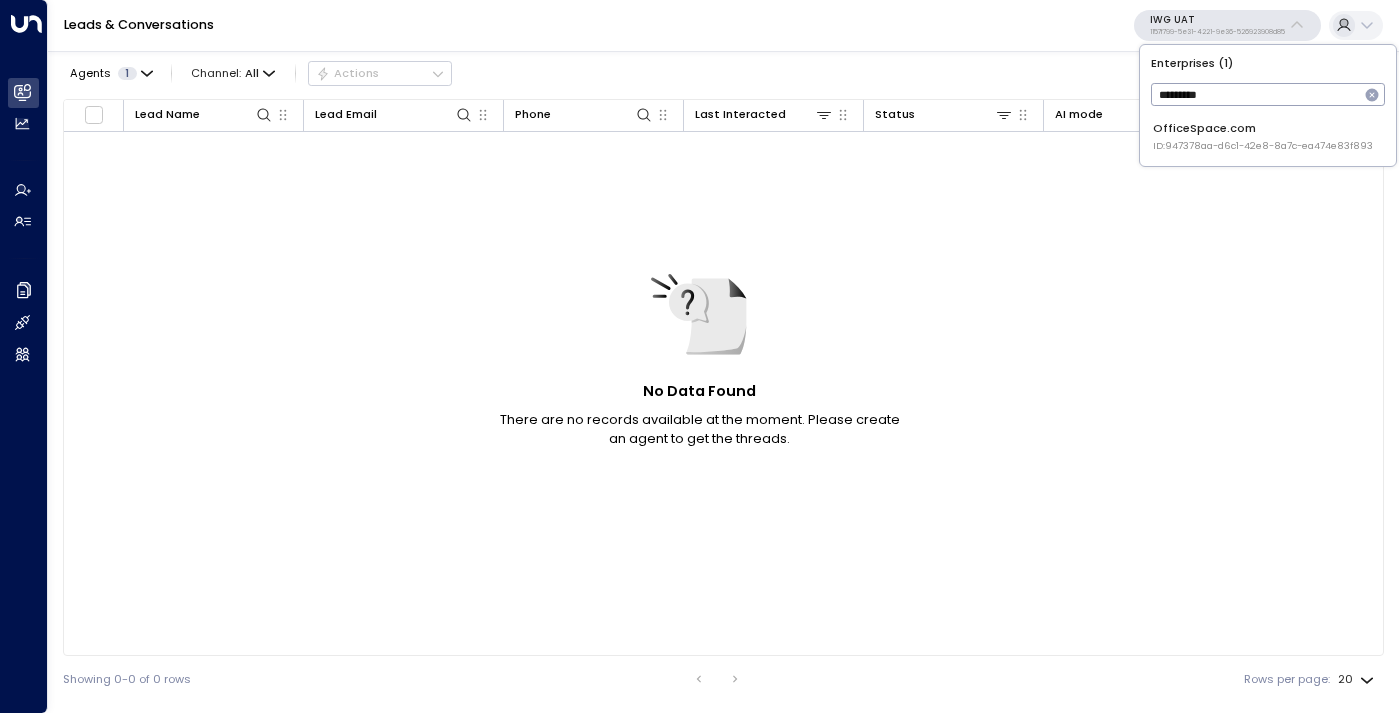 type on "*********" 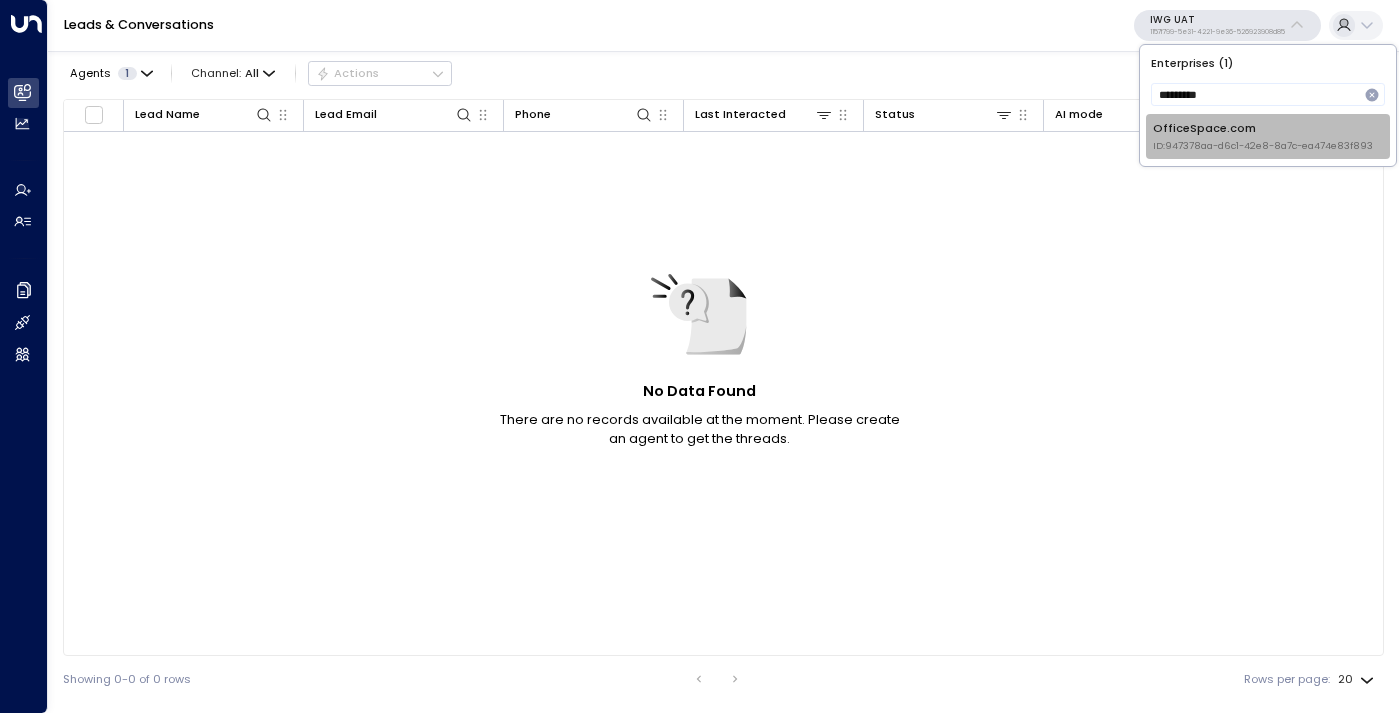 click on "ID:  947378aa-d6c1-42e8-8a7c-ea474e83f893" at bounding box center [1263, 146] 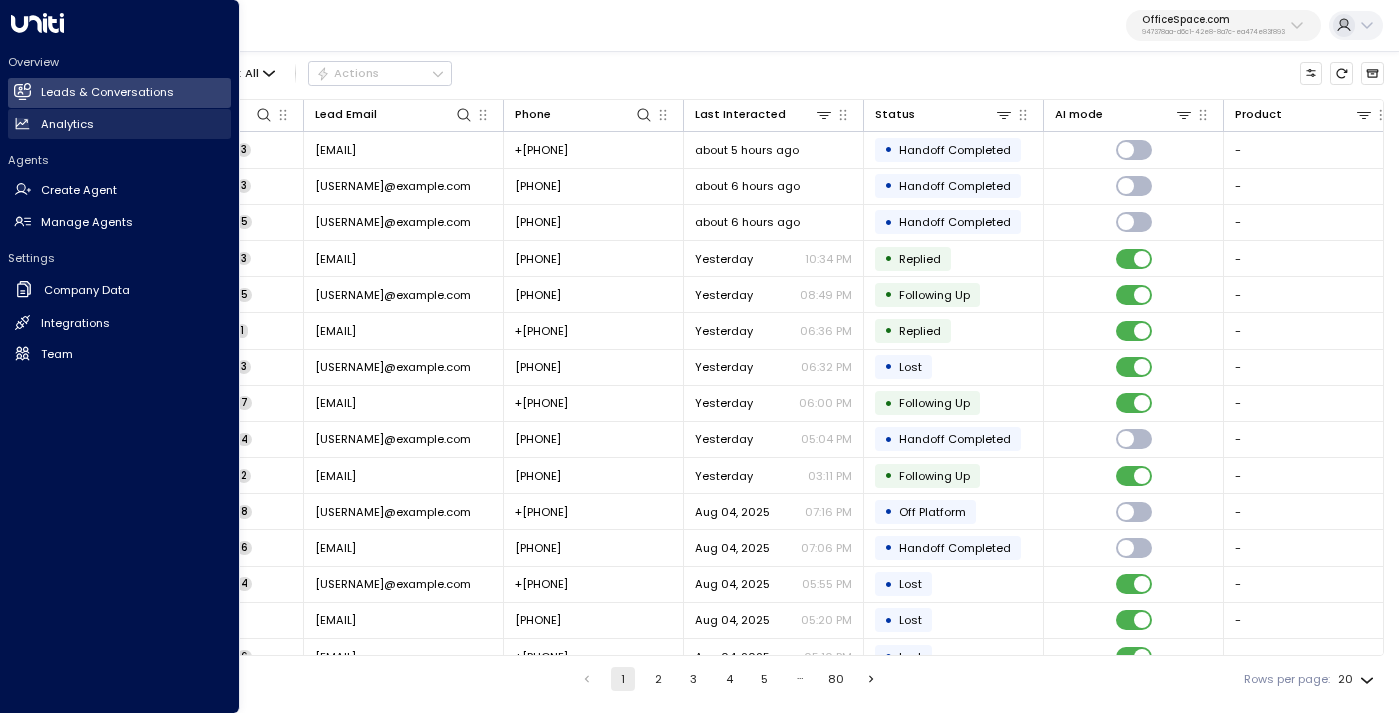 click on "Analytics" at bounding box center (67, 124) 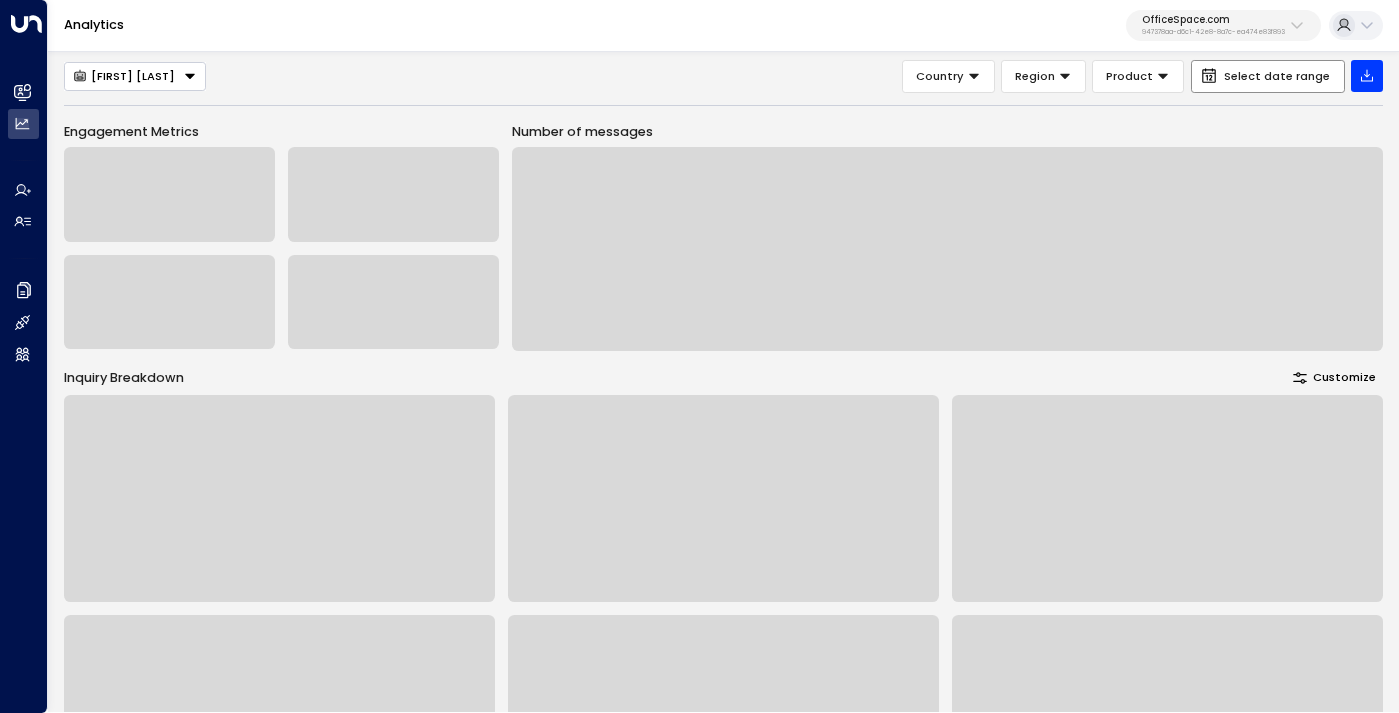 click on "Select date range" at bounding box center (1277, 76) 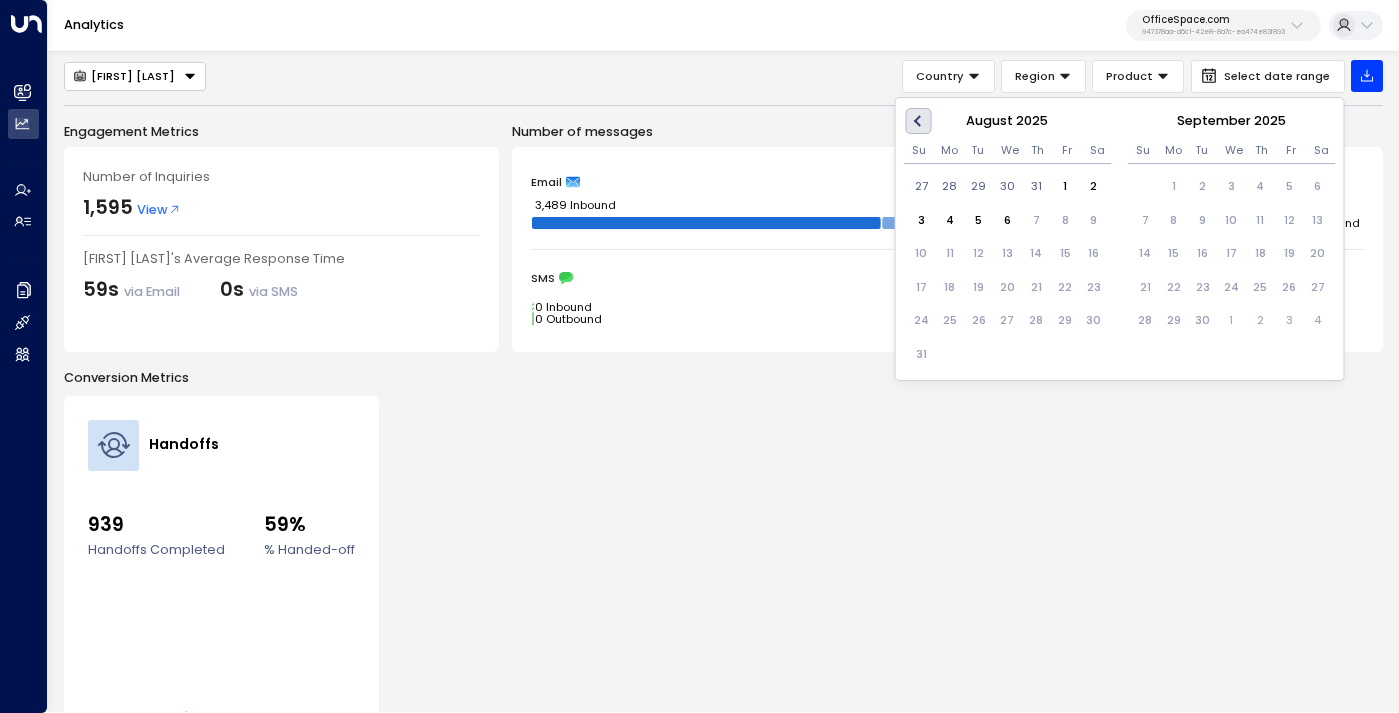 click on "Previous Month" at bounding box center [919, 121] 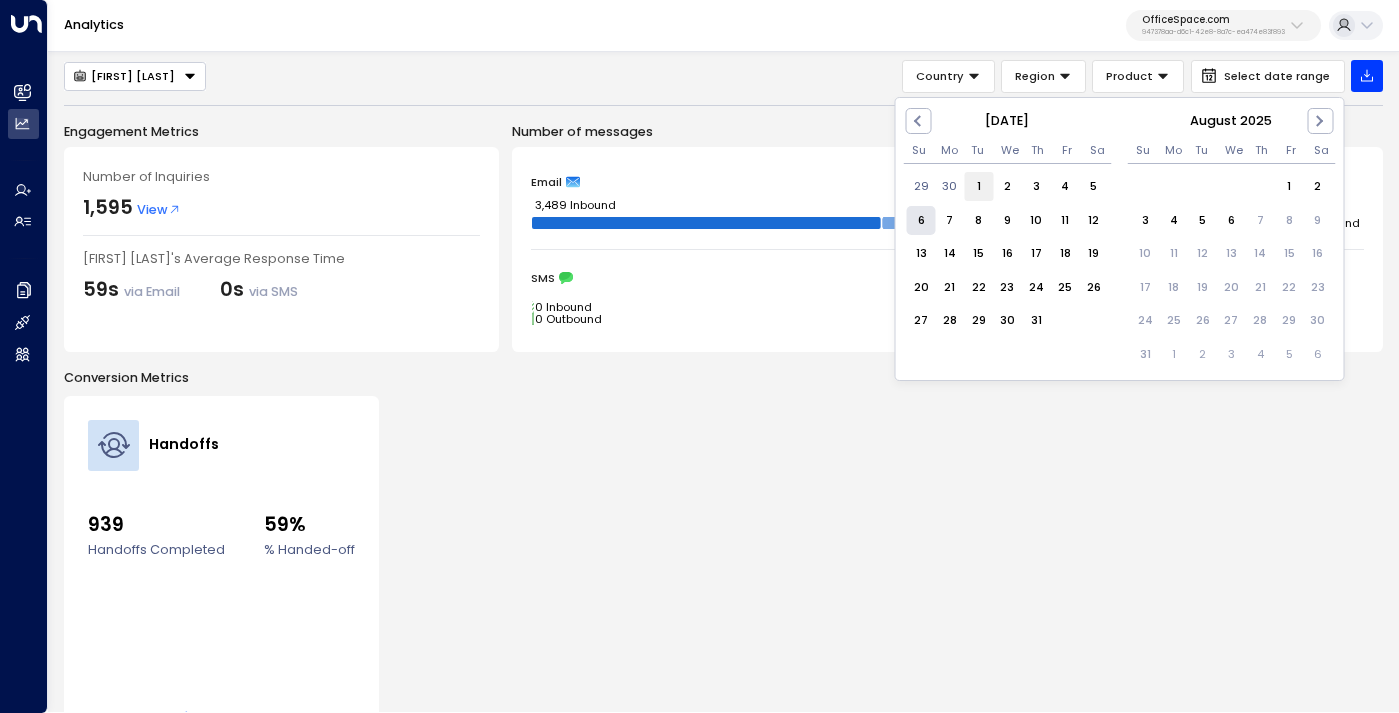 click on "1" at bounding box center (978, 186) 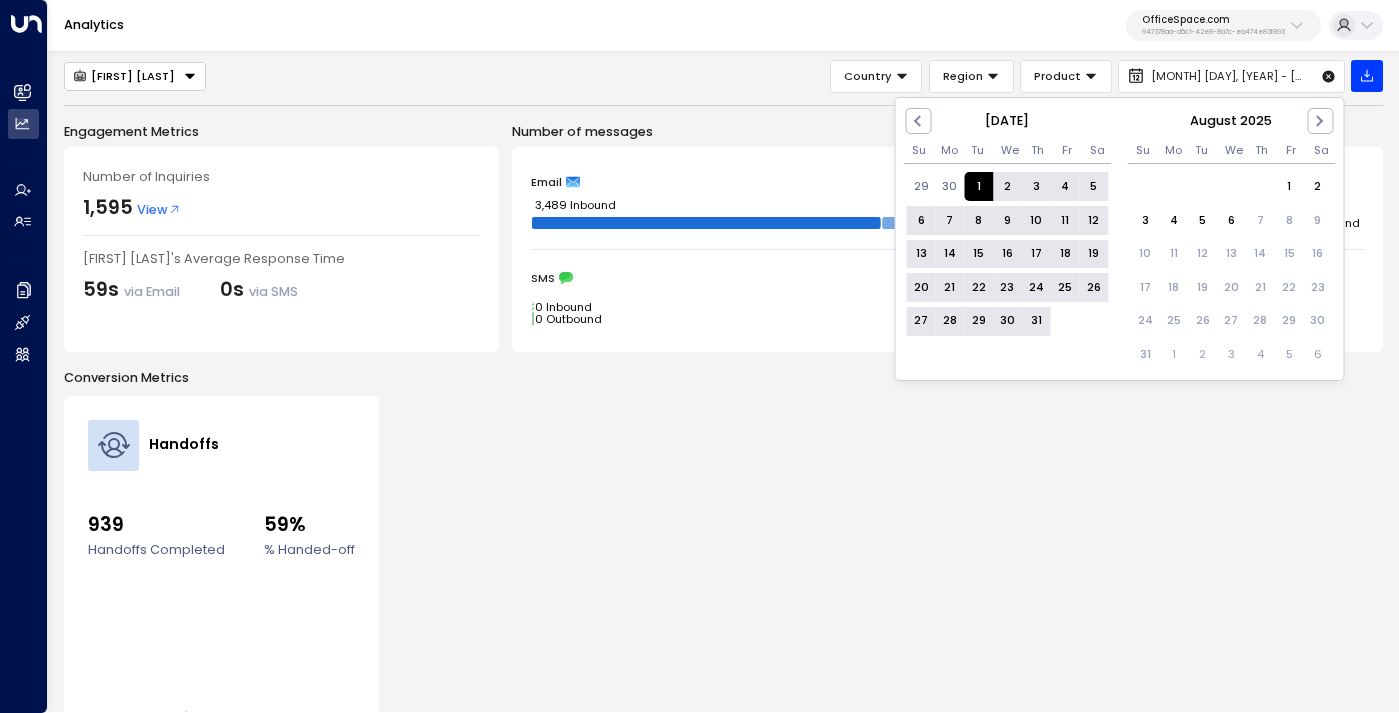 click on "31" at bounding box center [1036, 321] 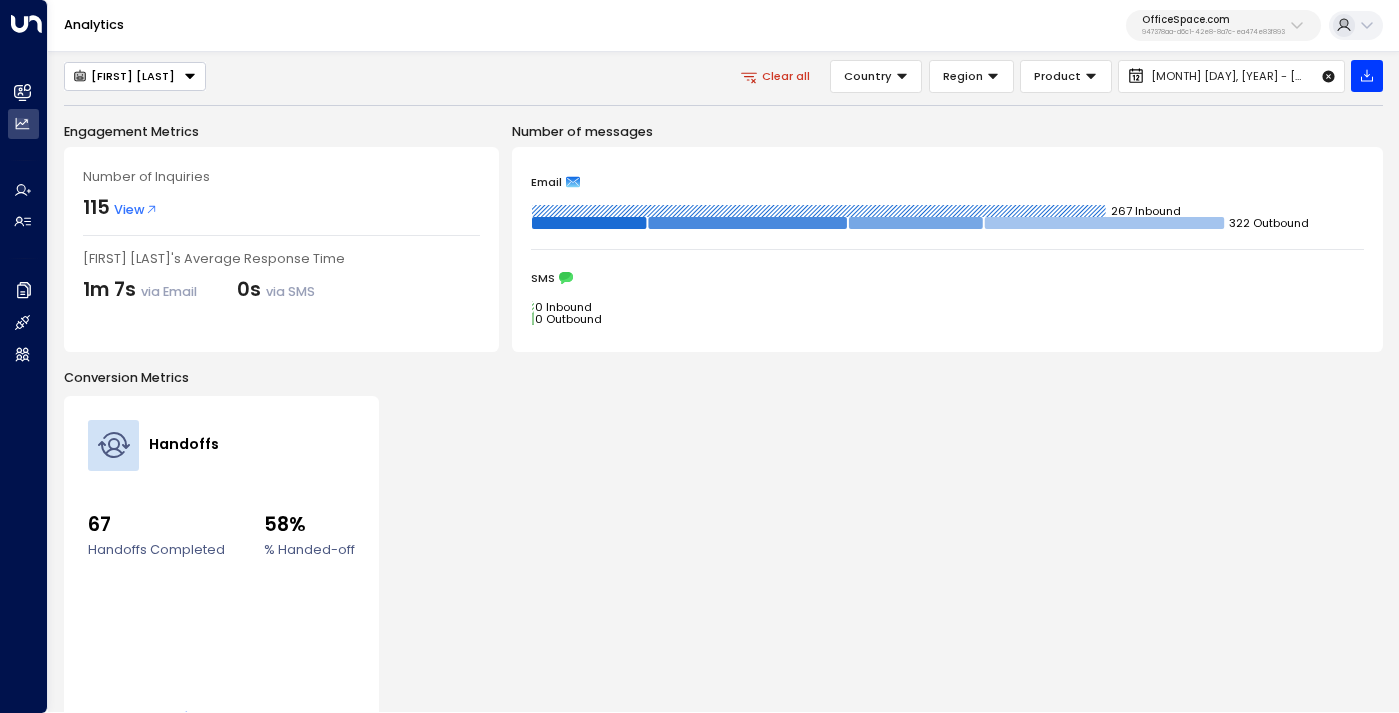click on "OfficeSpace.com" at bounding box center (1213, 20) 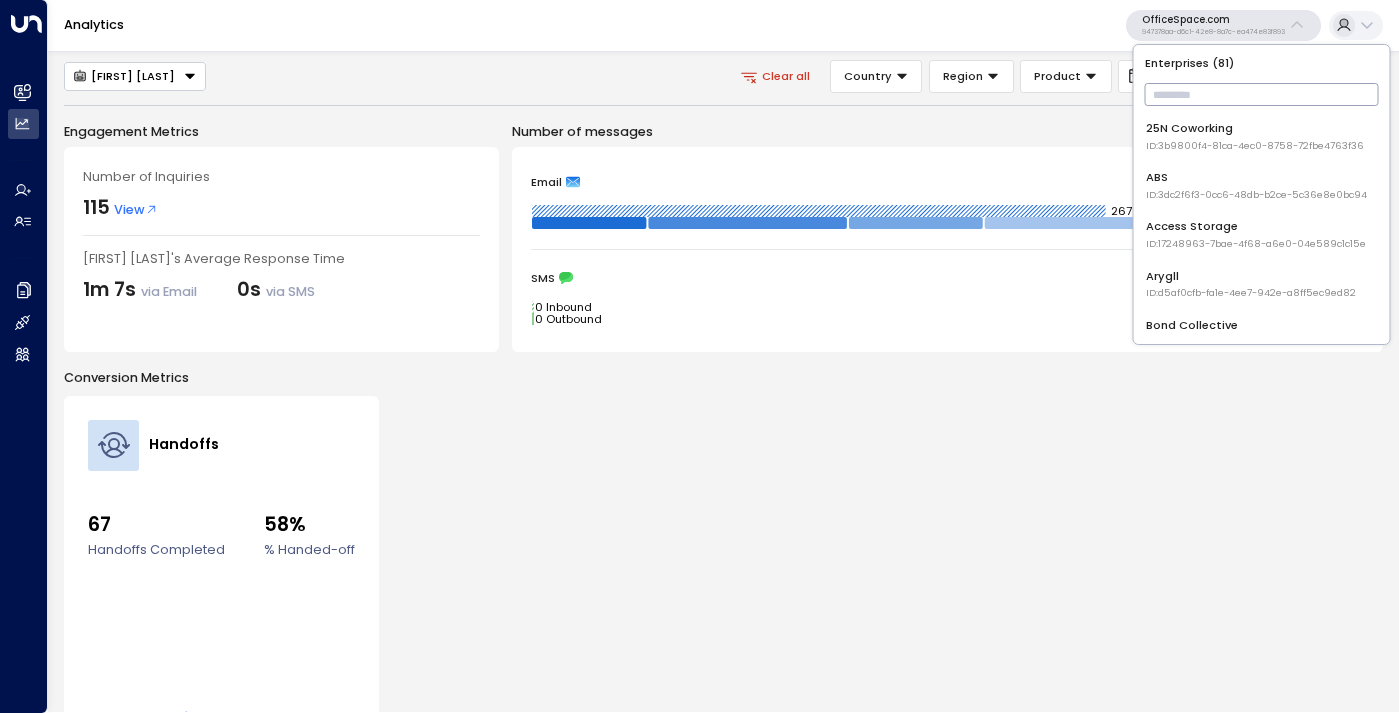 click at bounding box center (1262, 94) 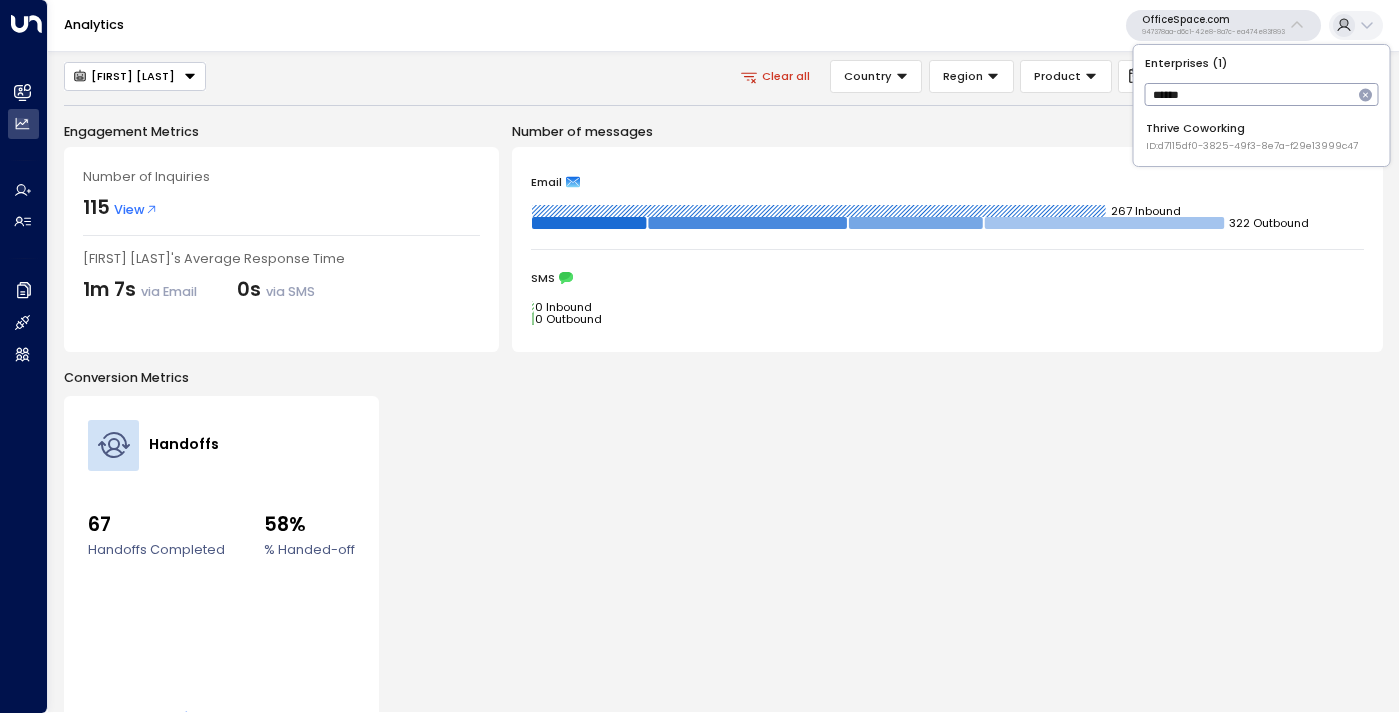 type on "******" 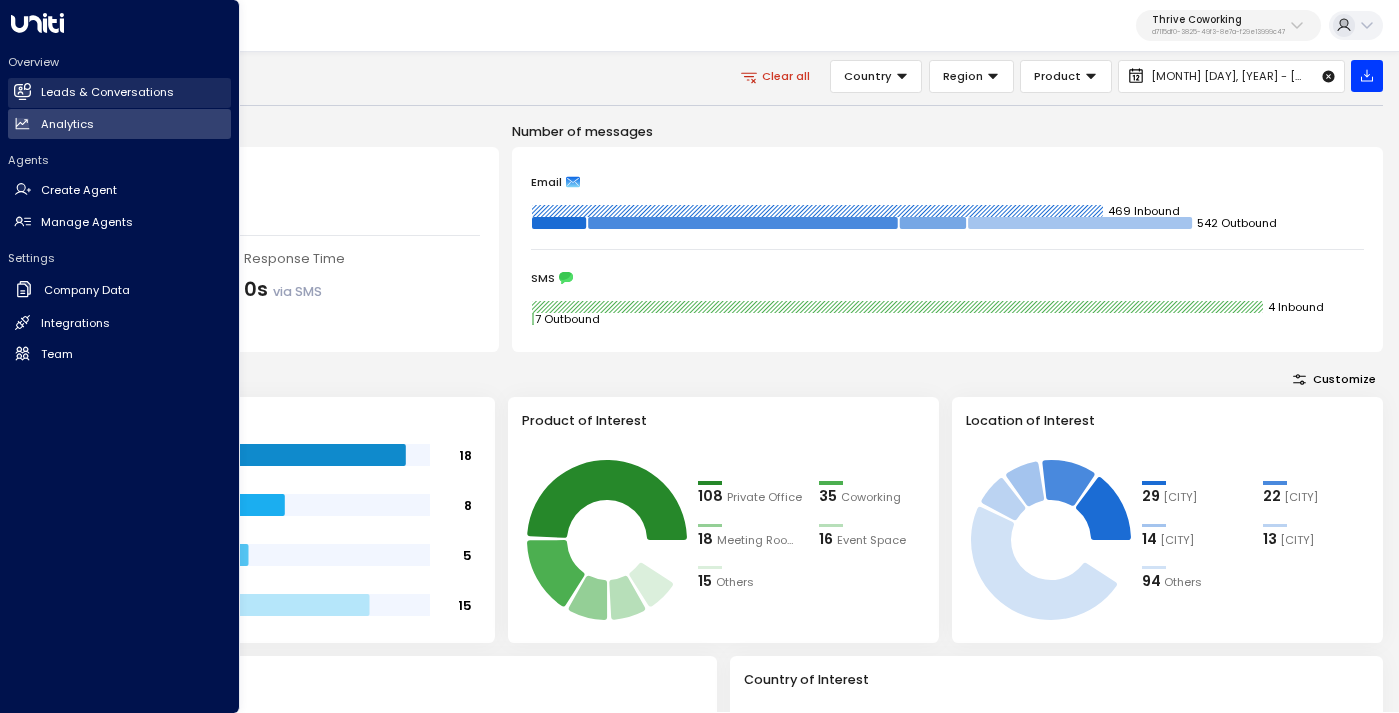 click on "Leads & Conversations" at bounding box center [107, 92] 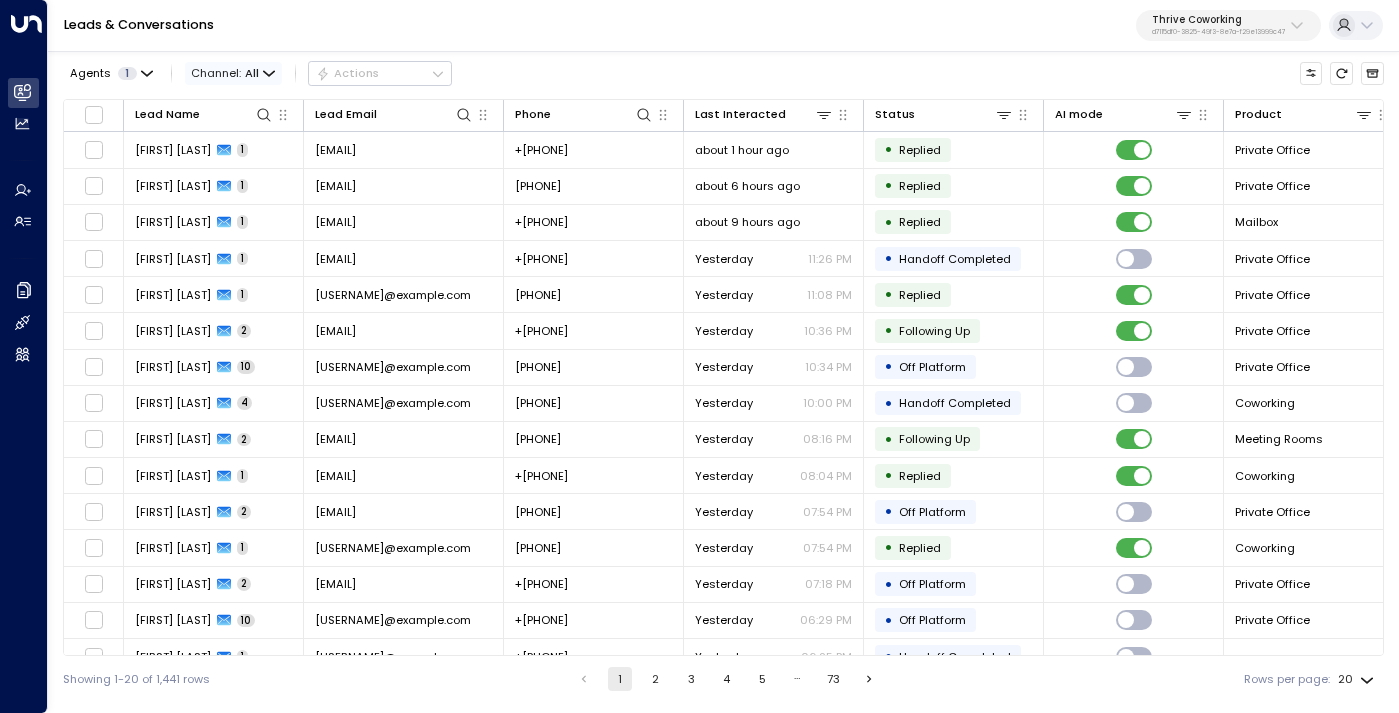 click on "Channel: All" at bounding box center (233, 73) 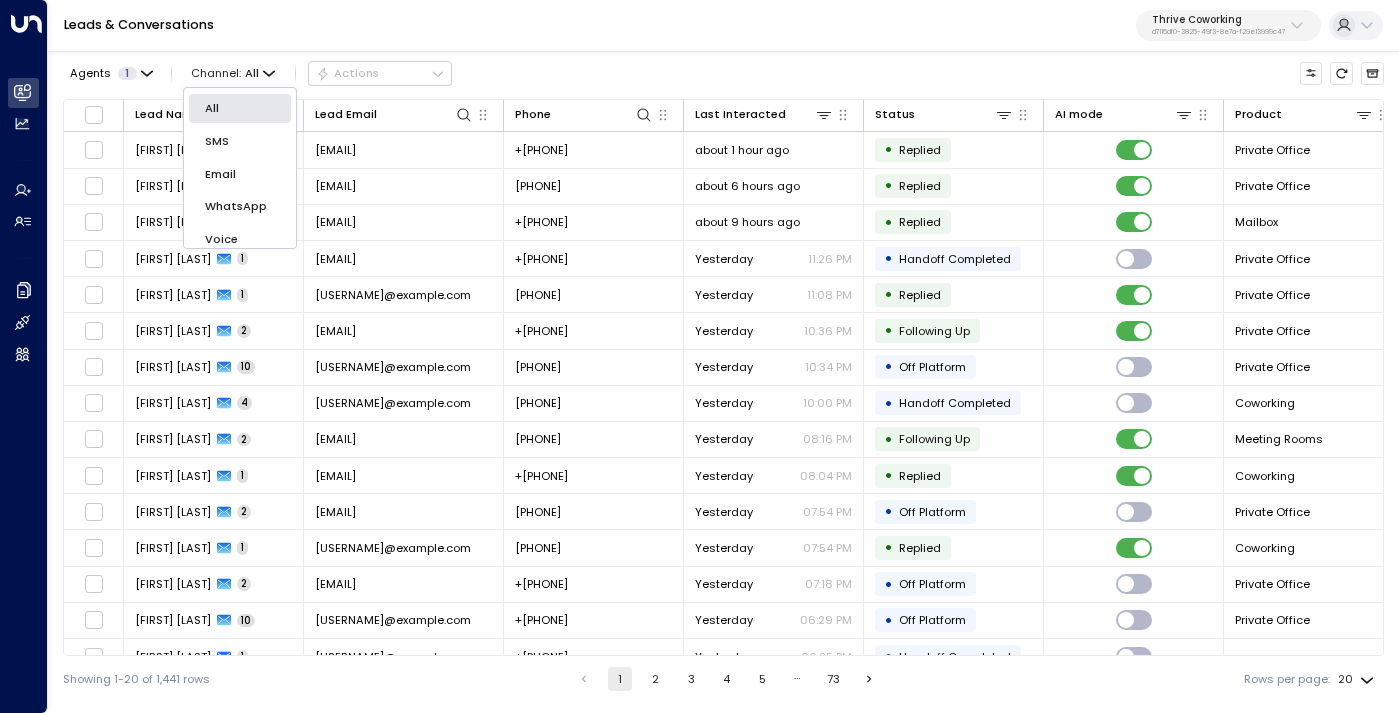 scroll, scrollTop: 34, scrollLeft: 0, axis: vertical 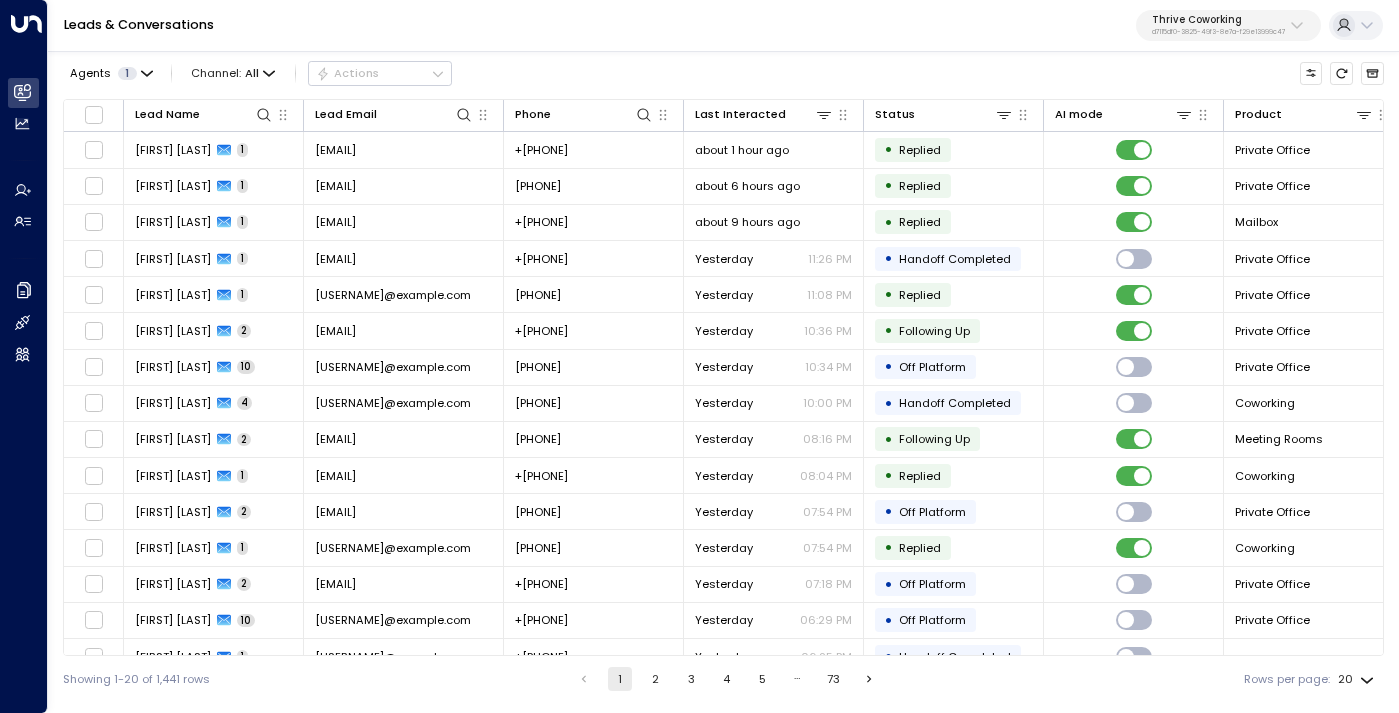 click on "Voice" at bounding box center [211, 153] 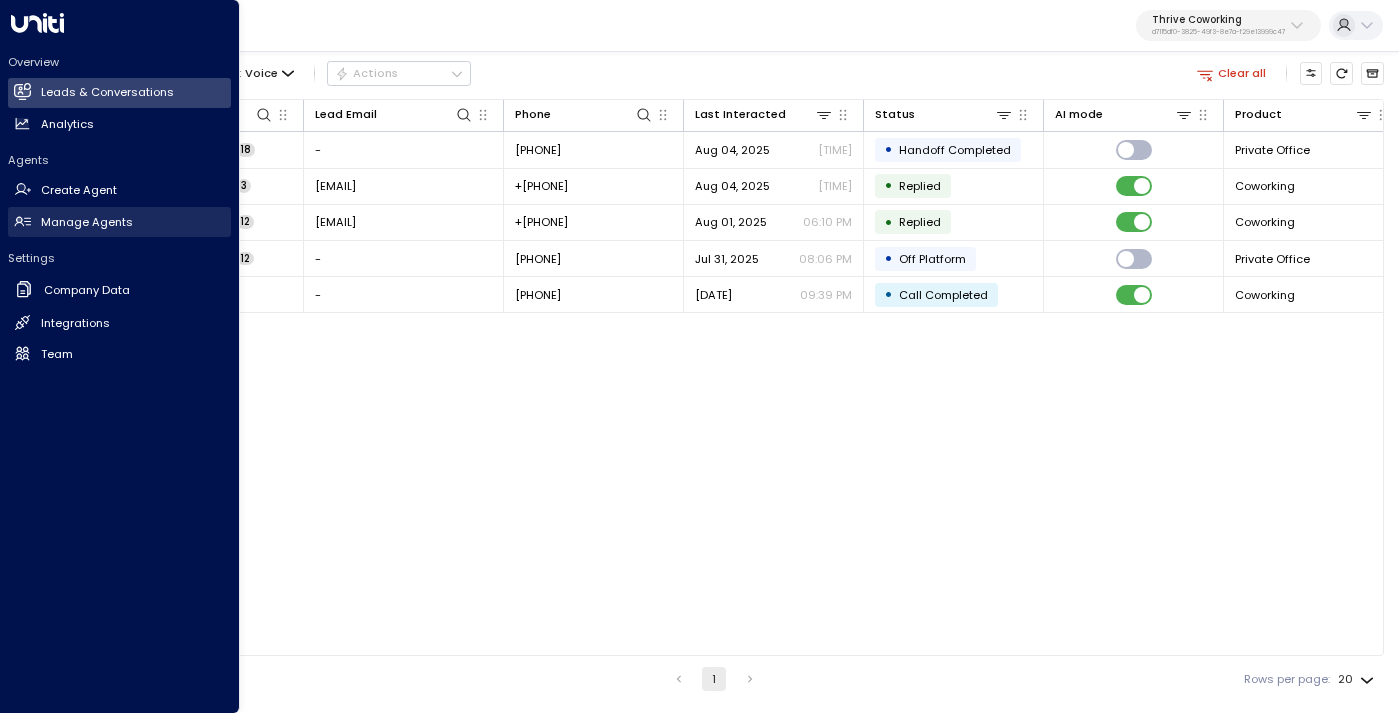 click on "Manage Agents" at bounding box center [87, 222] 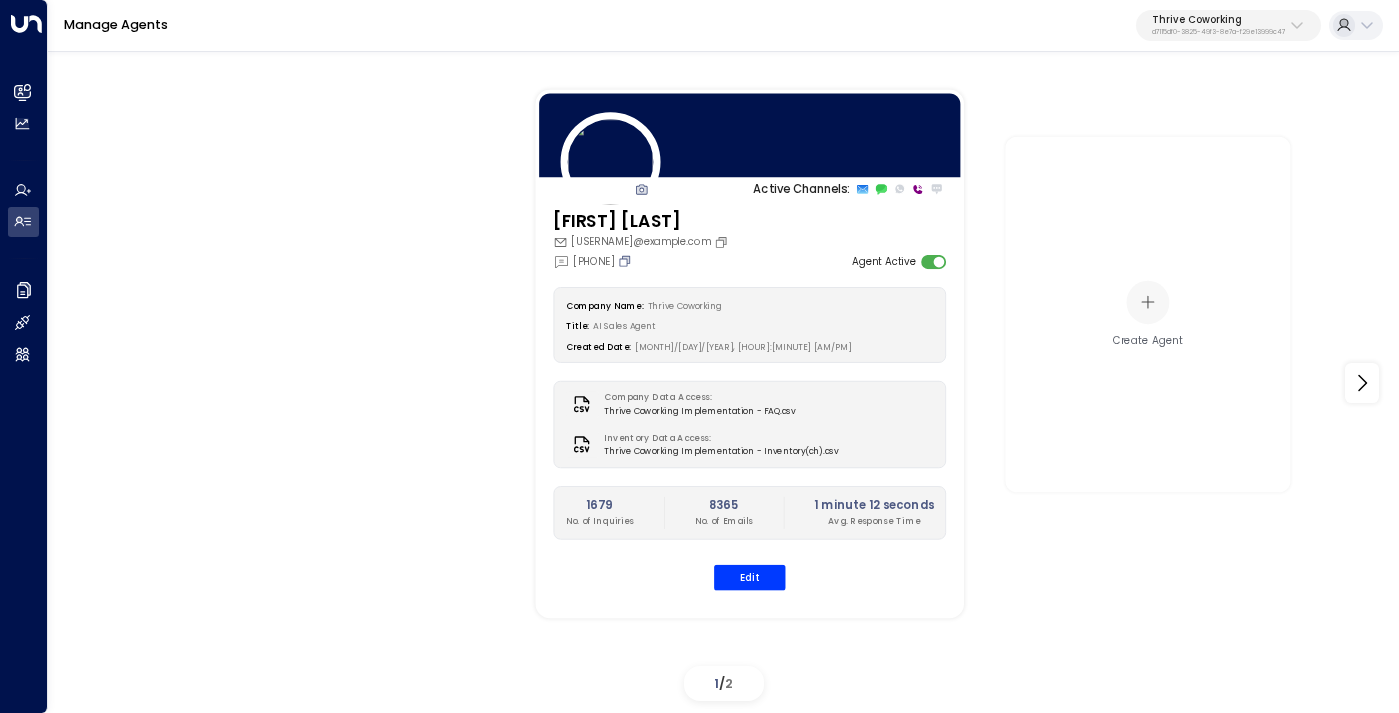 click 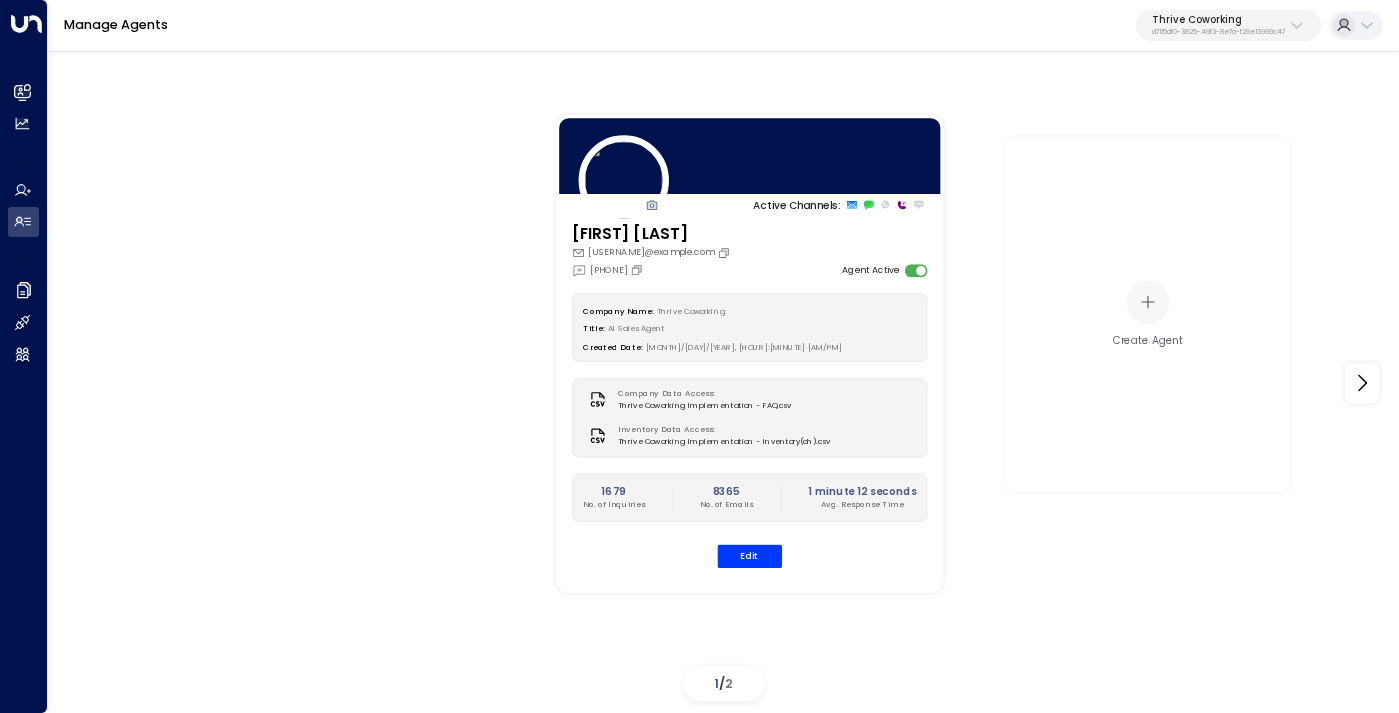 click on "d7115df0-3825-49f3-8e7a-f29e13999c47" at bounding box center [1218, 32] 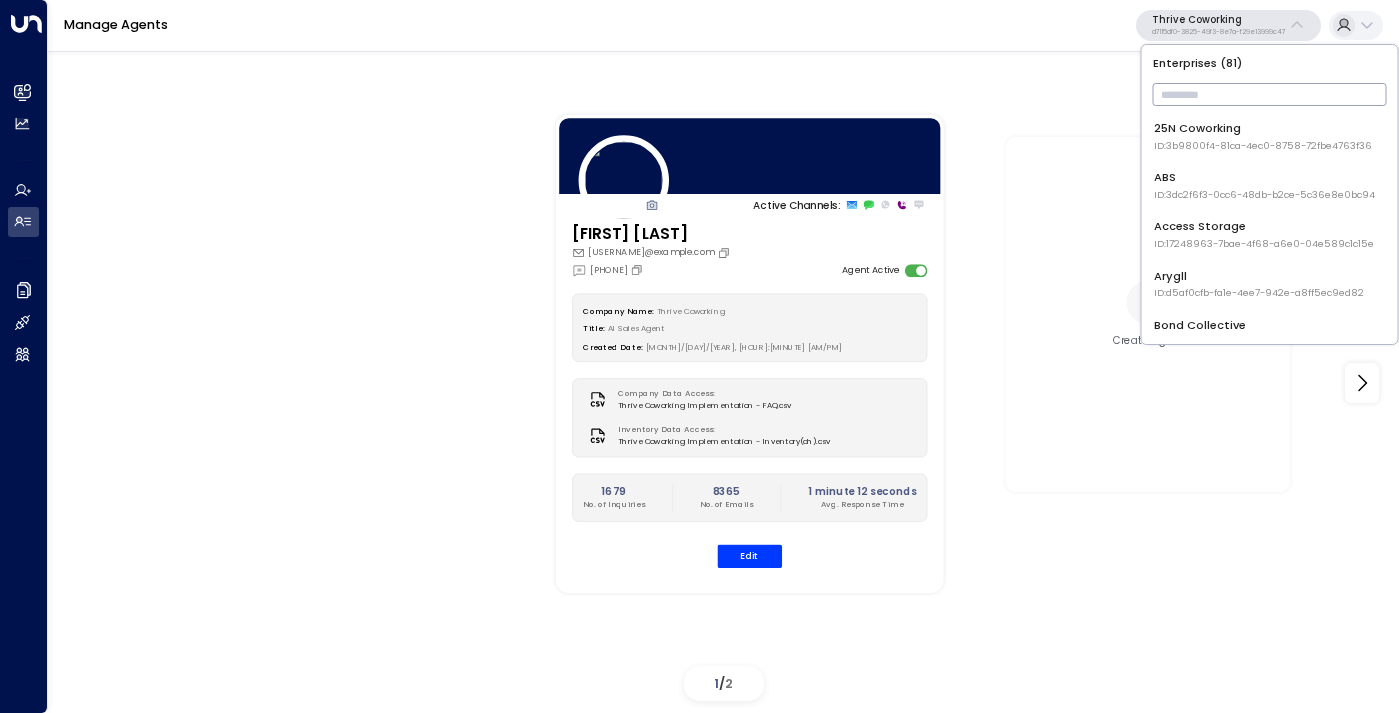 click at bounding box center [1270, 94] 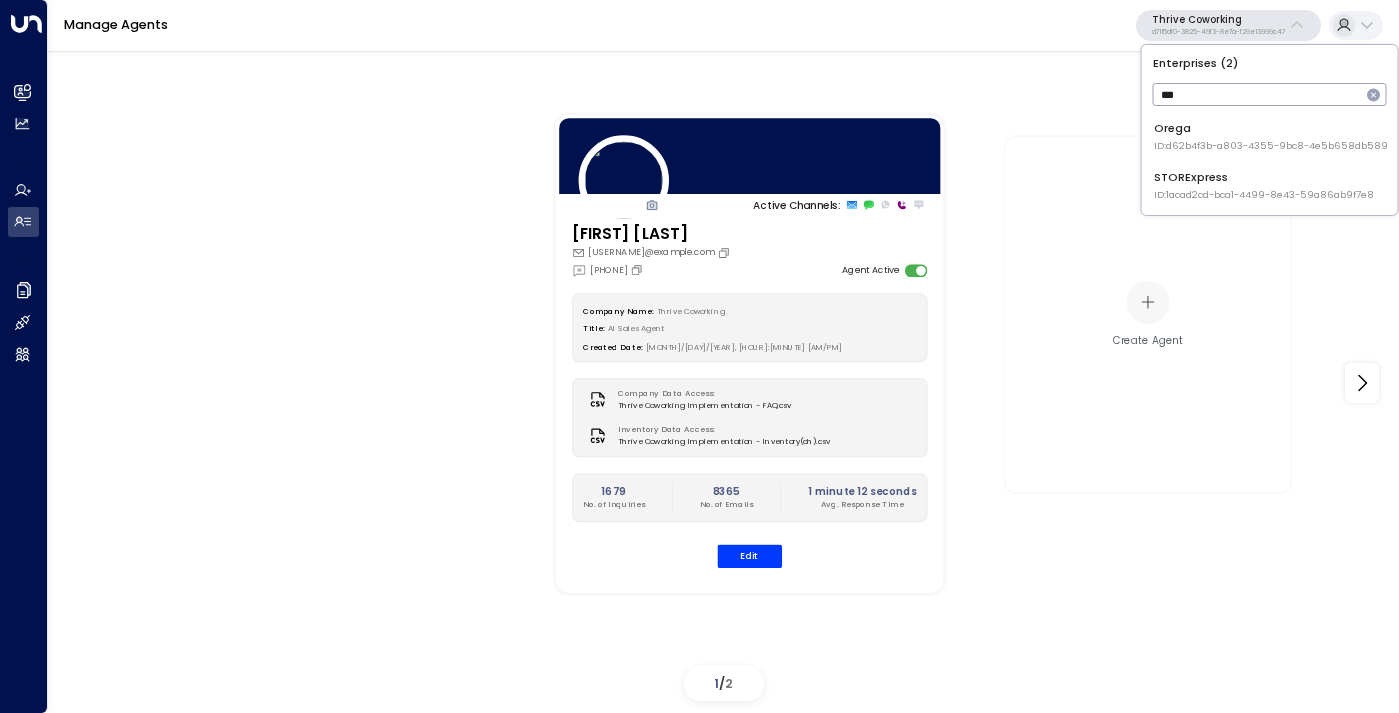 type on "***" 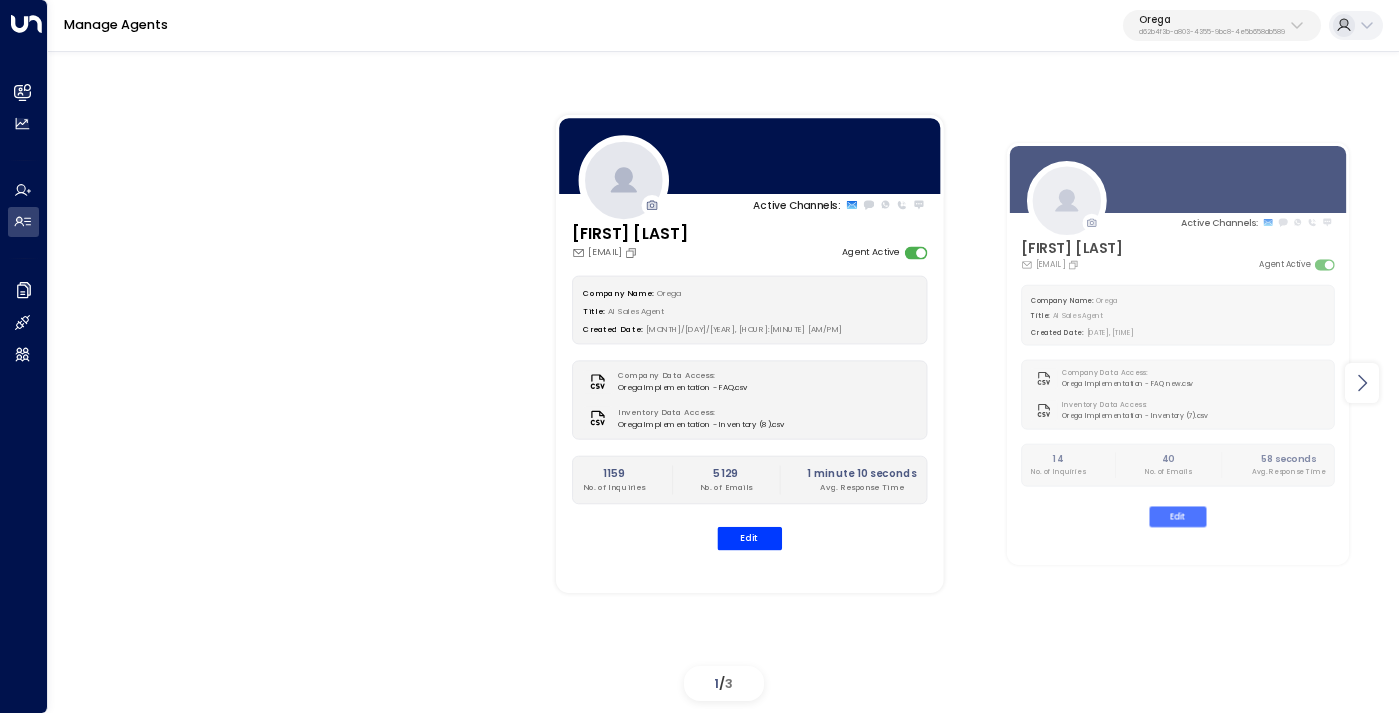 click 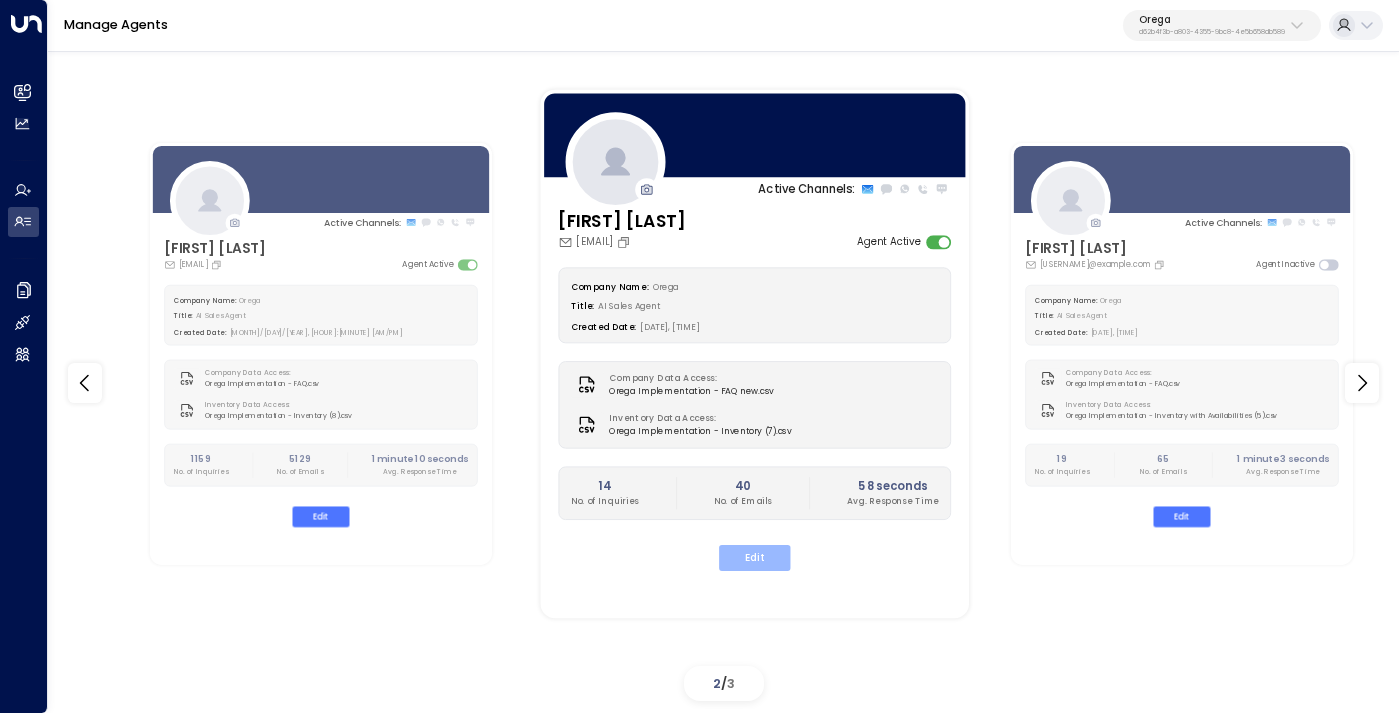 click on "Edit" at bounding box center [754, 558] 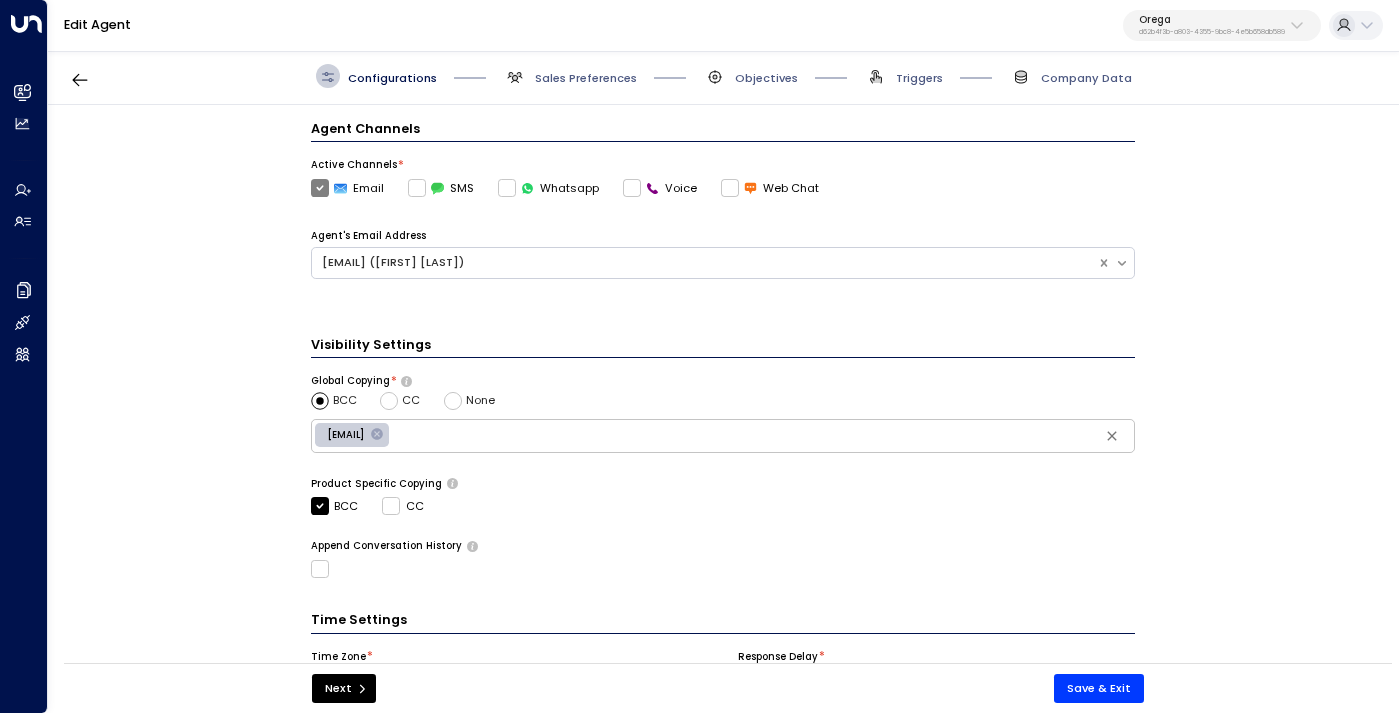 scroll, scrollTop: 577, scrollLeft: 0, axis: vertical 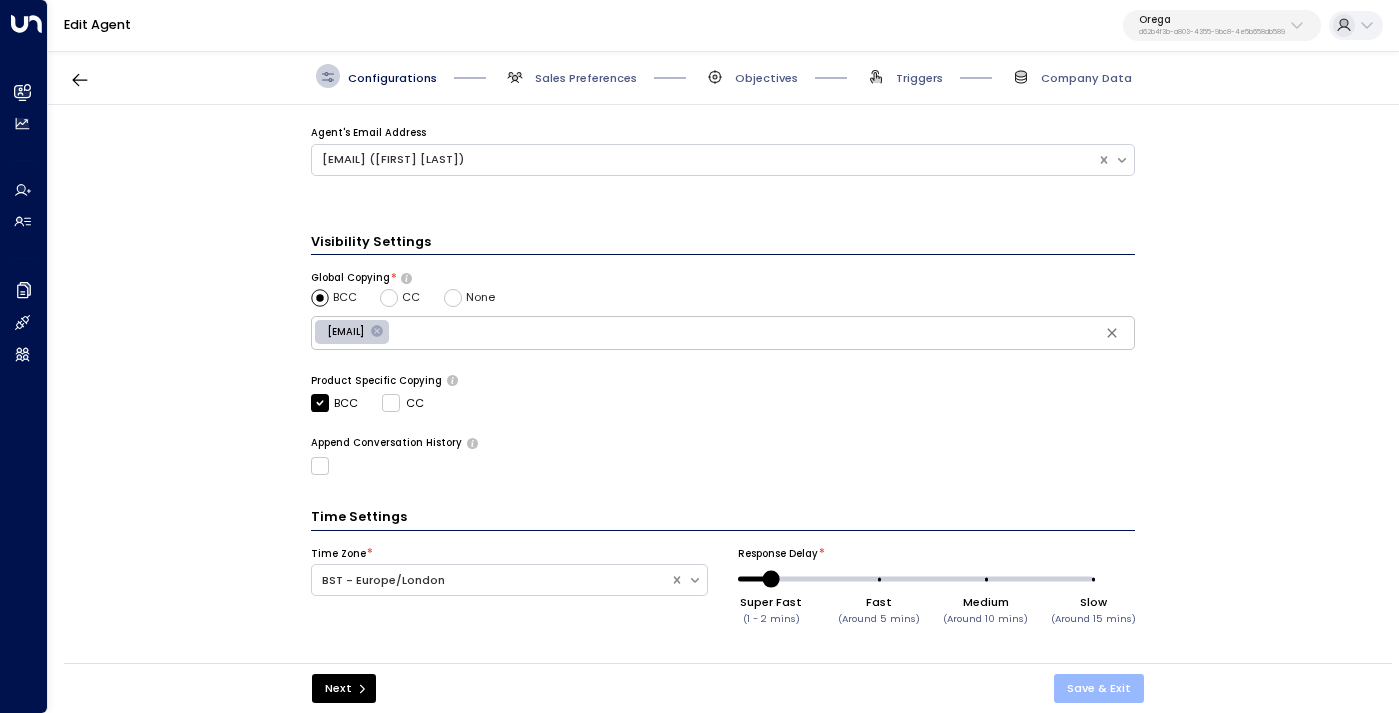 click on "Save & Exit" at bounding box center (1099, 688) 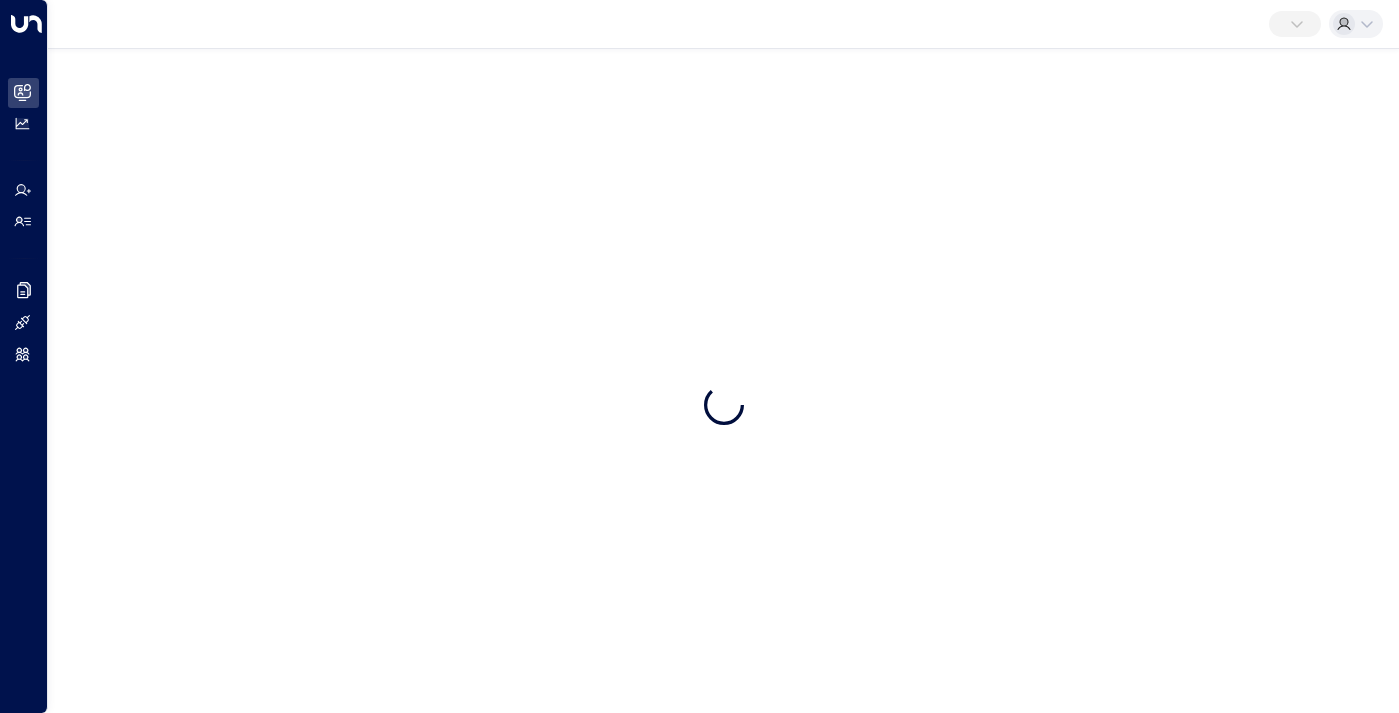 scroll, scrollTop: 0, scrollLeft: 0, axis: both 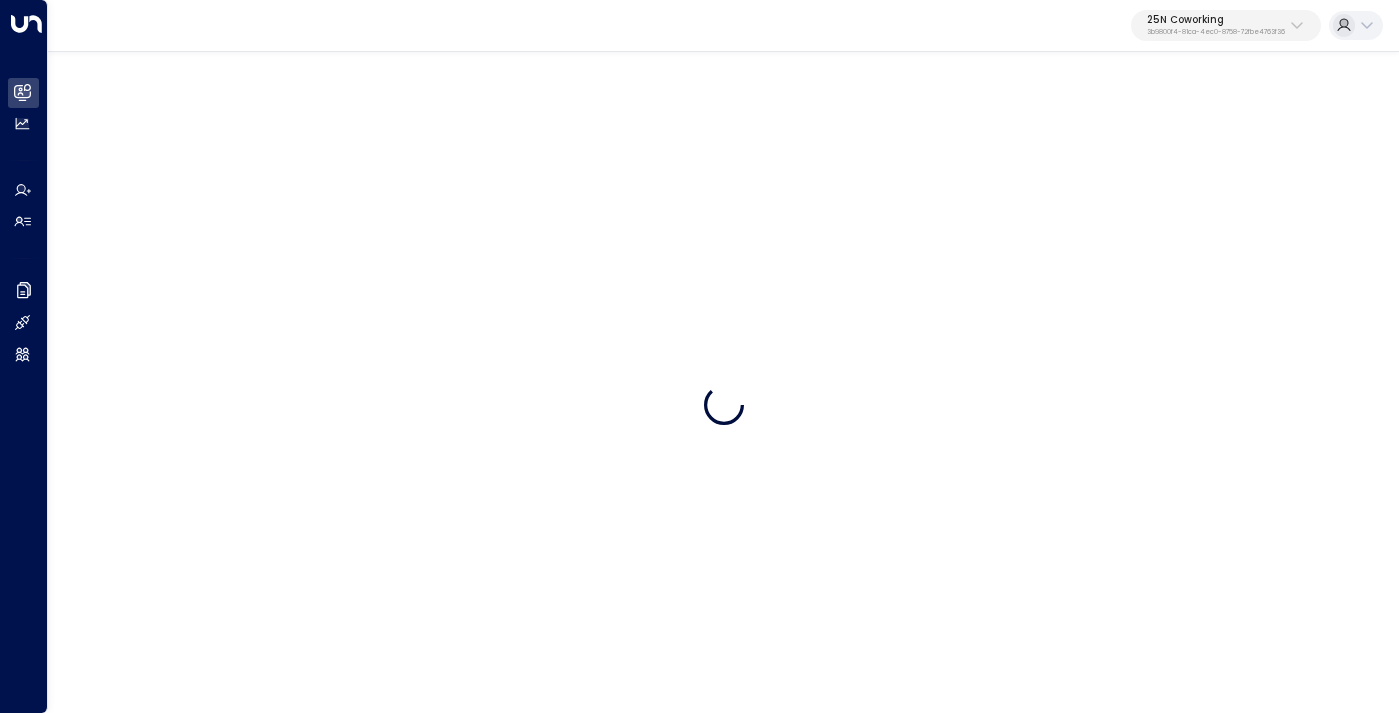 click on "25N Coworking" at bounding box center (1216, 20) 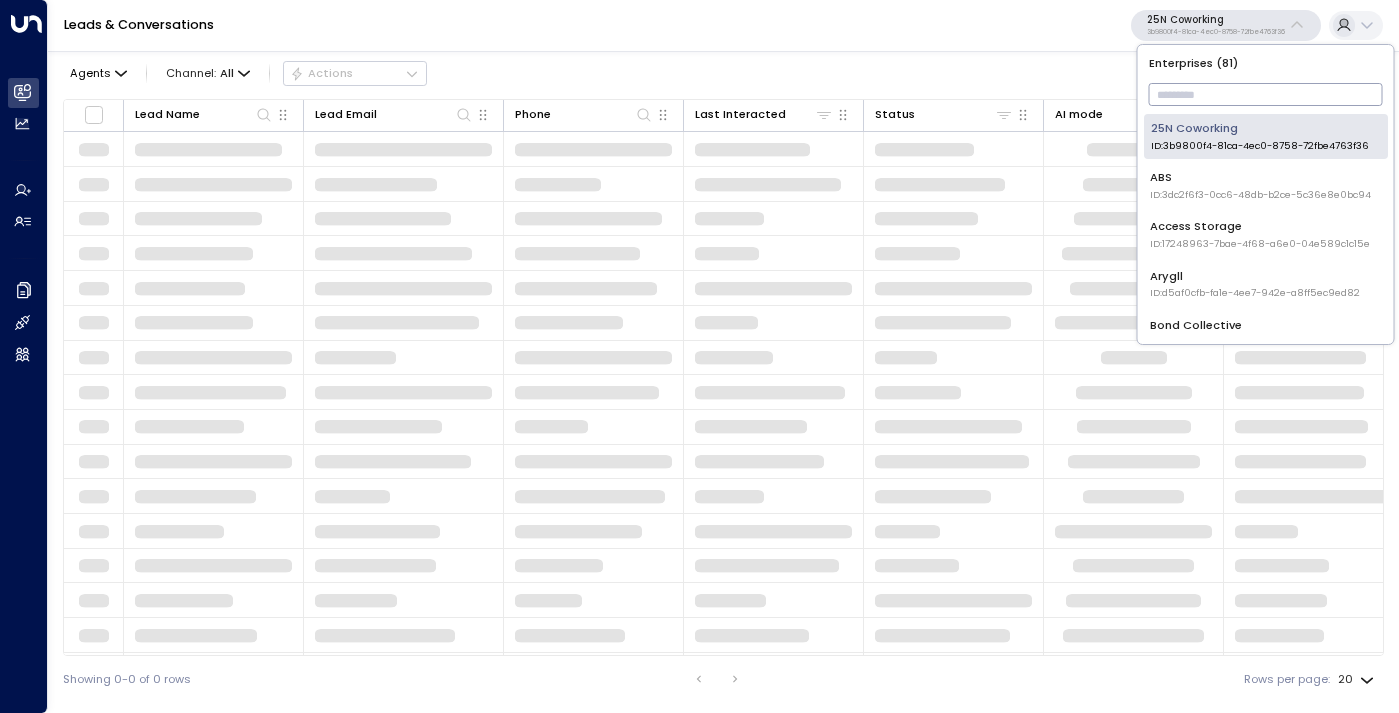 click at bounding box center [1266, 94] 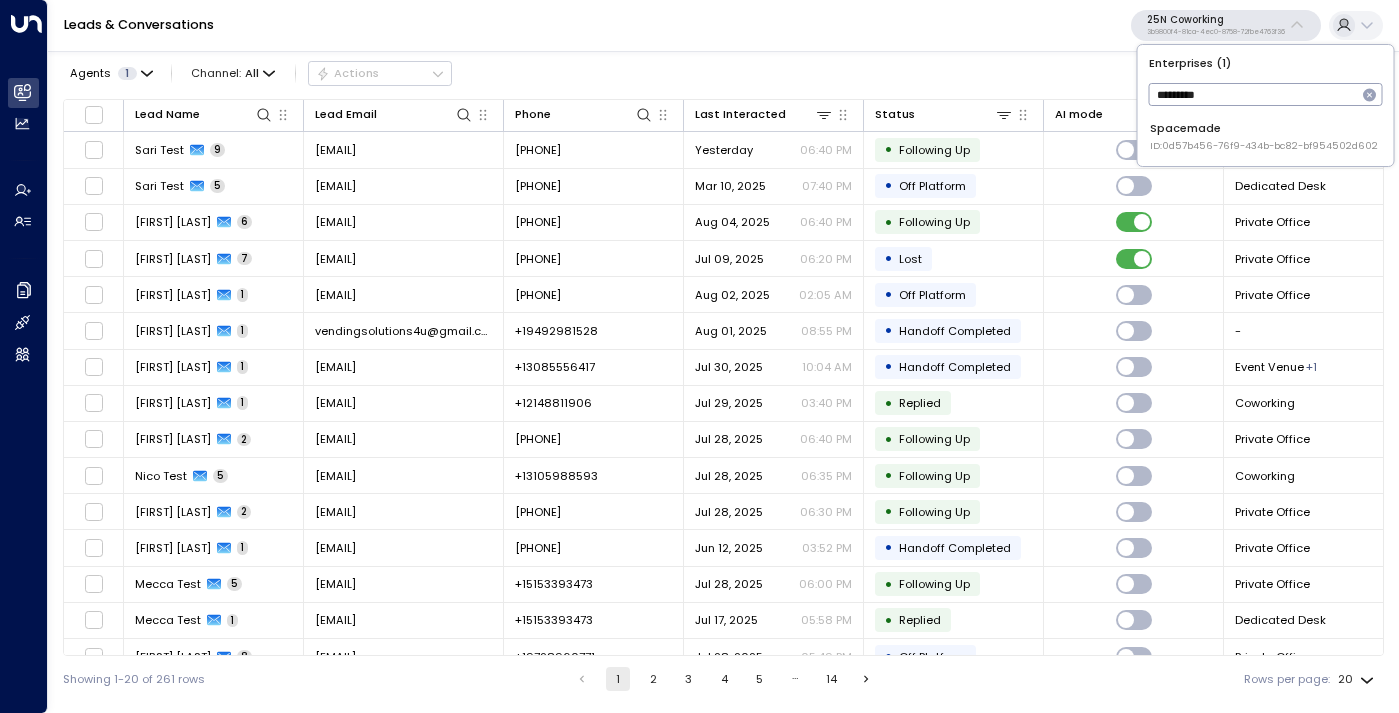 type on "*********" 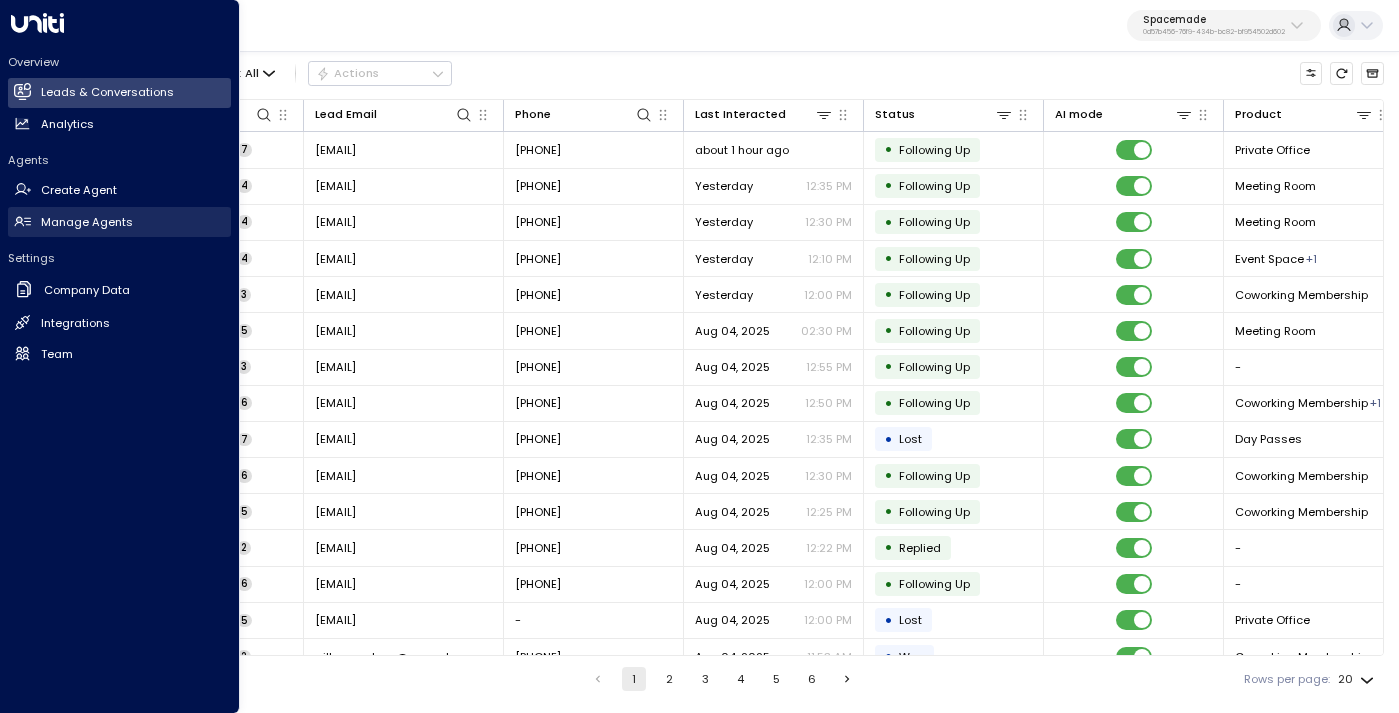 click on "Manage Agents" at bounding box center [87, 222] 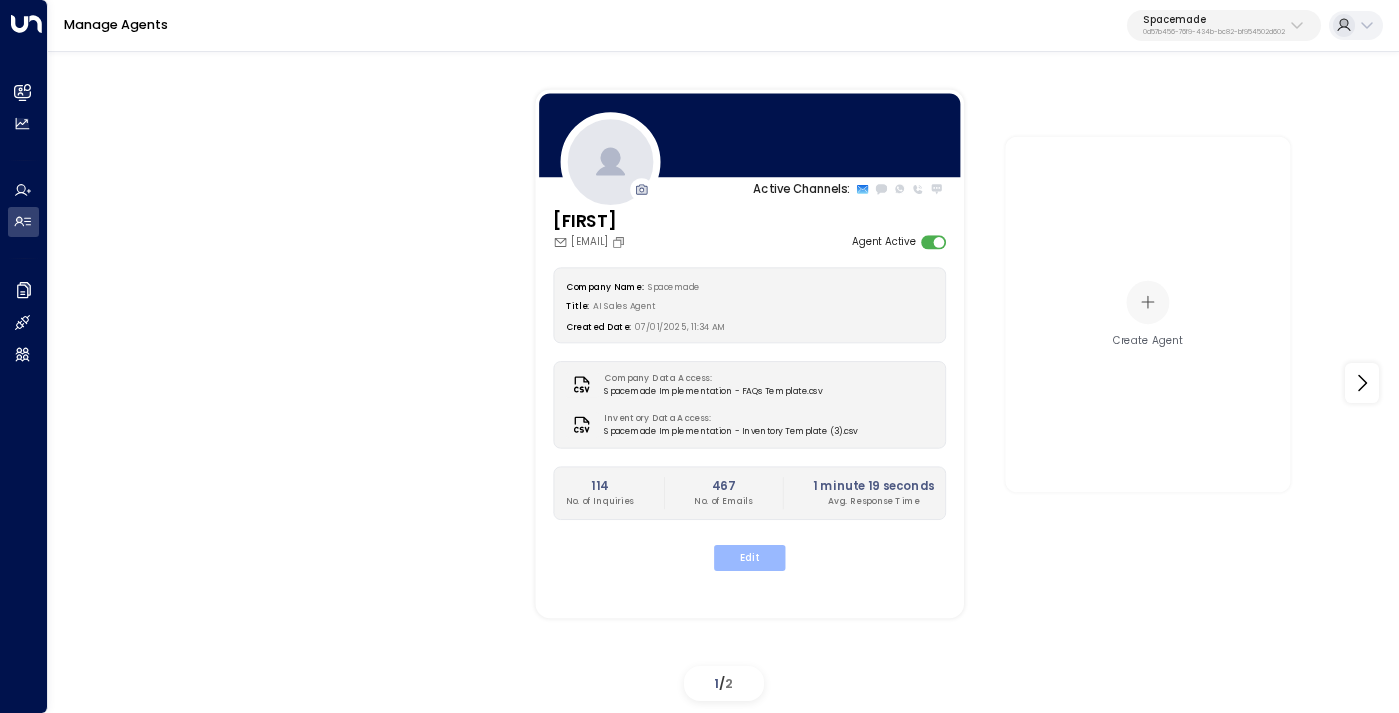 click on "Edit" at bounding box center [749, 558] 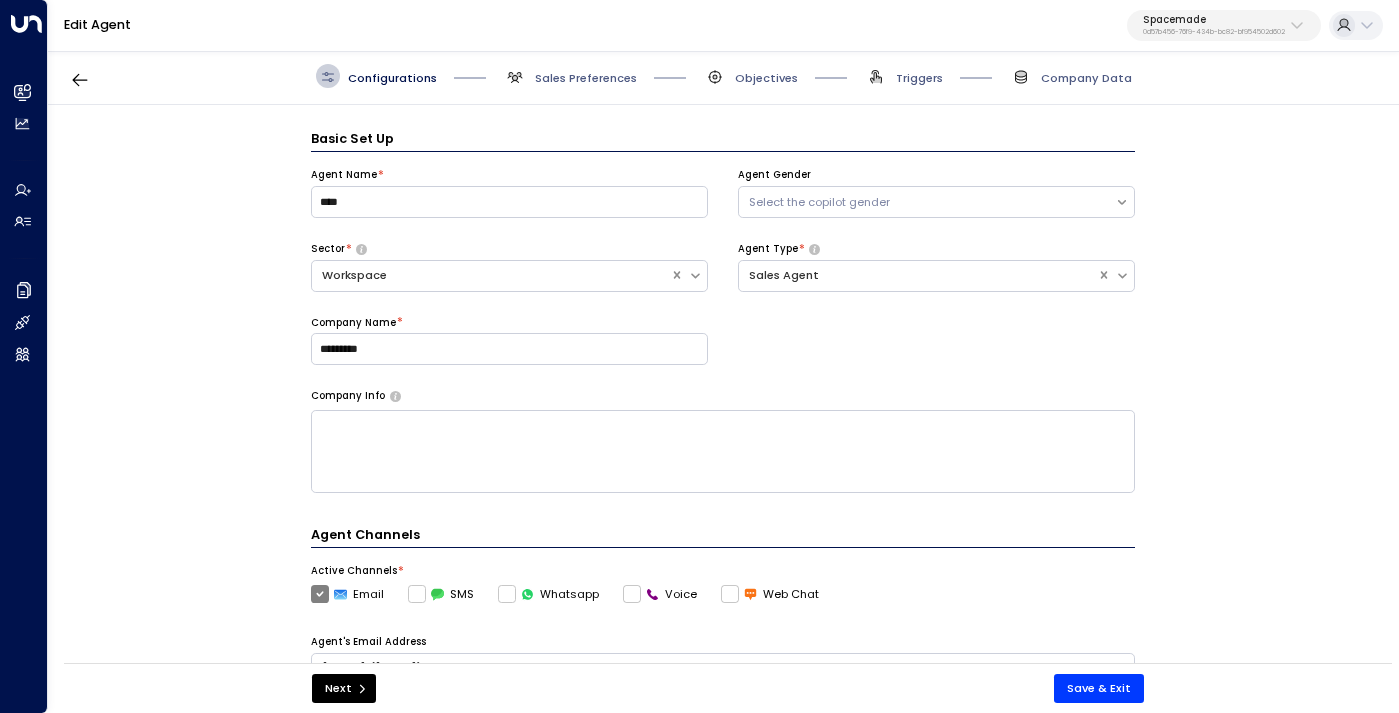 scroll, scrollTop: 24, scrollLeft: 0, axis: vertical 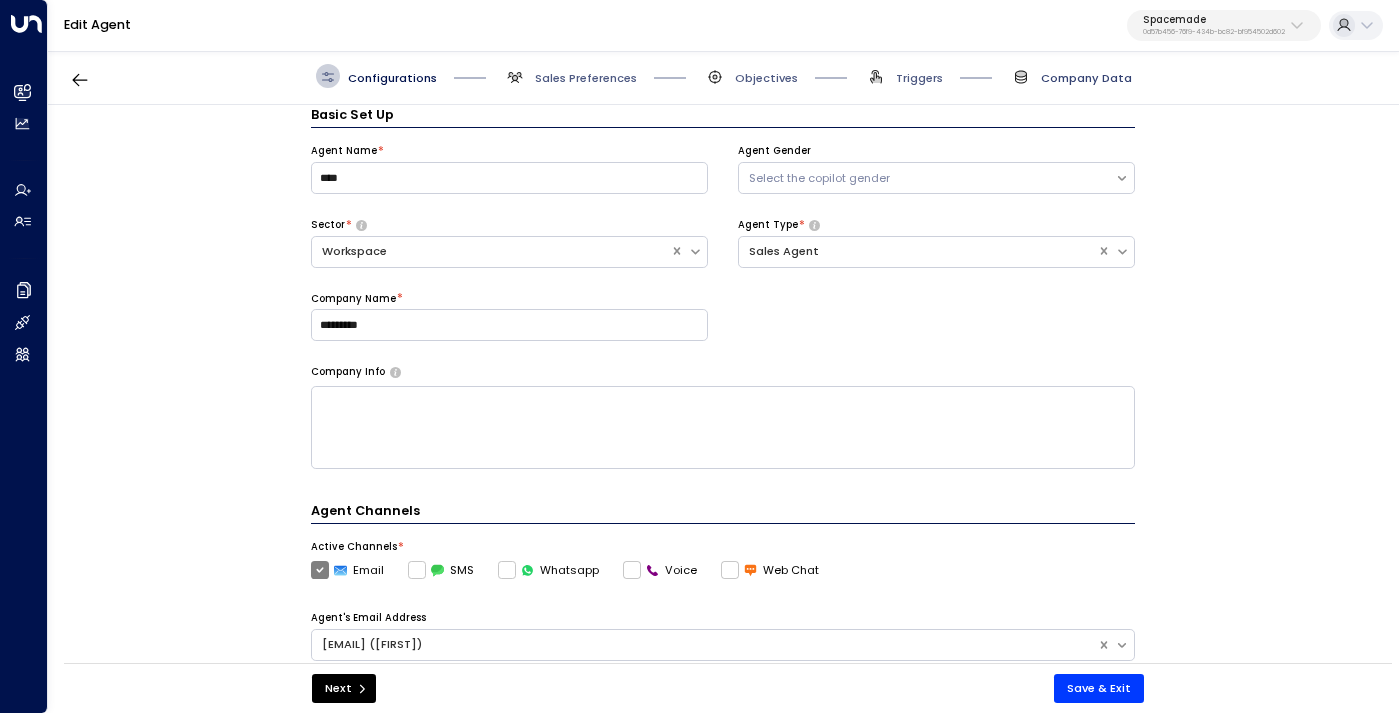 click on "Company Data" at bounding box center (1086, 78) 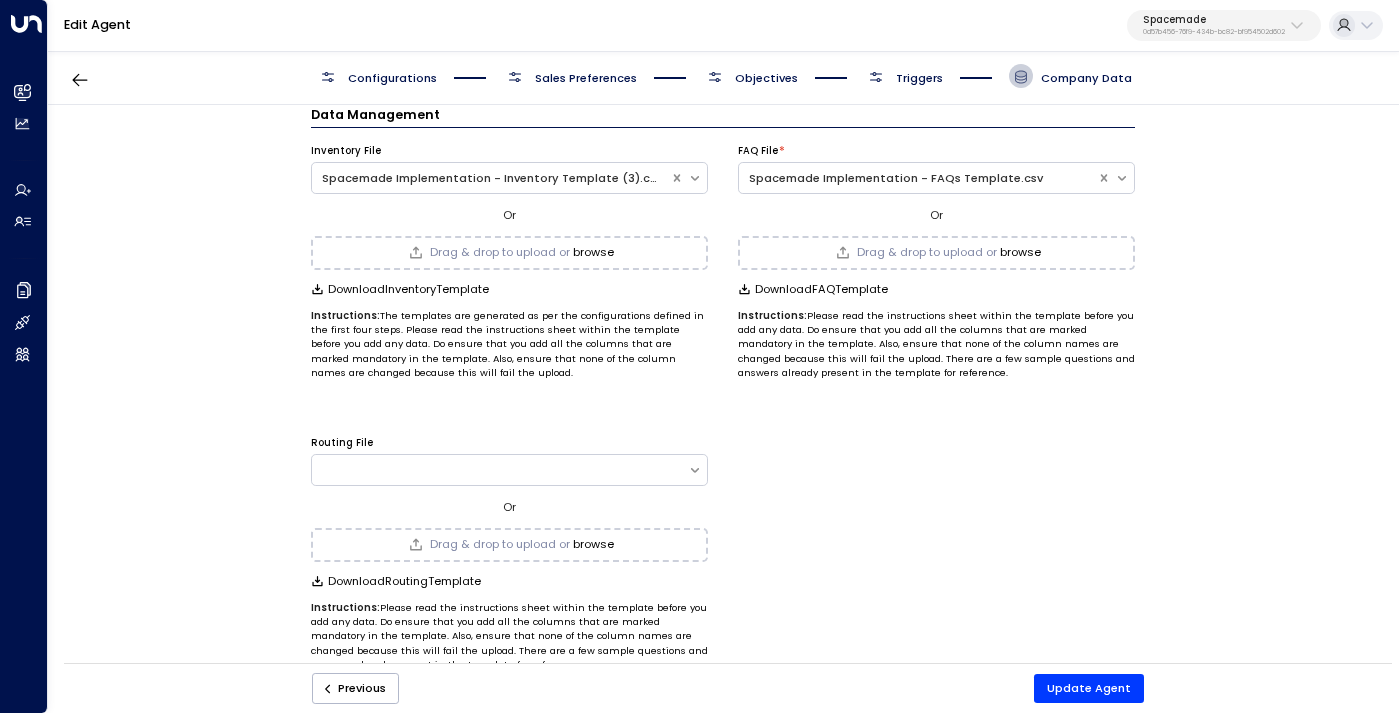 click on "browse" at bounding box center [593, 252] 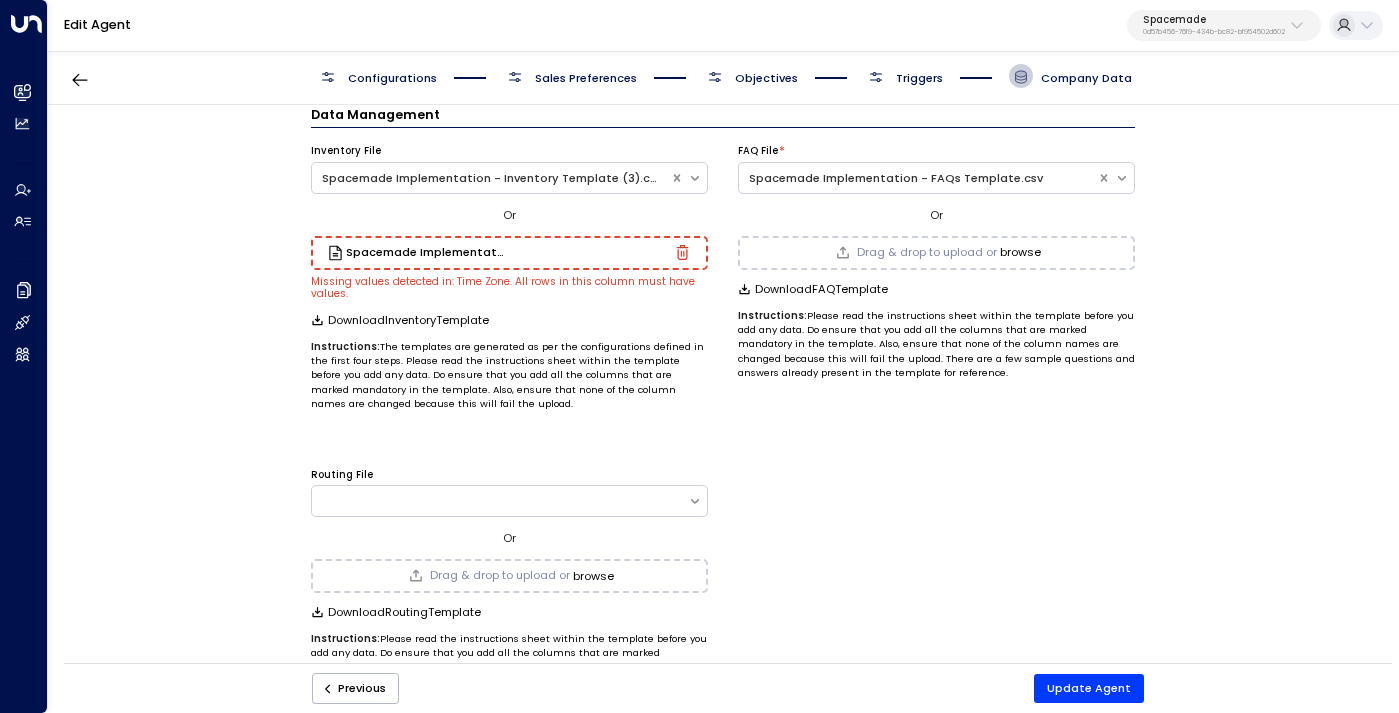 click 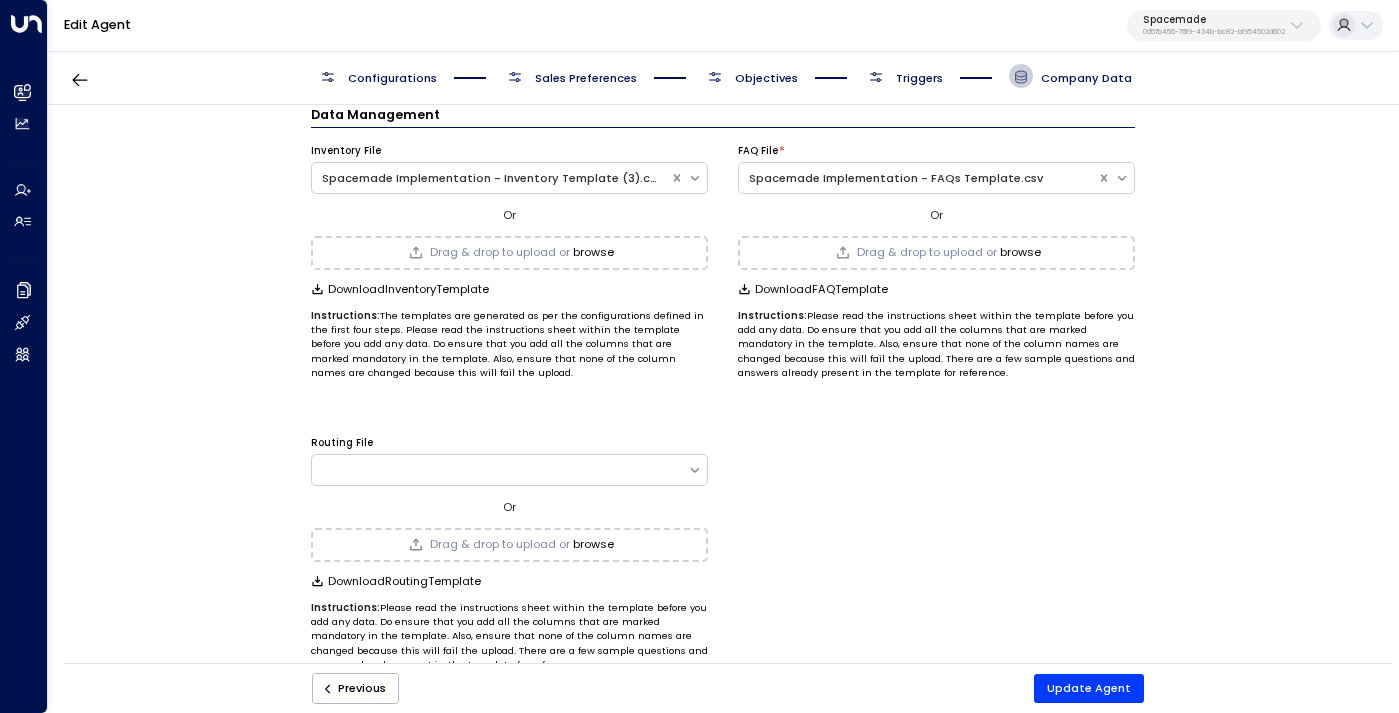 click on "browse" at bounding box center [593, 252] 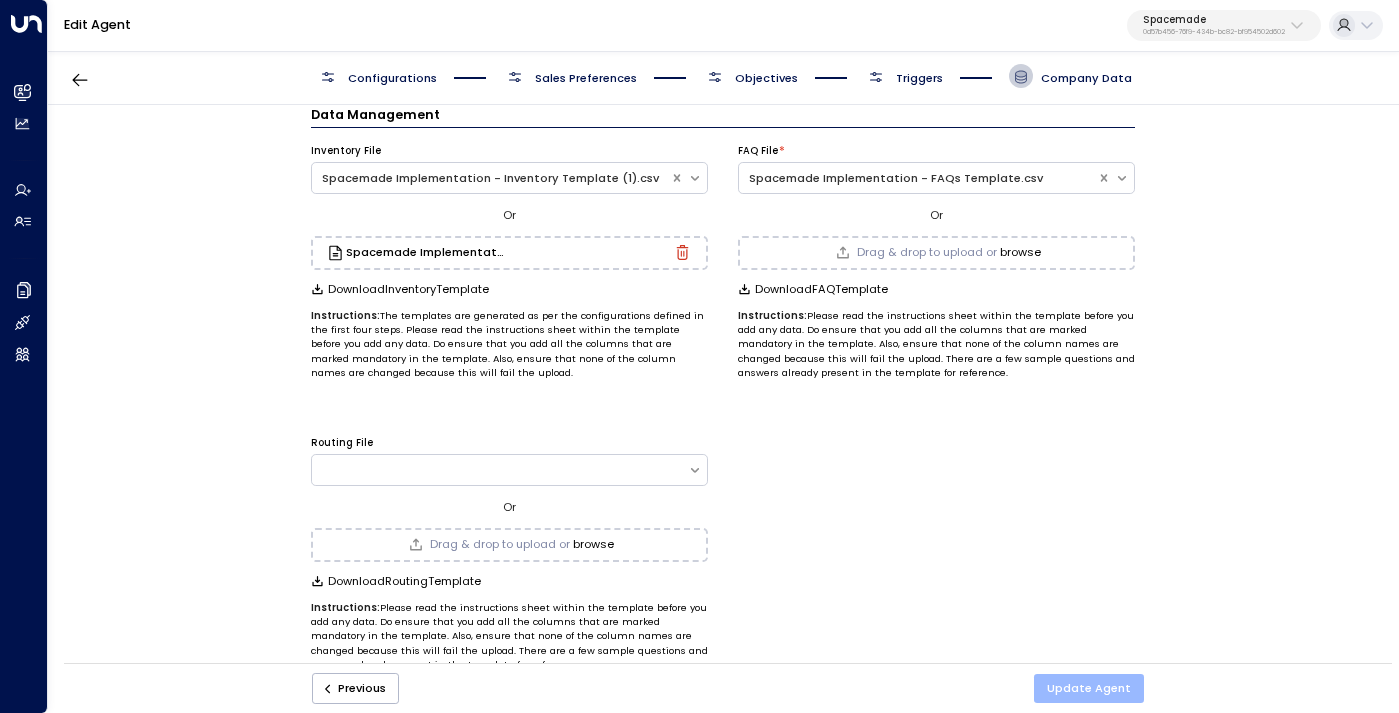 click on "Update Agent" at bounding box center [1089, 688] 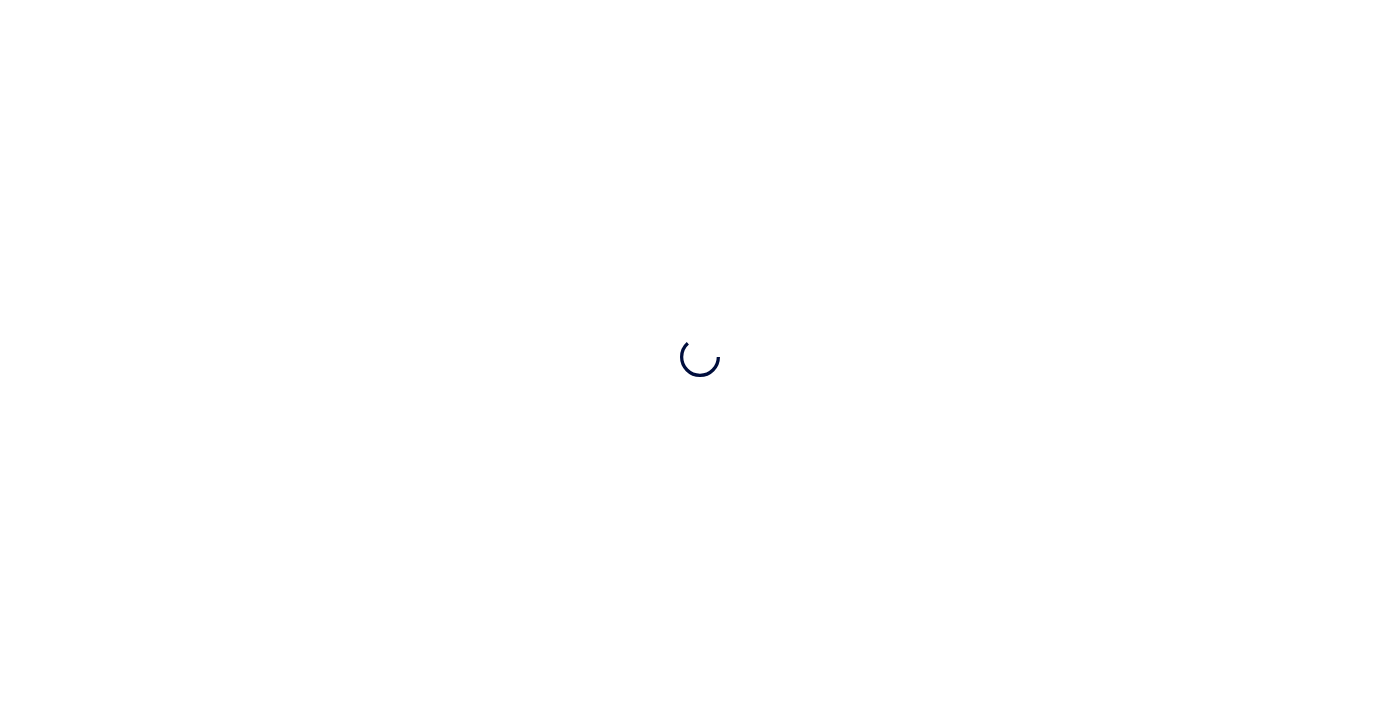 scroll, scrollTop: 0, scrollLeft: 0, axis: both 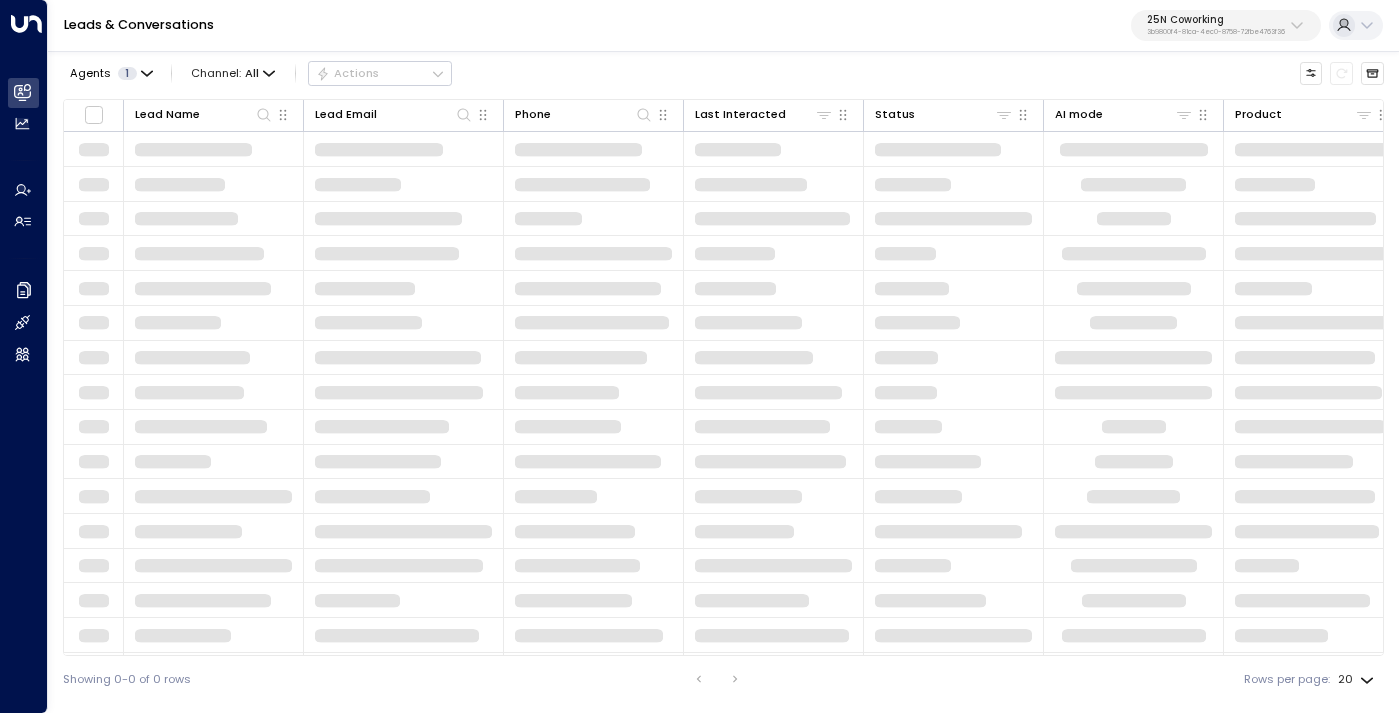 click on "3b9800f4-81ca-4ec0-8758-72fbe4763f36" at bounding box center [1216, 32] 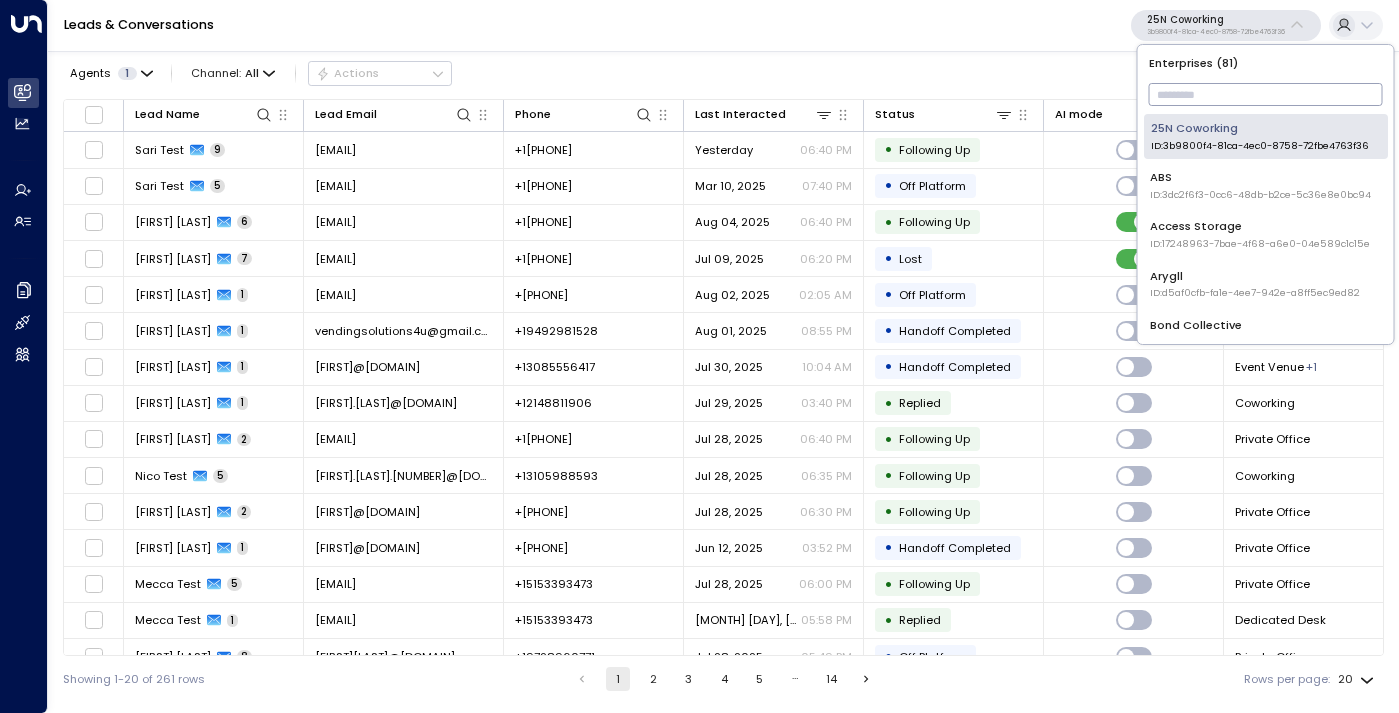 click at bounding box center (1266, 94) 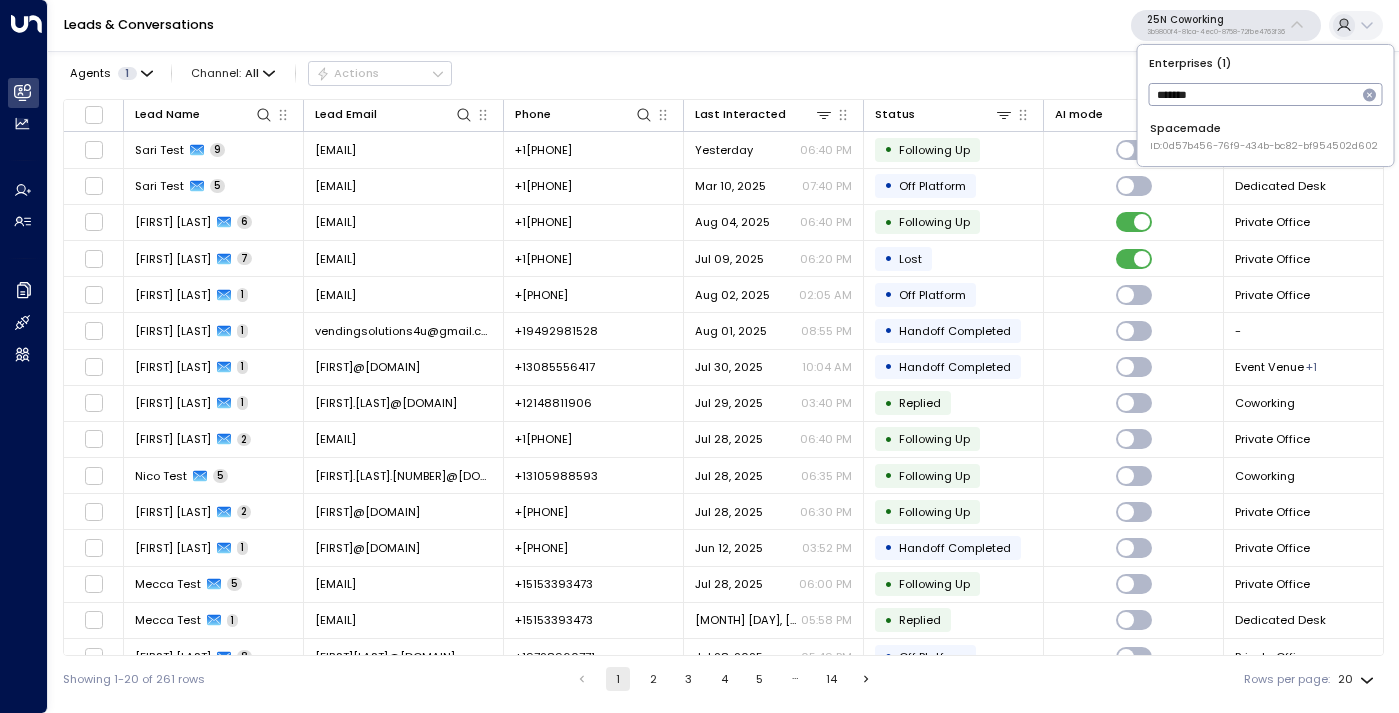 type on "*******" 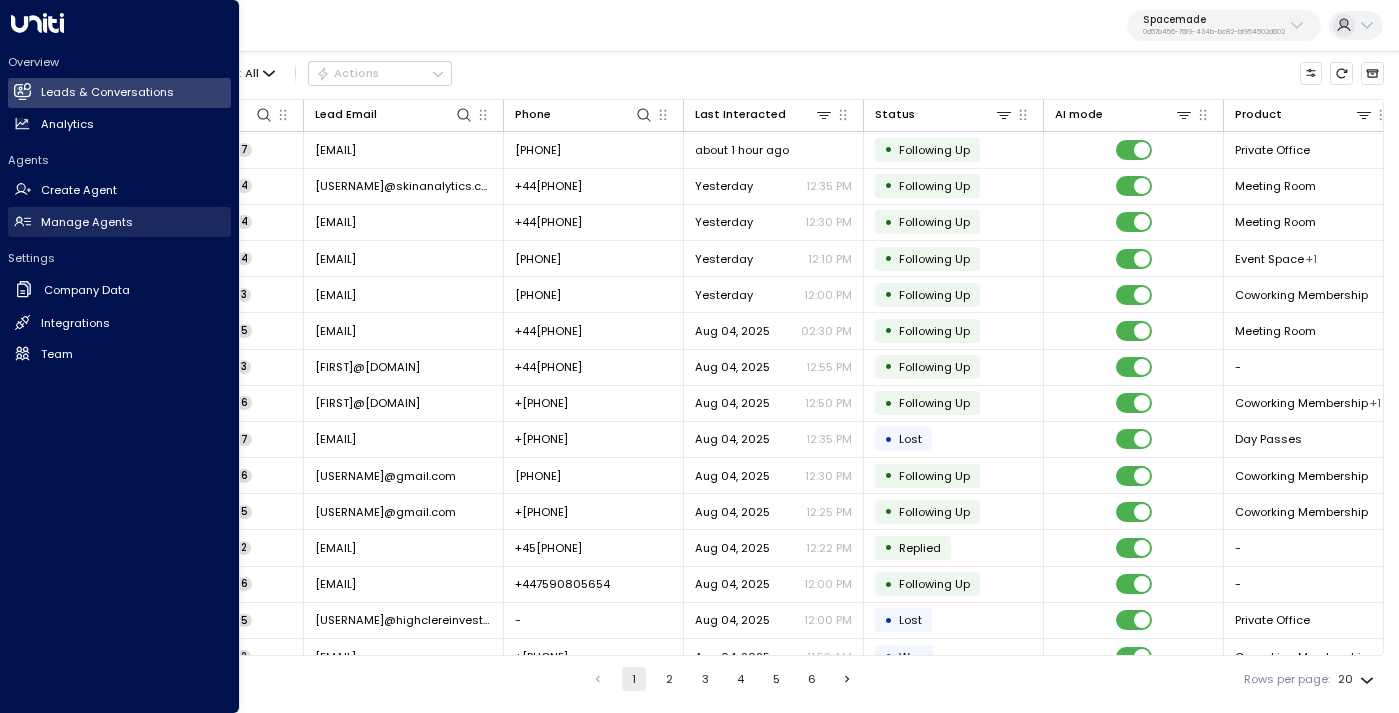 click on "Manage Agents Manage Agents" at bounding box center (119, 222) 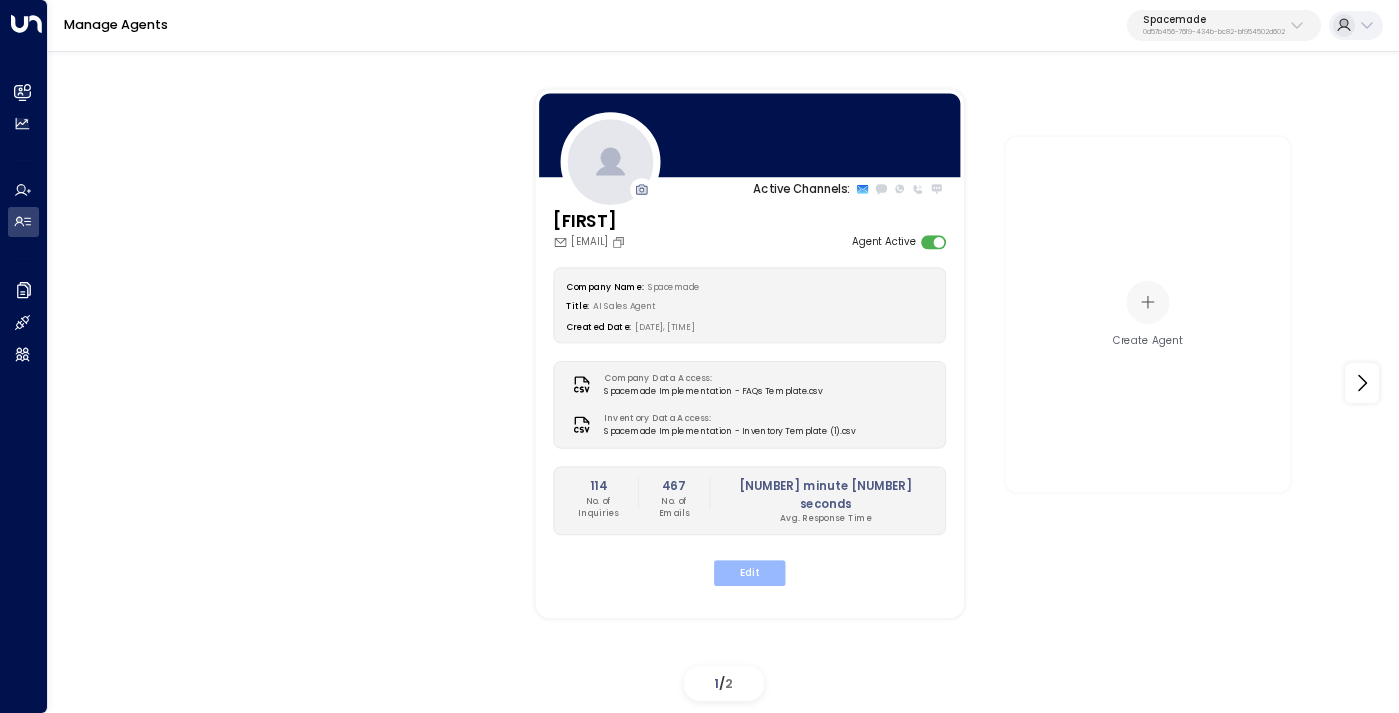 click on "Edit" at bounding box center [749, 573] 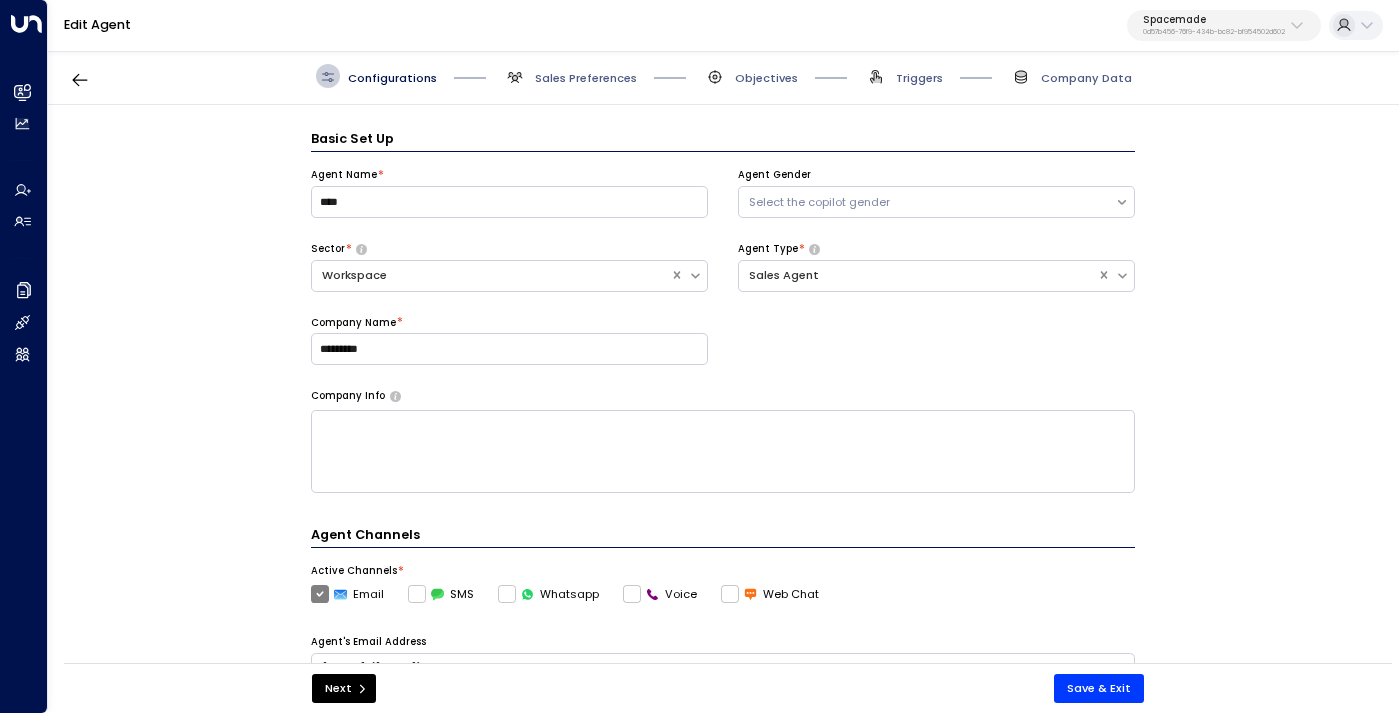 scroll, scrollTop: 24, scrollLeft: 0, axis: vertical 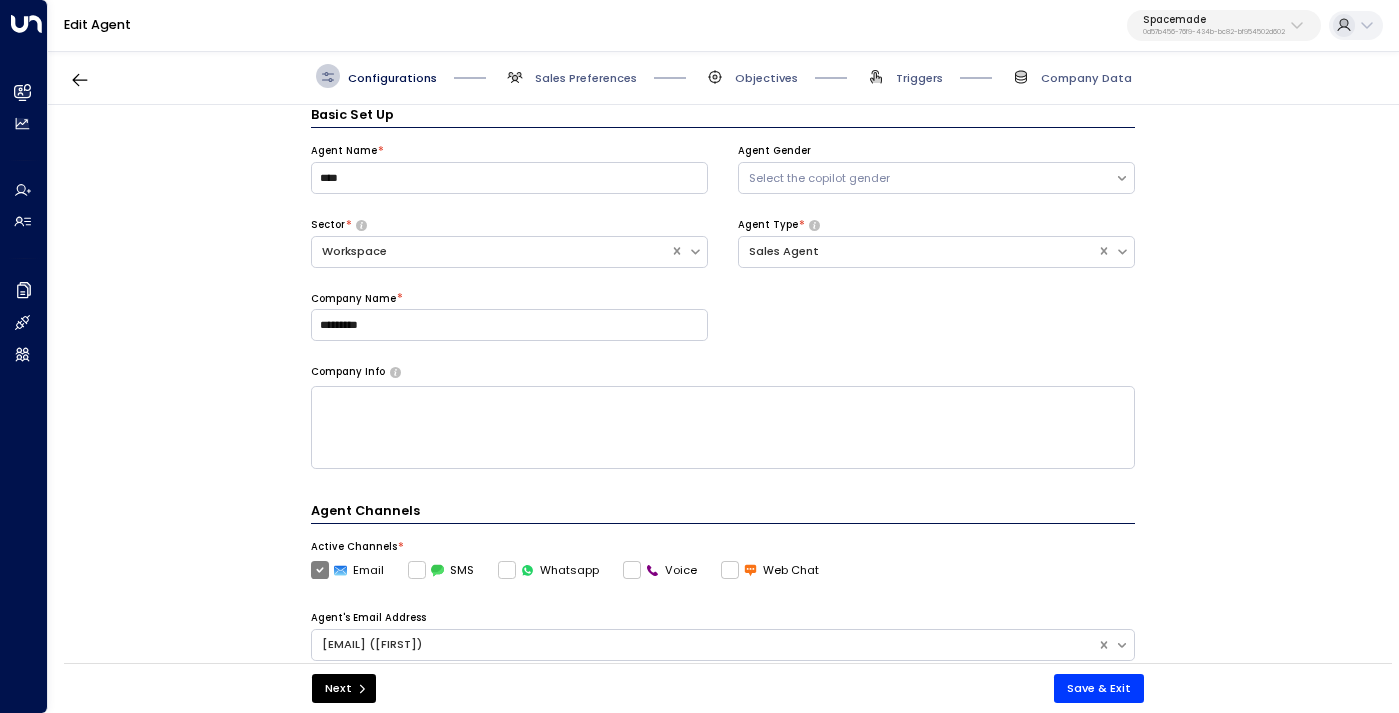 click on "Configurations Sales Preferences Objectives Triggers Company Data" at bounding box center (723, 76) 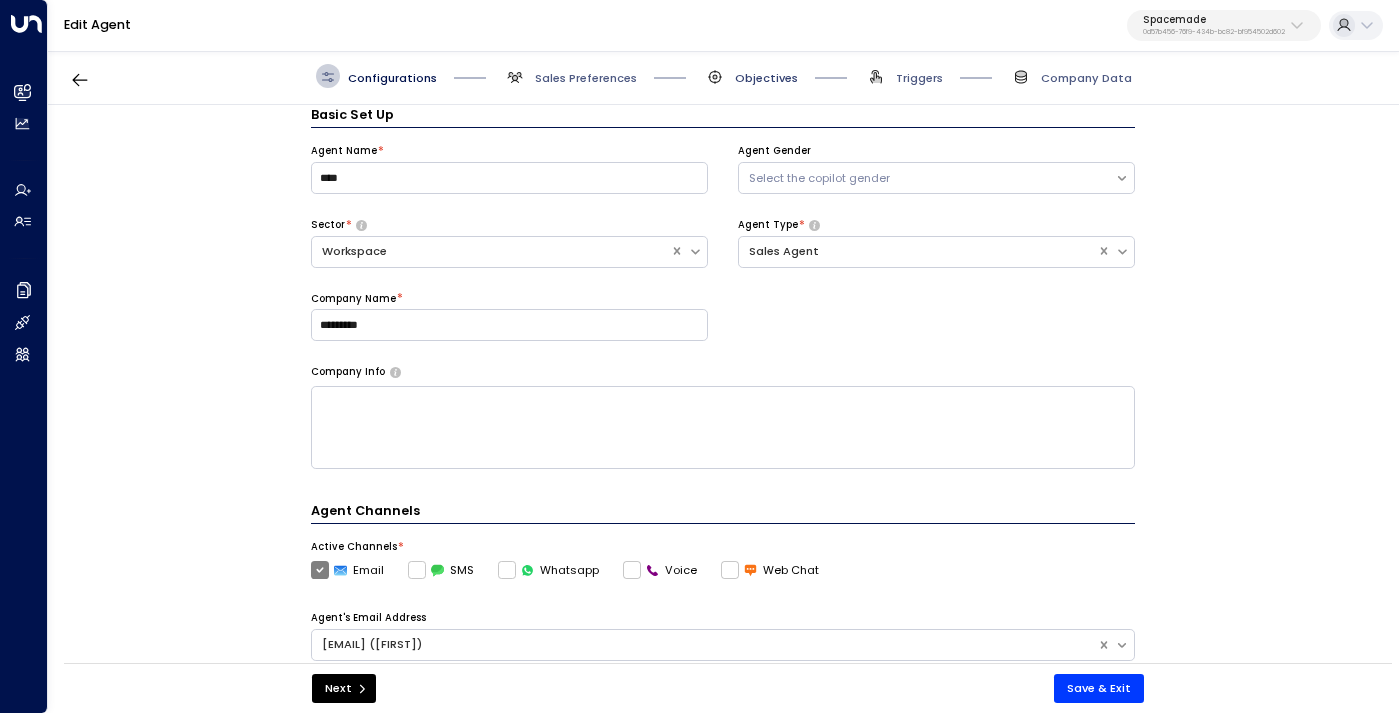 click on "Objectives" at bounding box center (766, 78) 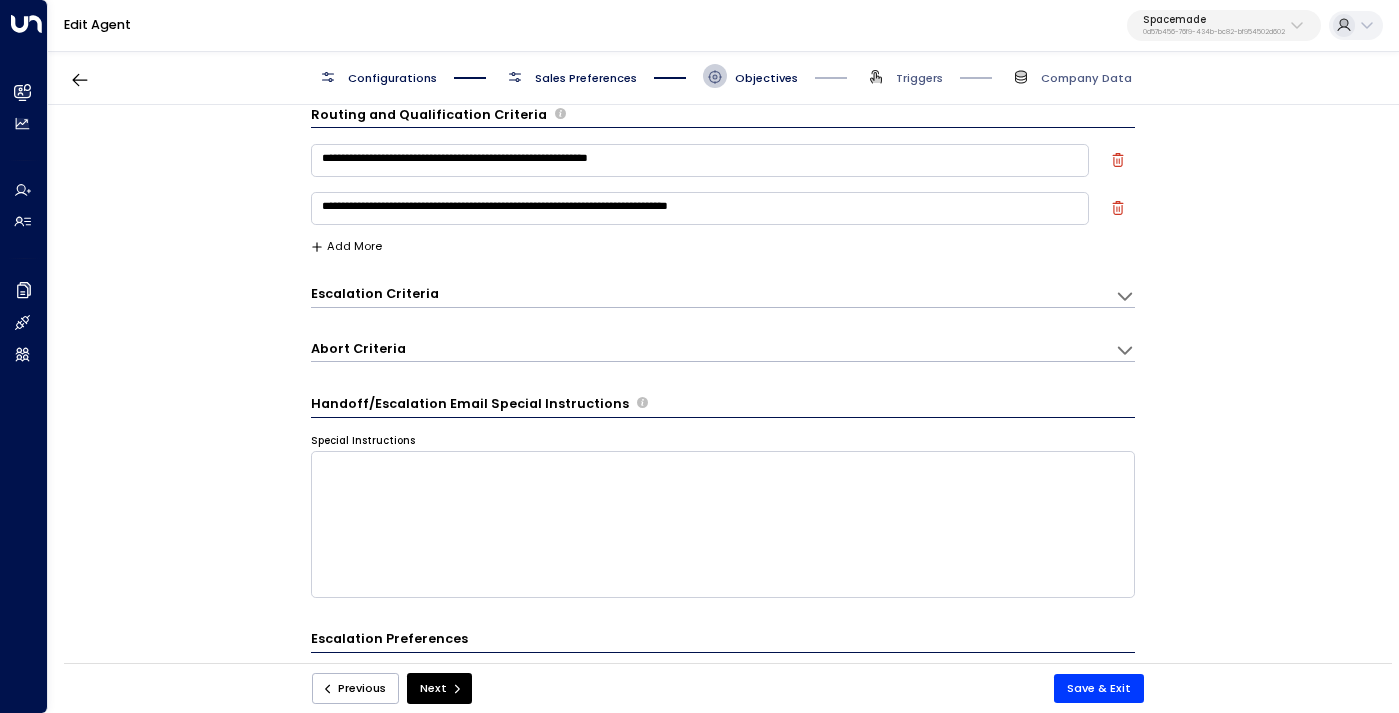 scroll, scrollTop: 0, scrollLeft: 0, axis: both 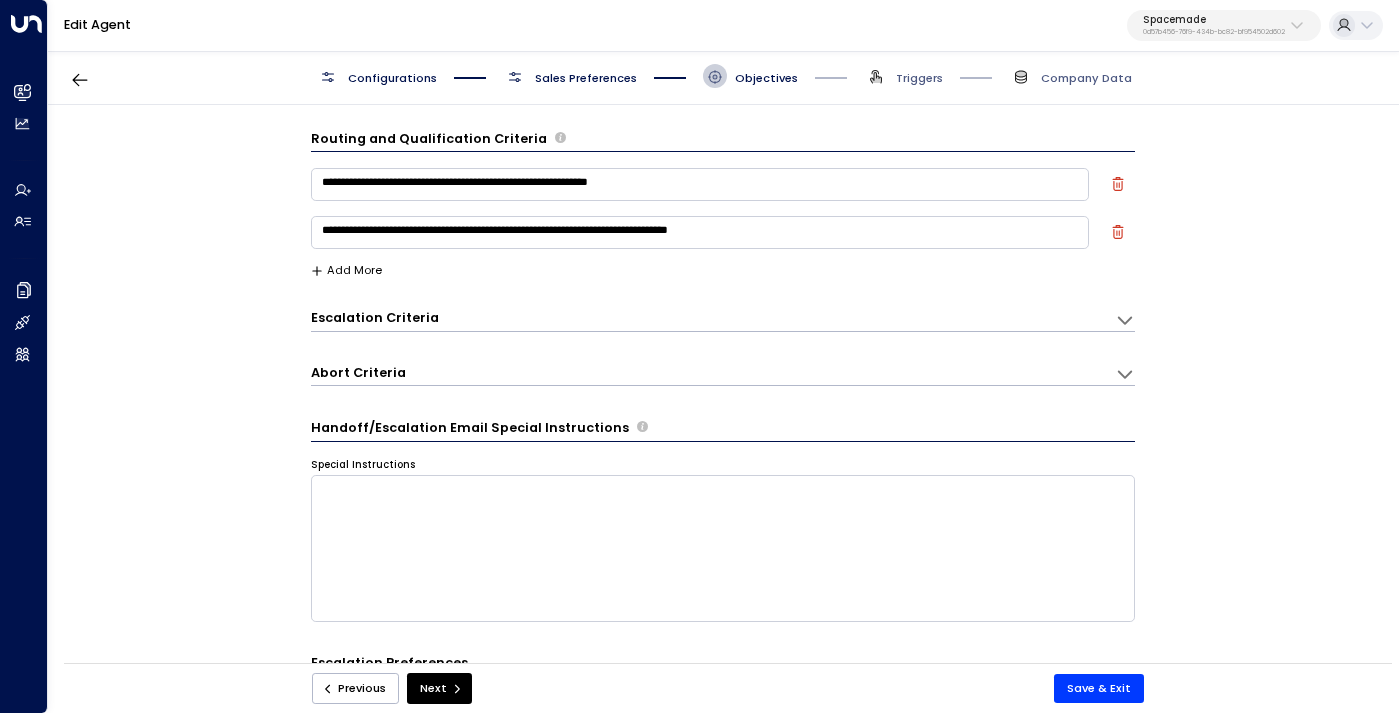 click on "**********" at bounding box center (723, 980) 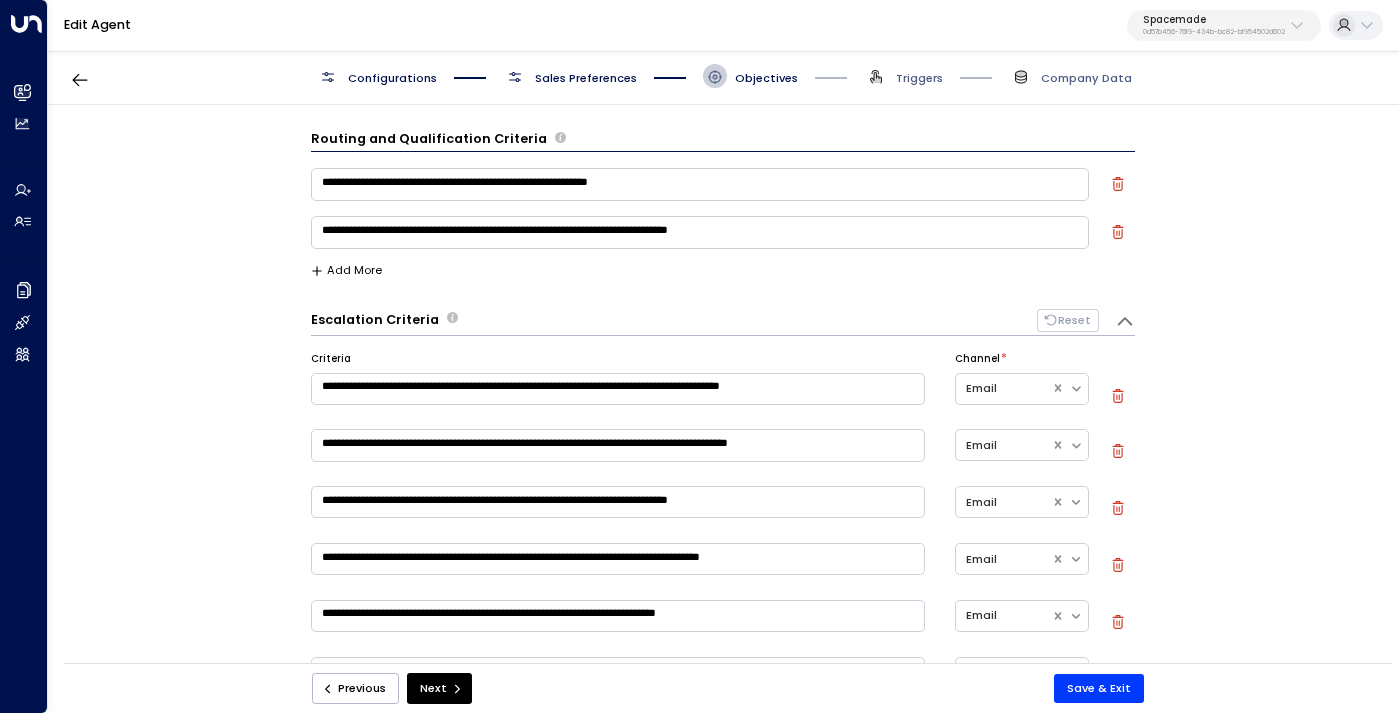 click on "Escalation Criteria   Reset" at bounding box center [705, 320] 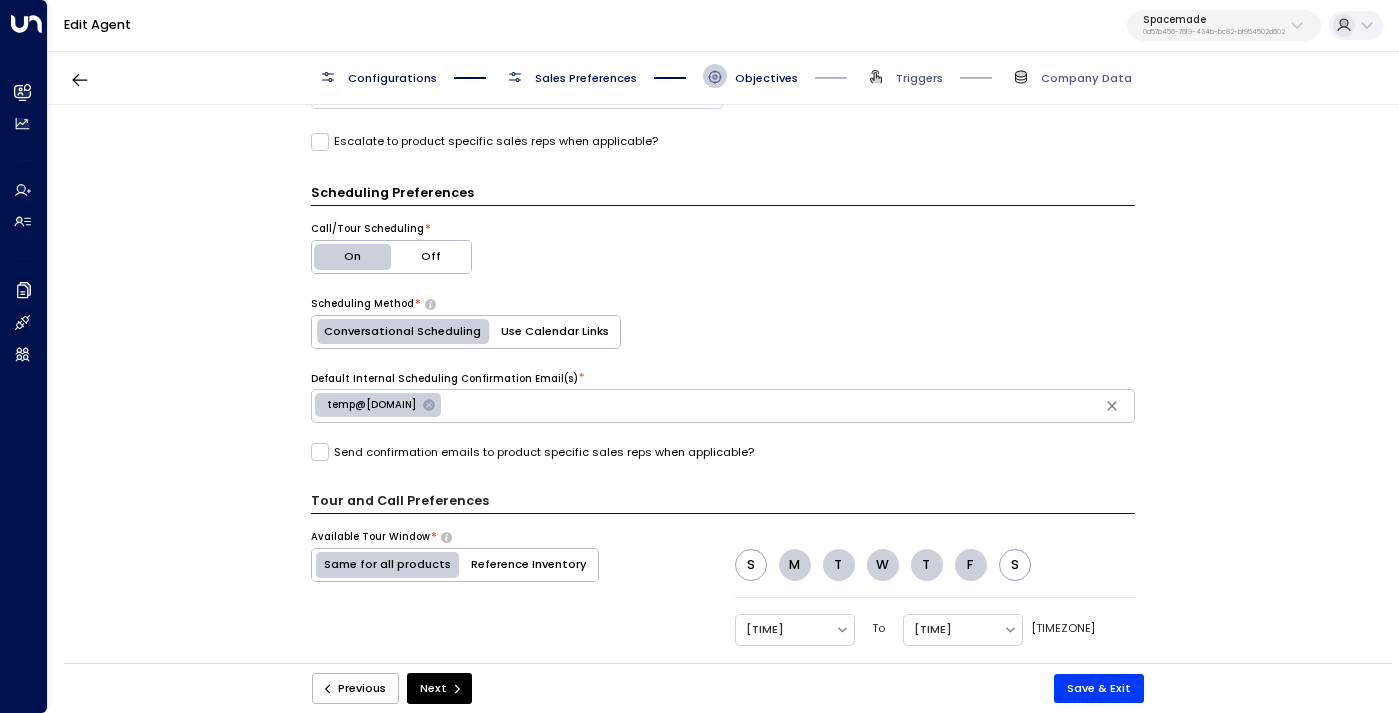 scroll, scrollTop: 720, scrollLeft: 0, axis: vertical 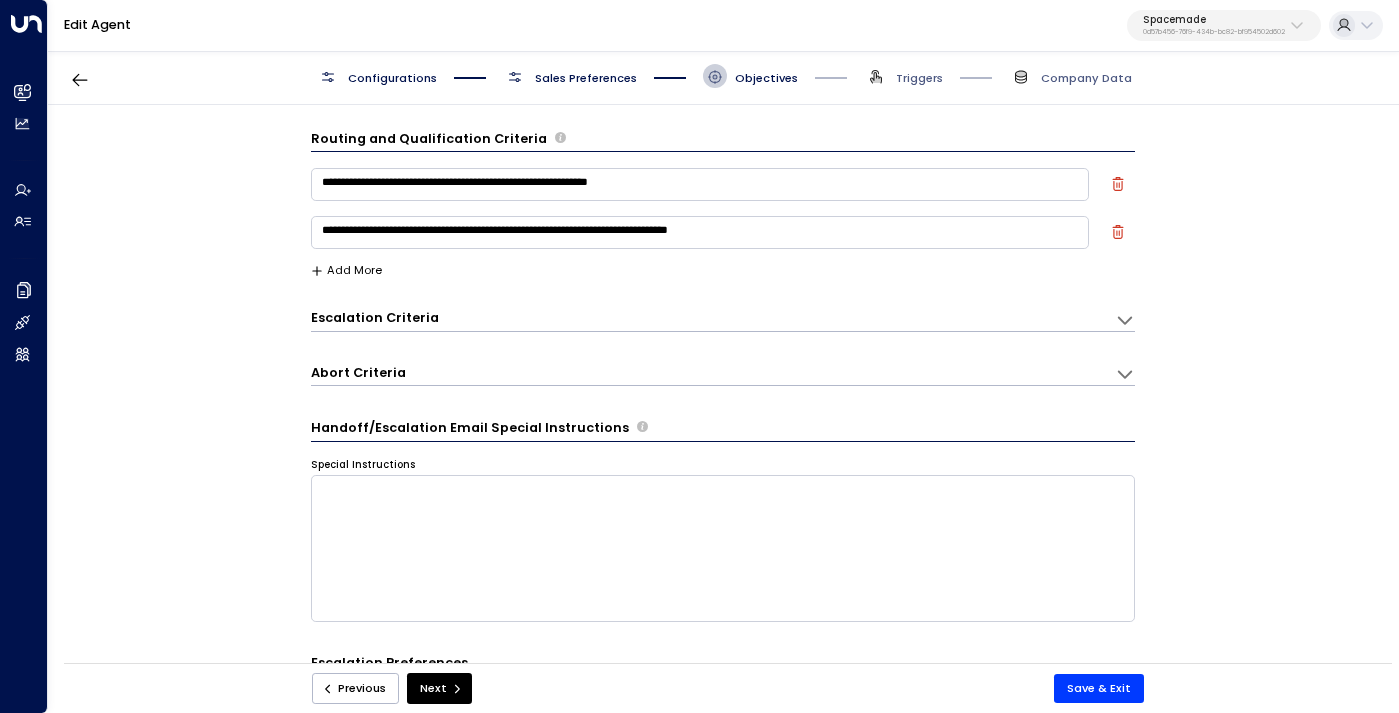 click on "Sales Preferences" at bounding box center [570, 76] 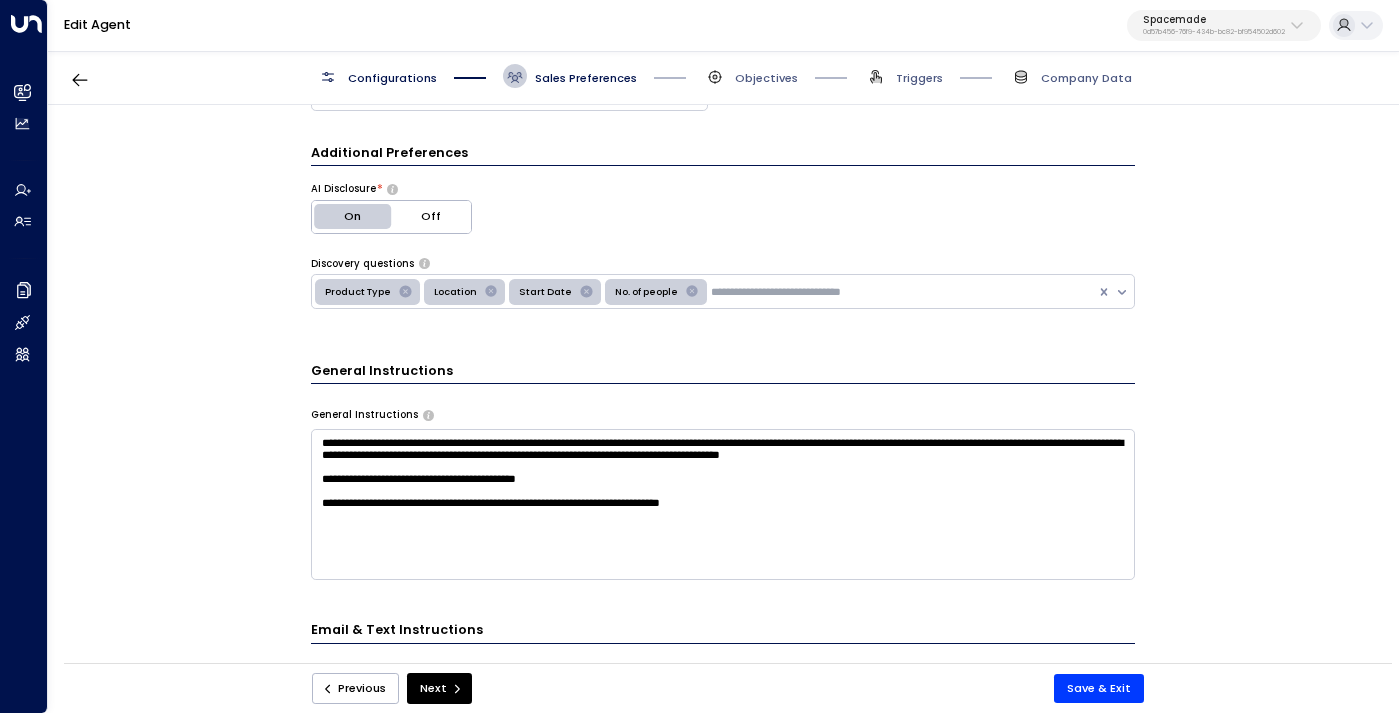 scroll, scrollTop: 326, scrollLeft: 0, axis: vertical 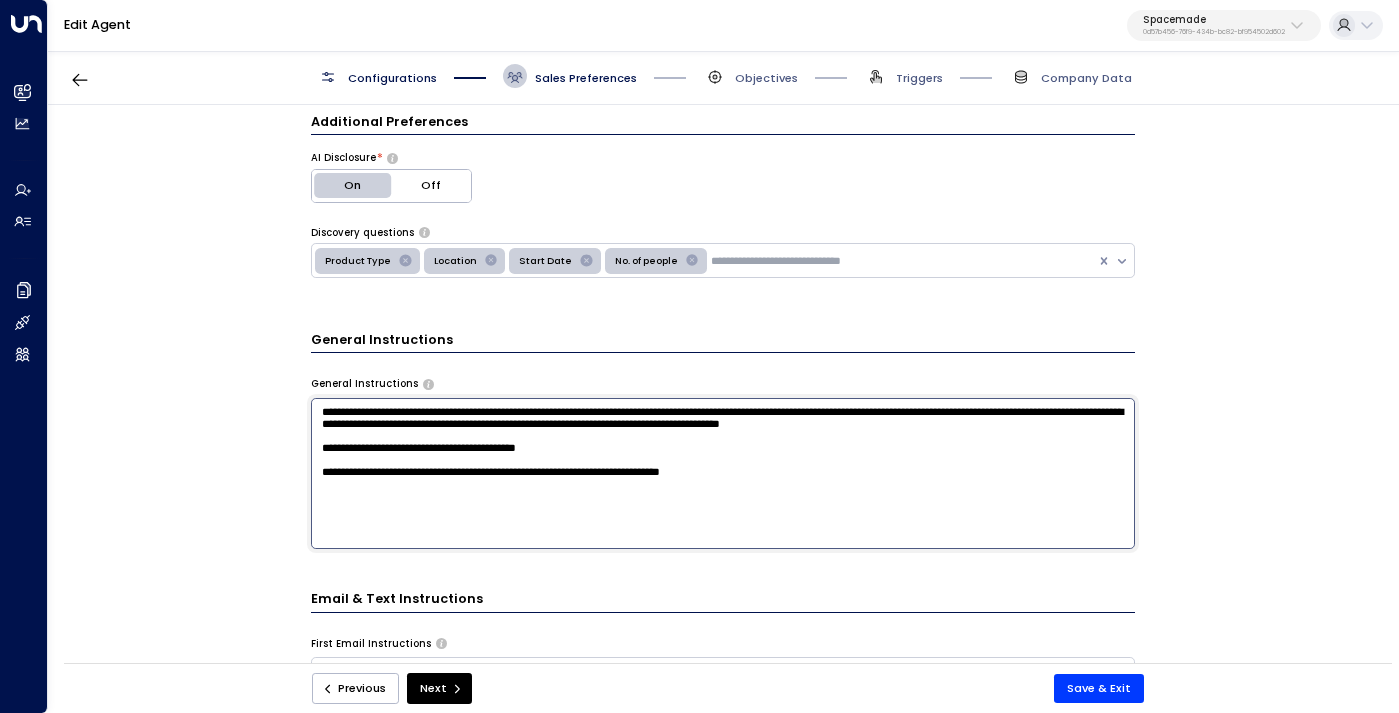 click on "**********" at bounding box center (723, 473) 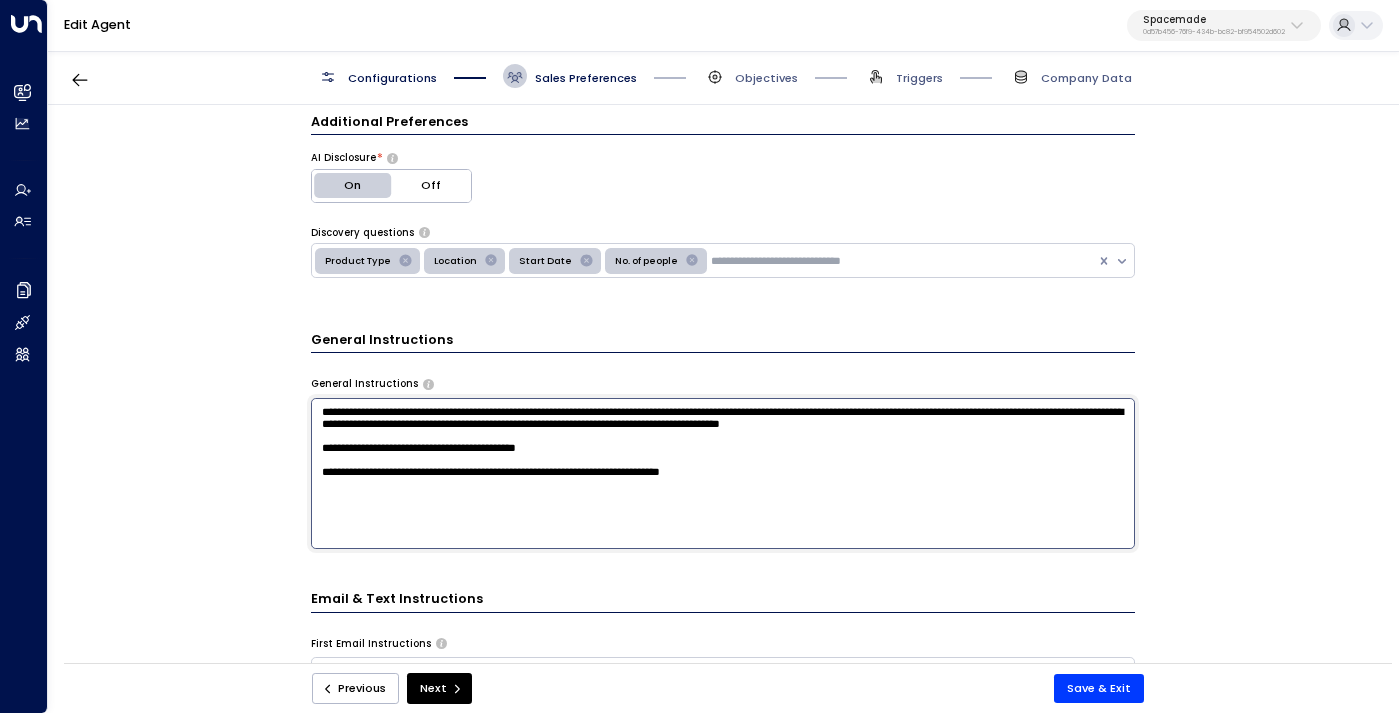 click on "**********" at bounding box center (723, 473) 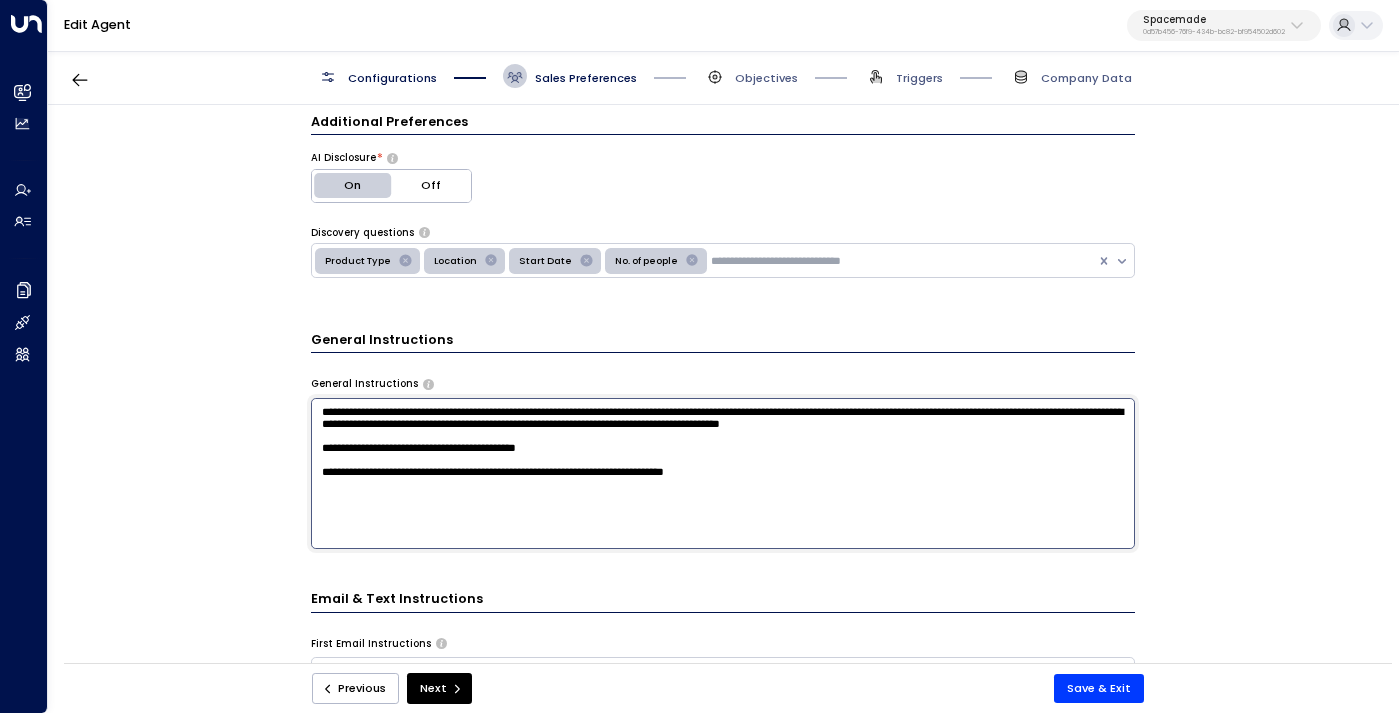 paste on "**********" 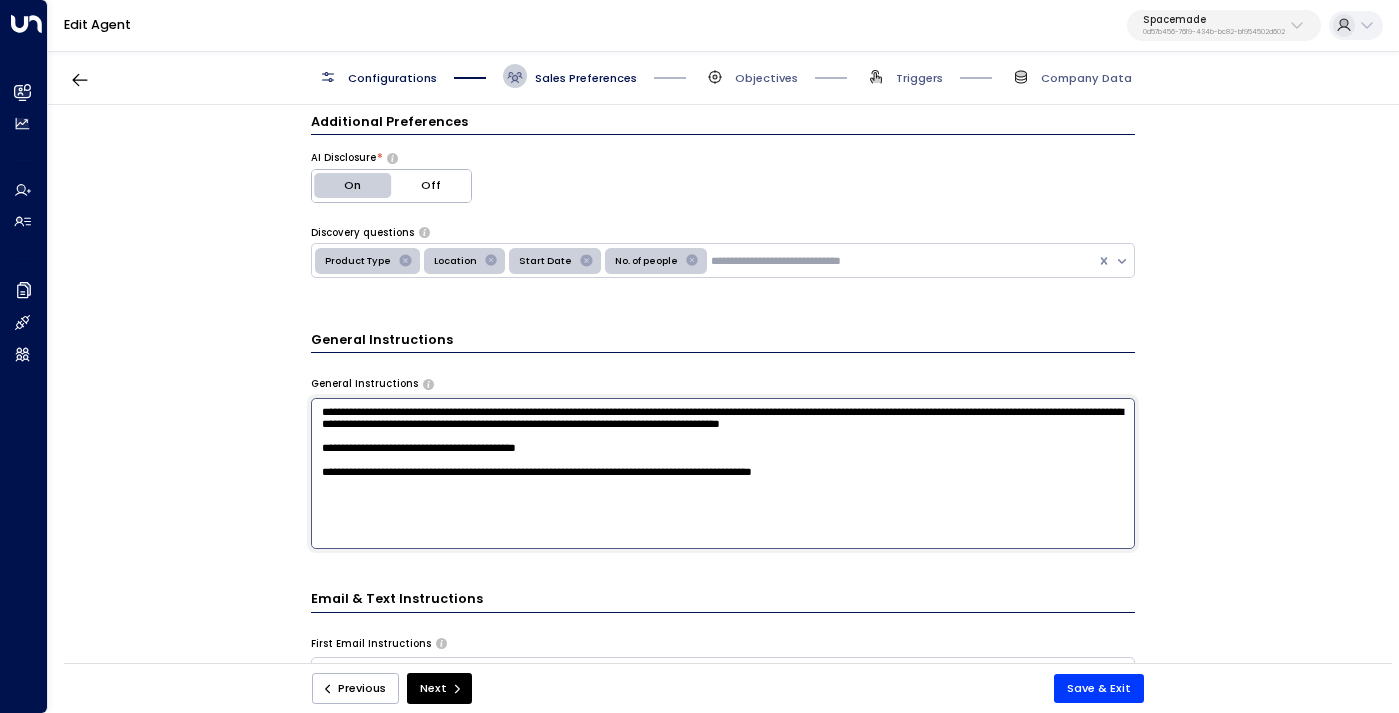 drag, startPoint x: 466, startPoint y: 512, endPoint x: 285, endPoint y: 508, distance: 181.04419 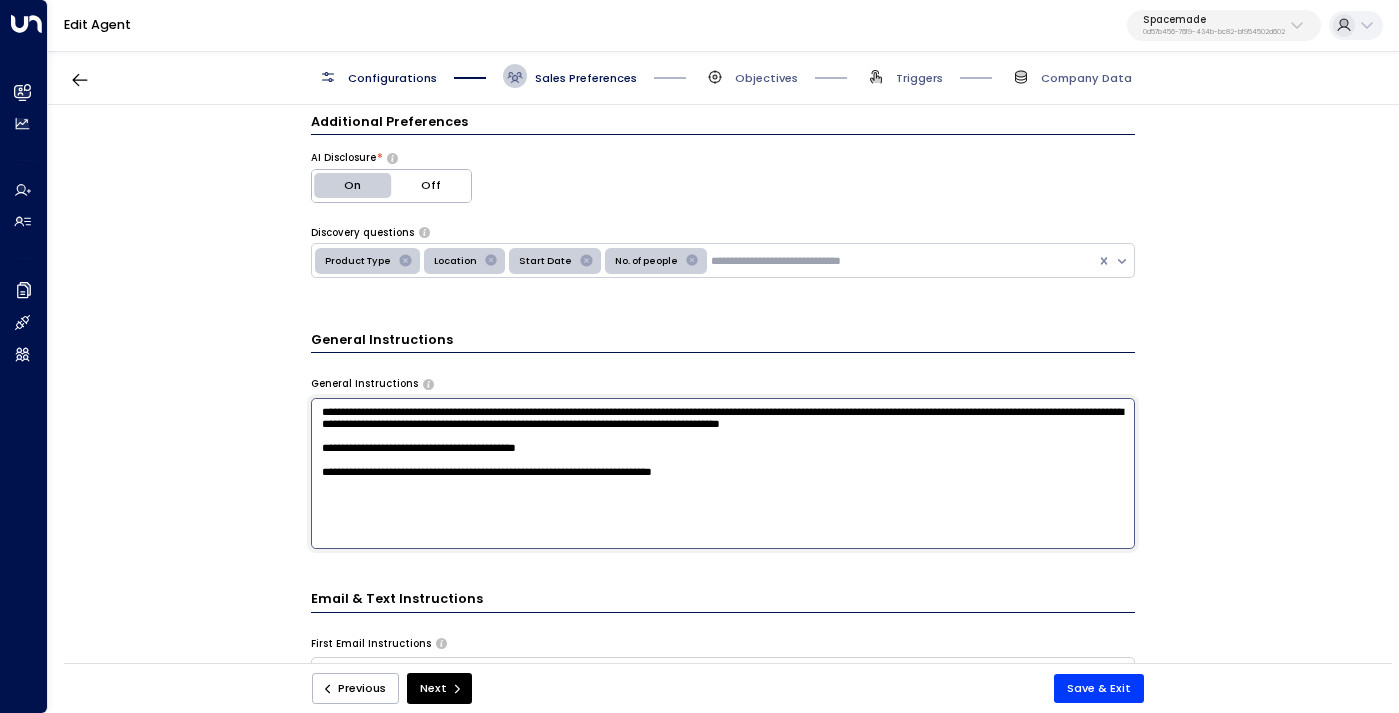 drag, startPoint x: 646, startPoint y: 510, endPoint x: 578, endPoint y: 512, distance: 68.0294 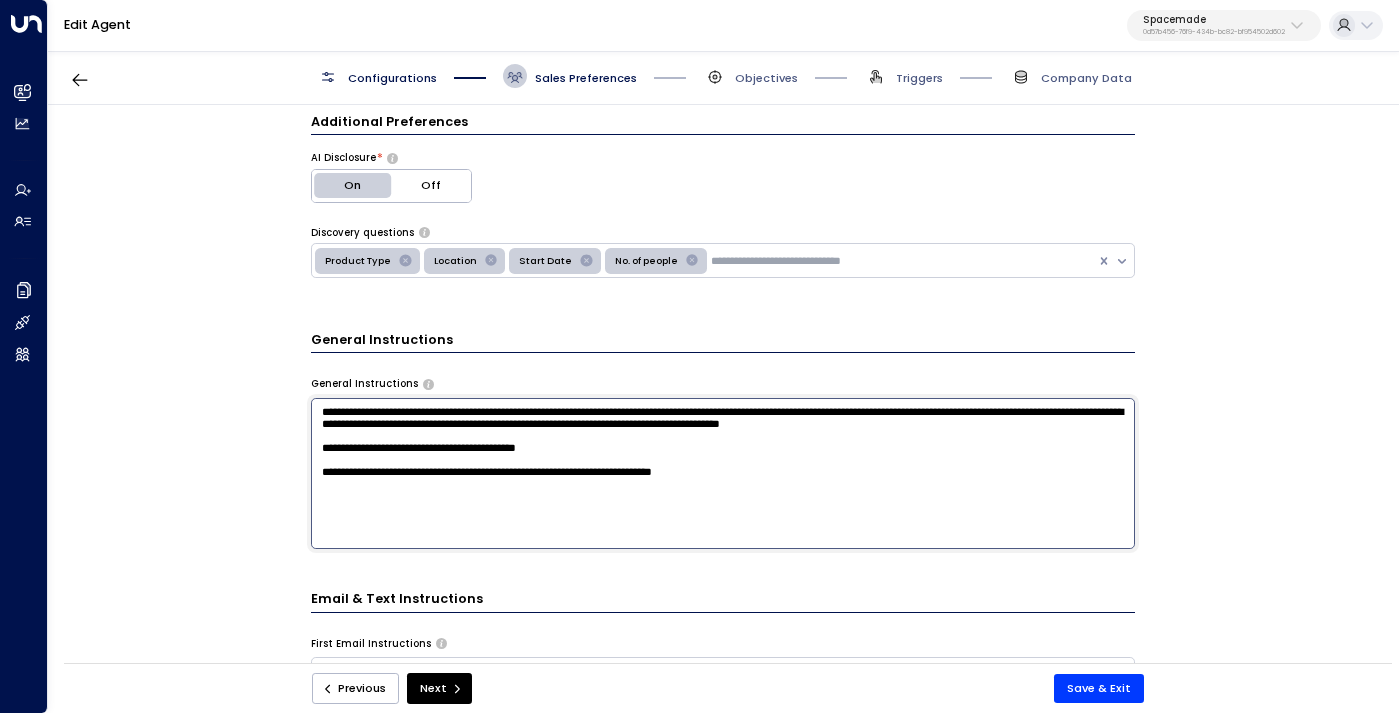 click on "**********" at bounding box center [723, 473] 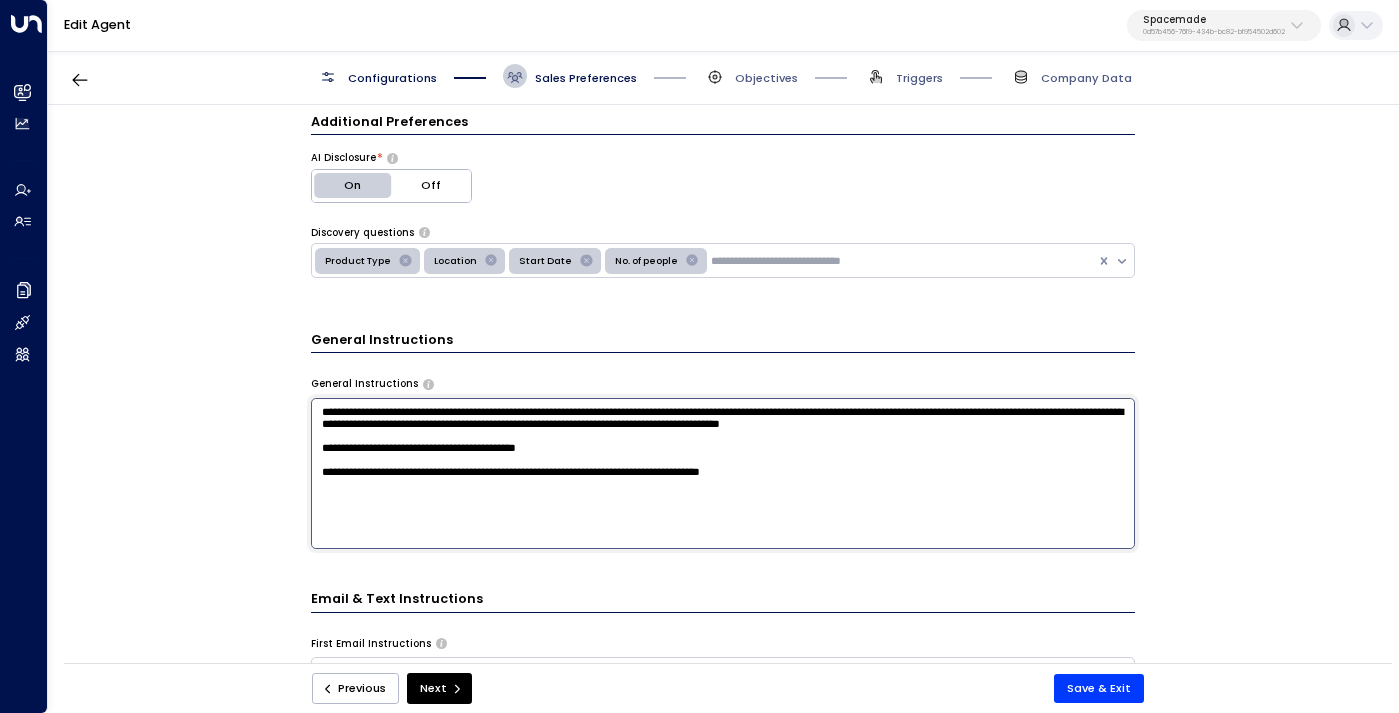 click on "**********" at bounding box center (723, 473) 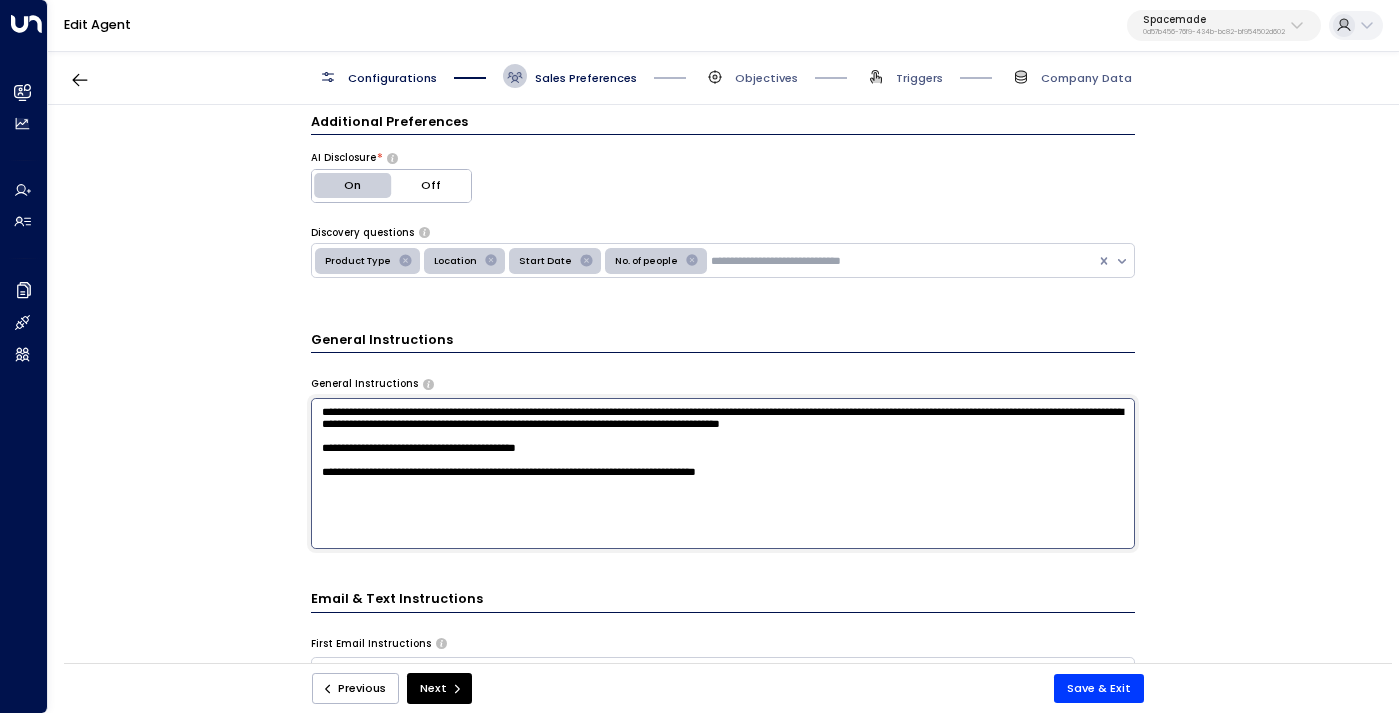 click on "**********" at bounding box center [723, 473] 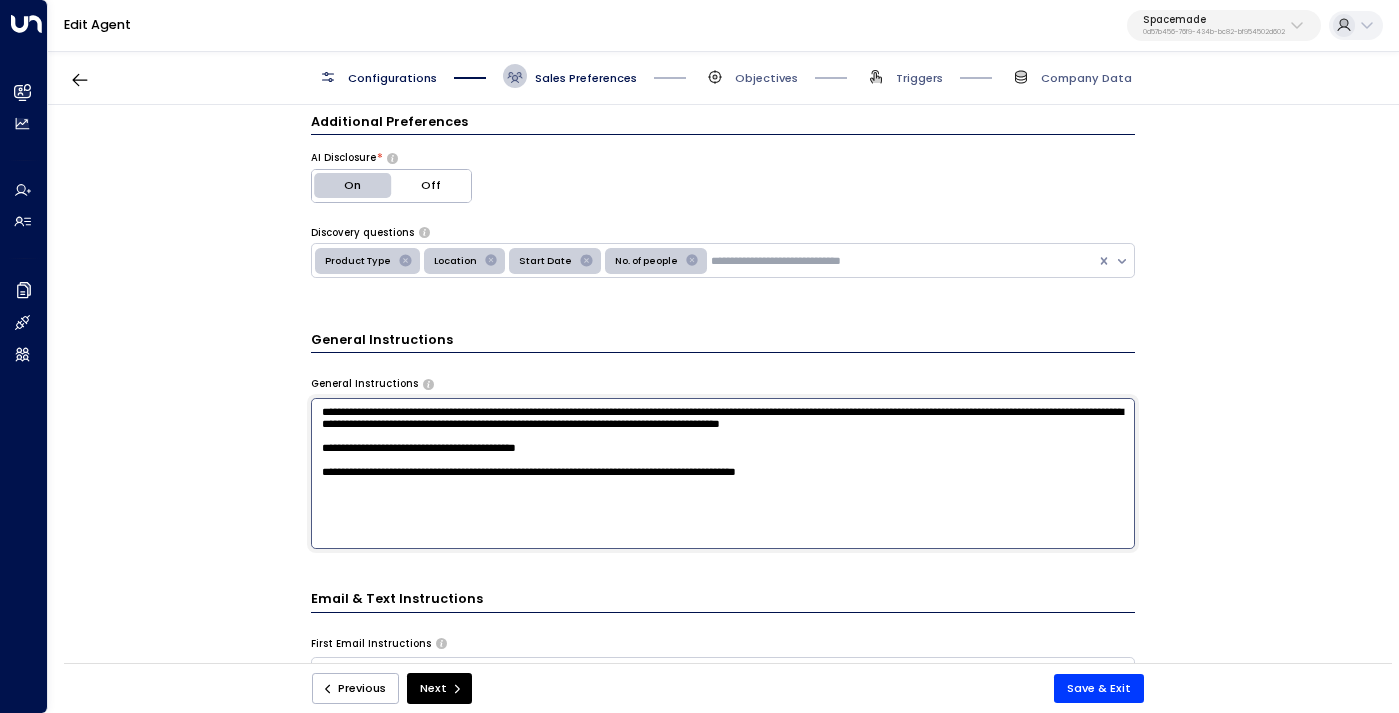 click on "**********" at bounding box center [723, 473] 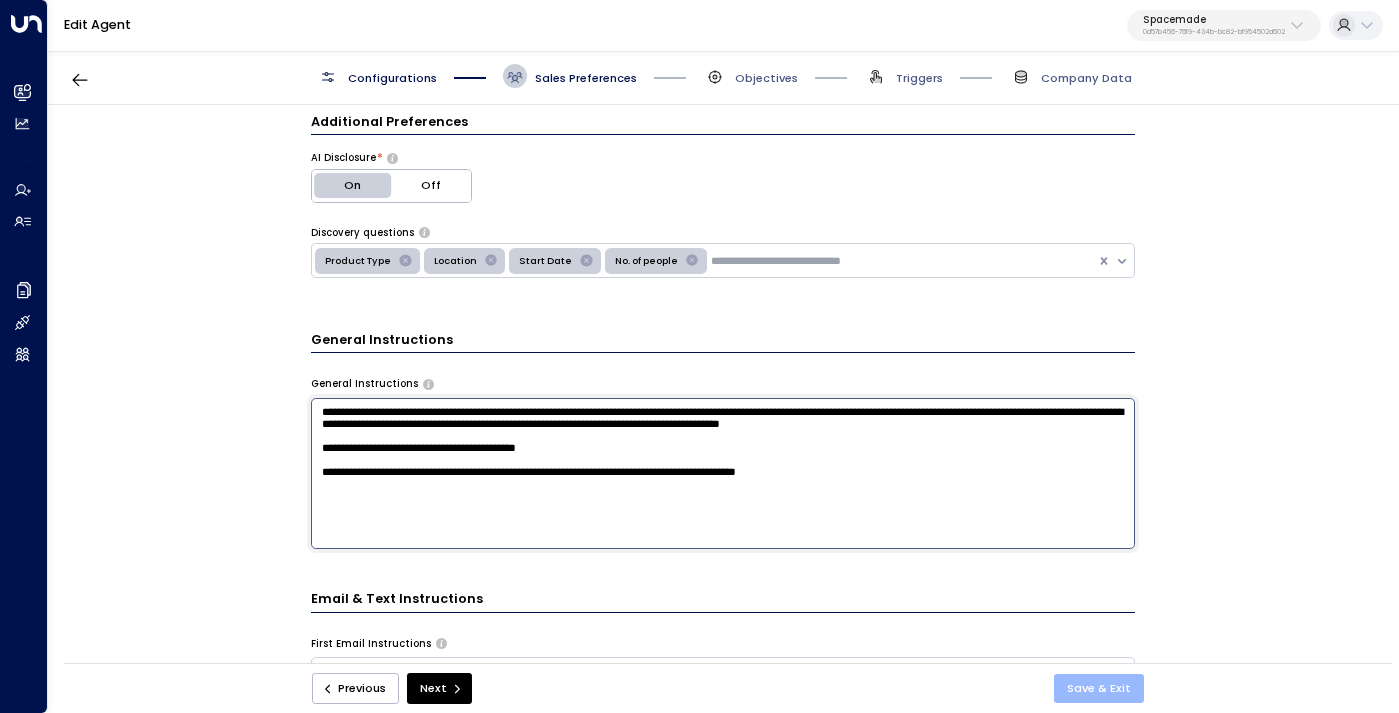 type on "**********" 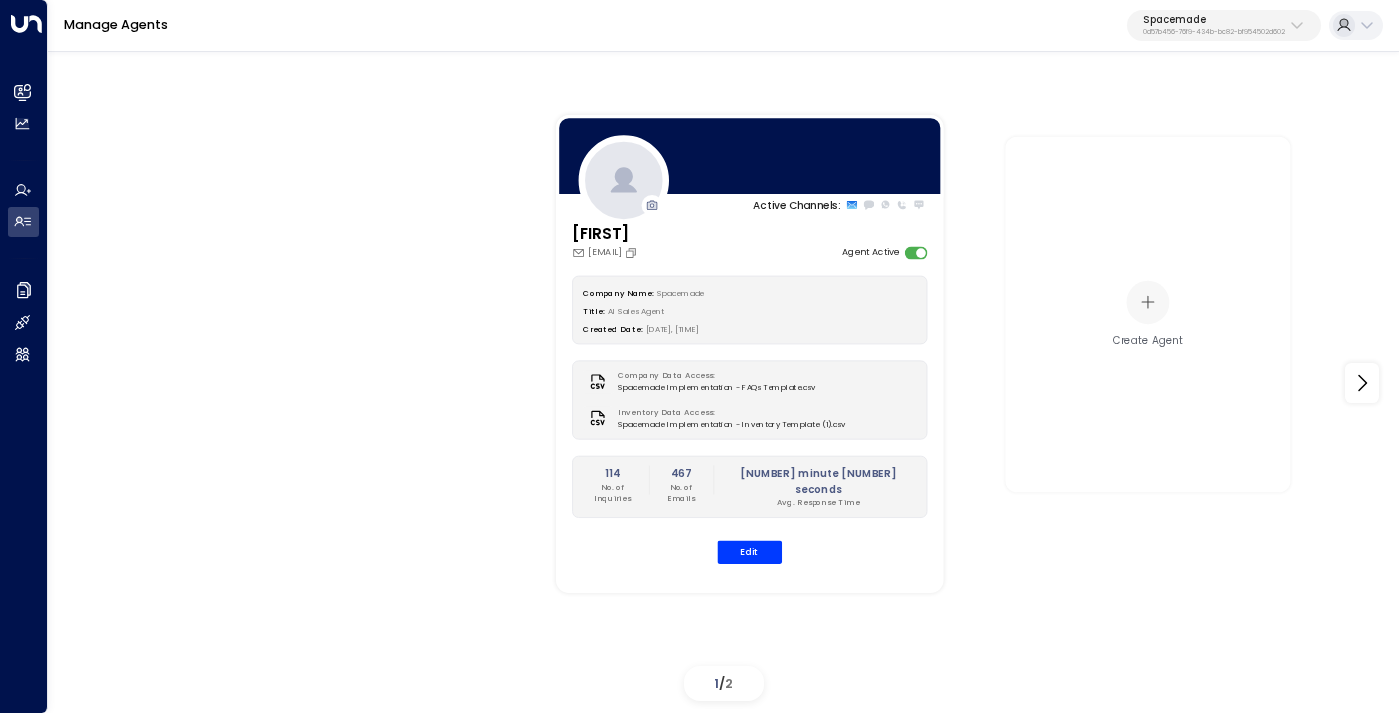click on "Spacemade 0d57b456-76f9-434b-bc82-bf954502d602" at bounding box center [1224, 26] 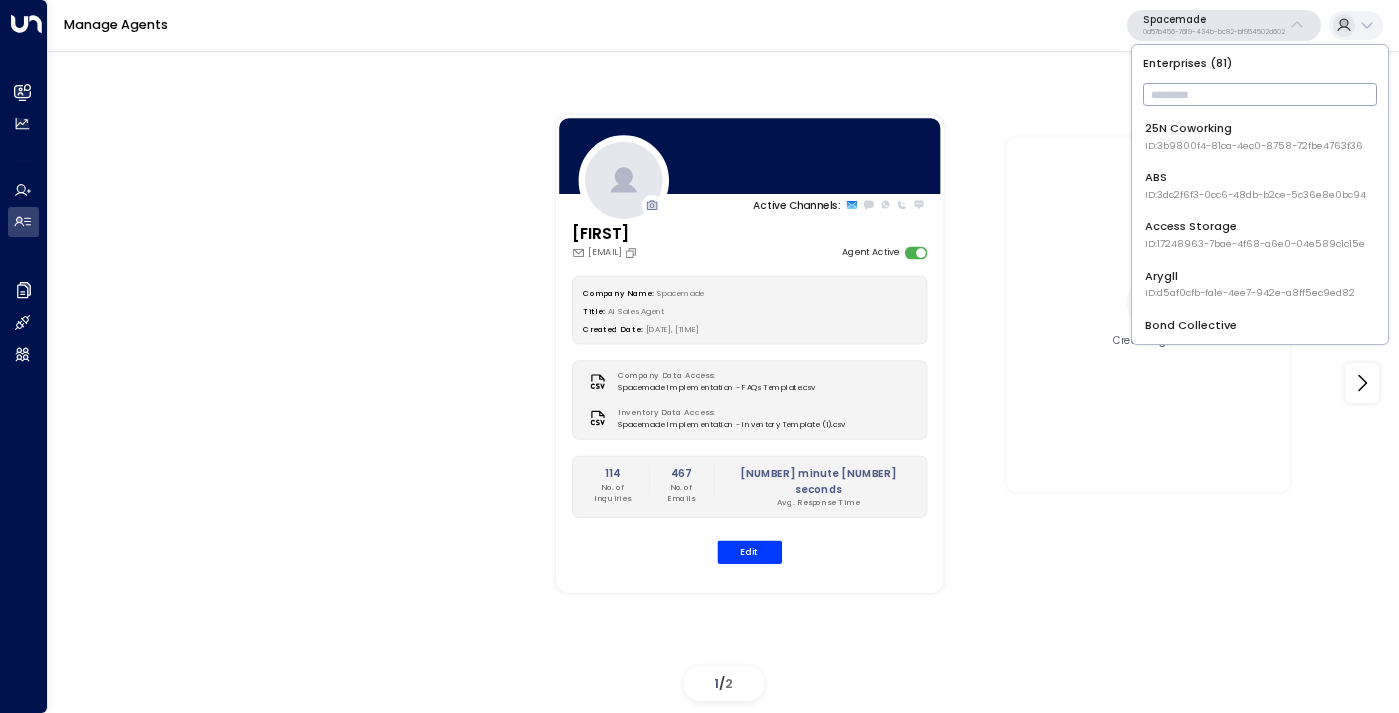 click at bounding box center (1260, 94) 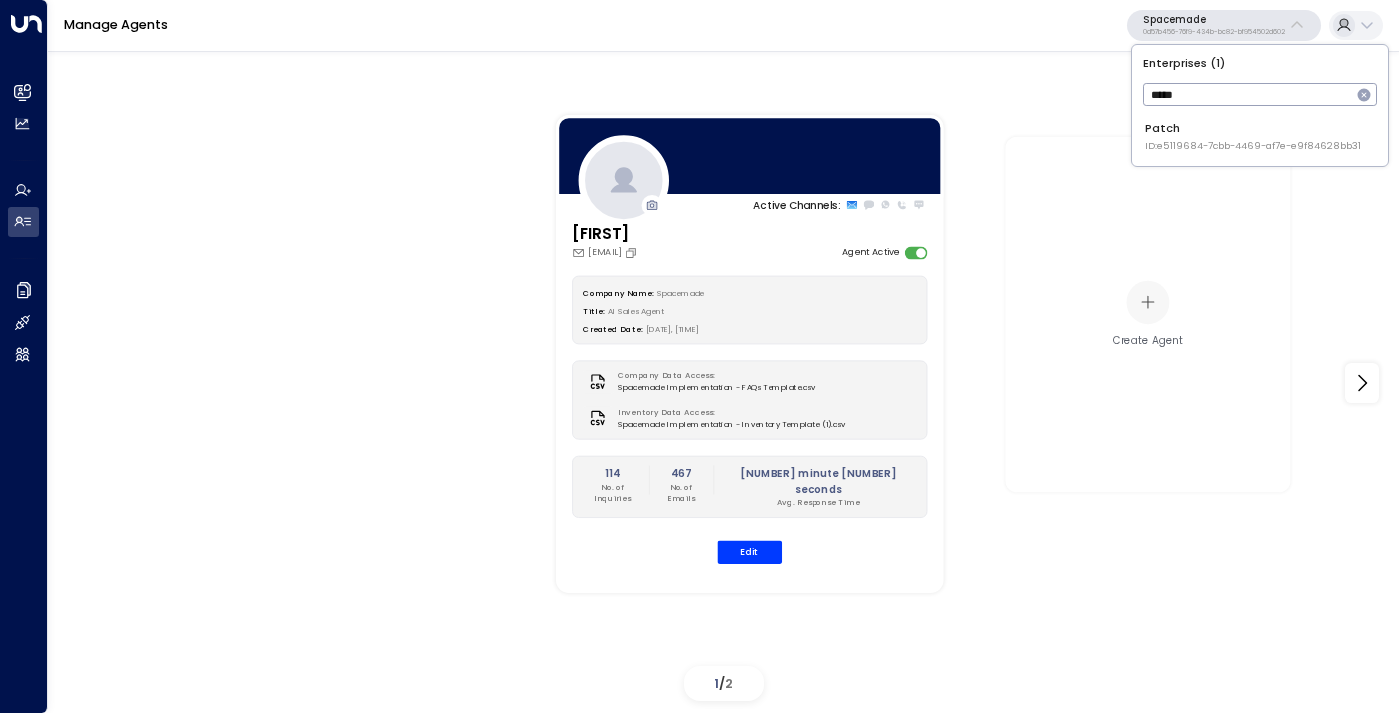 type on "*****" 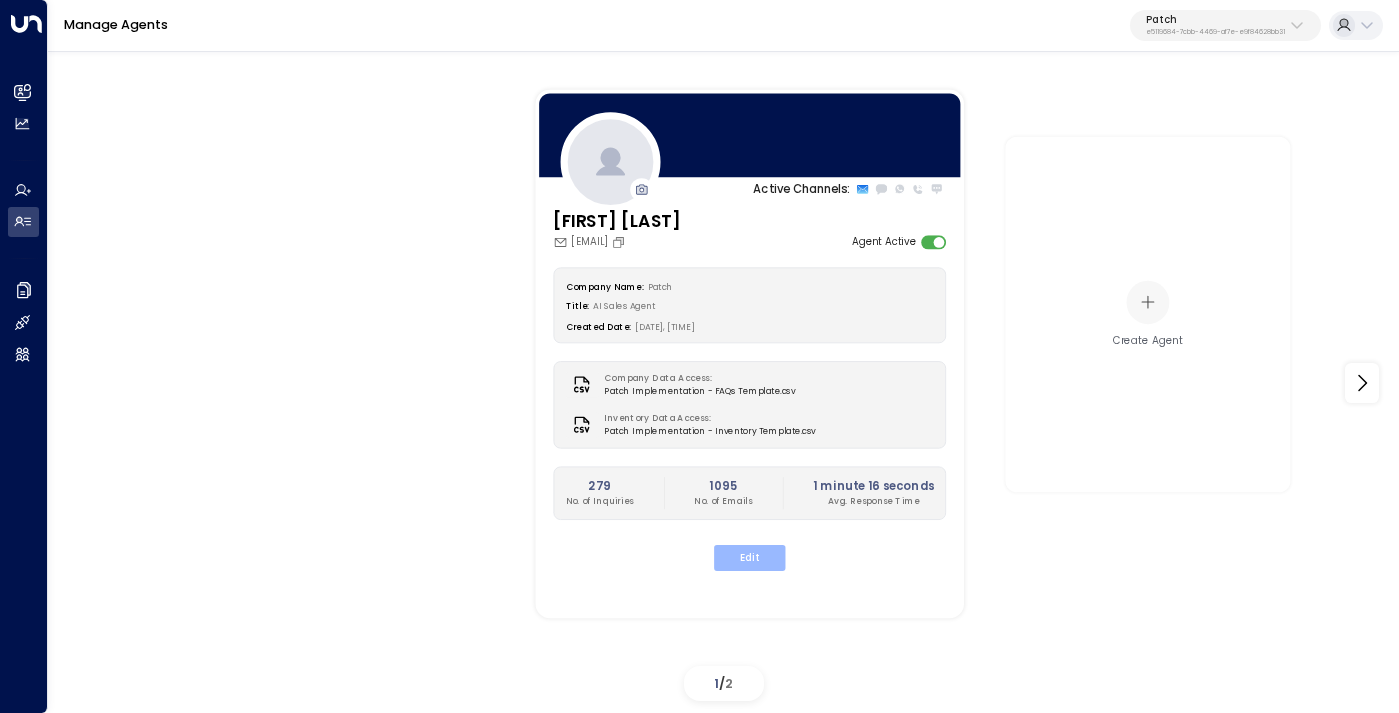 click on "Edit" at bounding box center [749, 558] 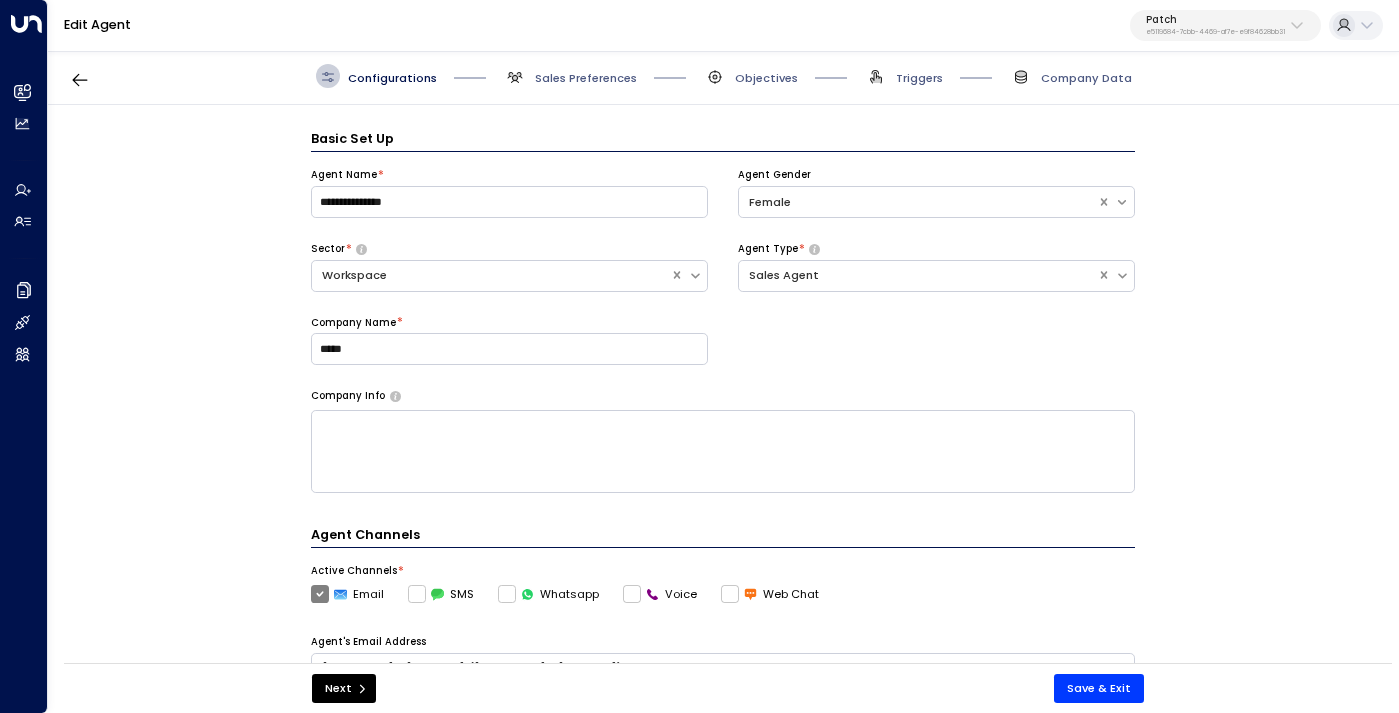 scroll, scrollTop: 24, scrollLeft: 0, axis: vertical 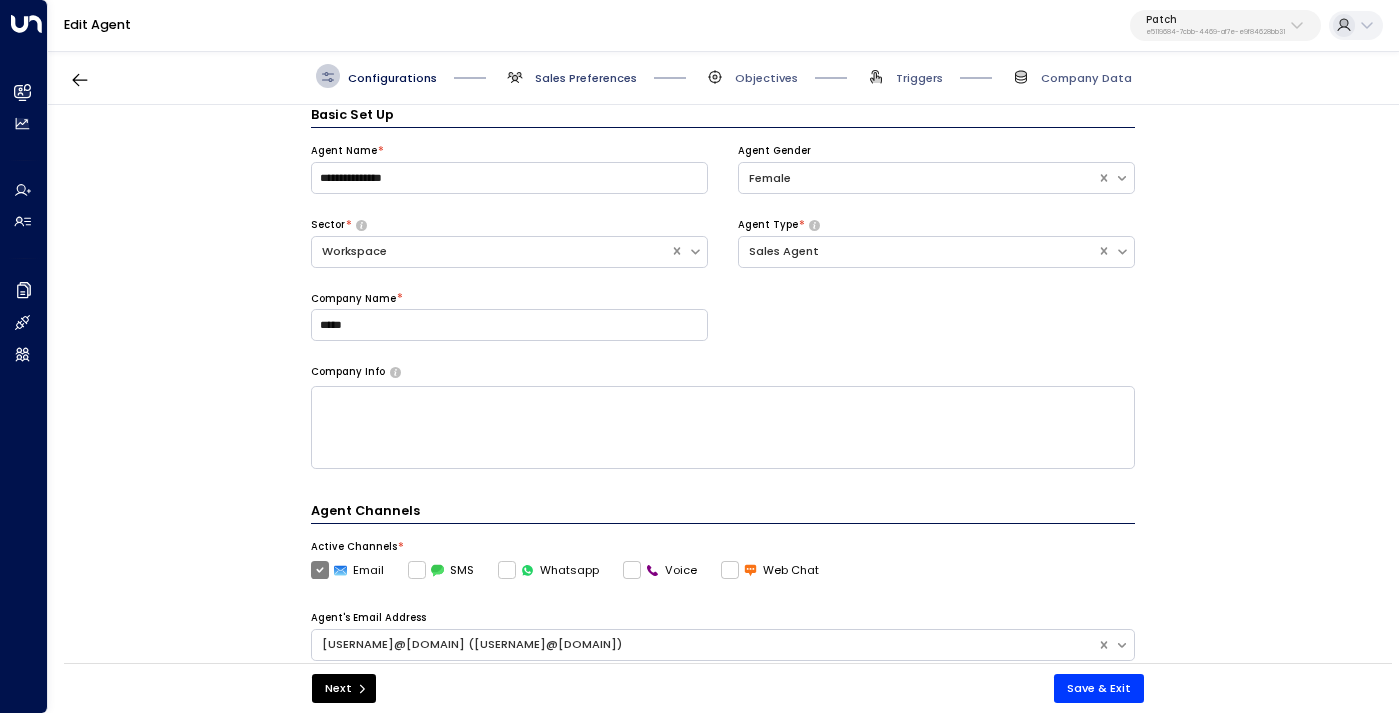 click on "Sales Preferences" at bounding box center (586, 78) 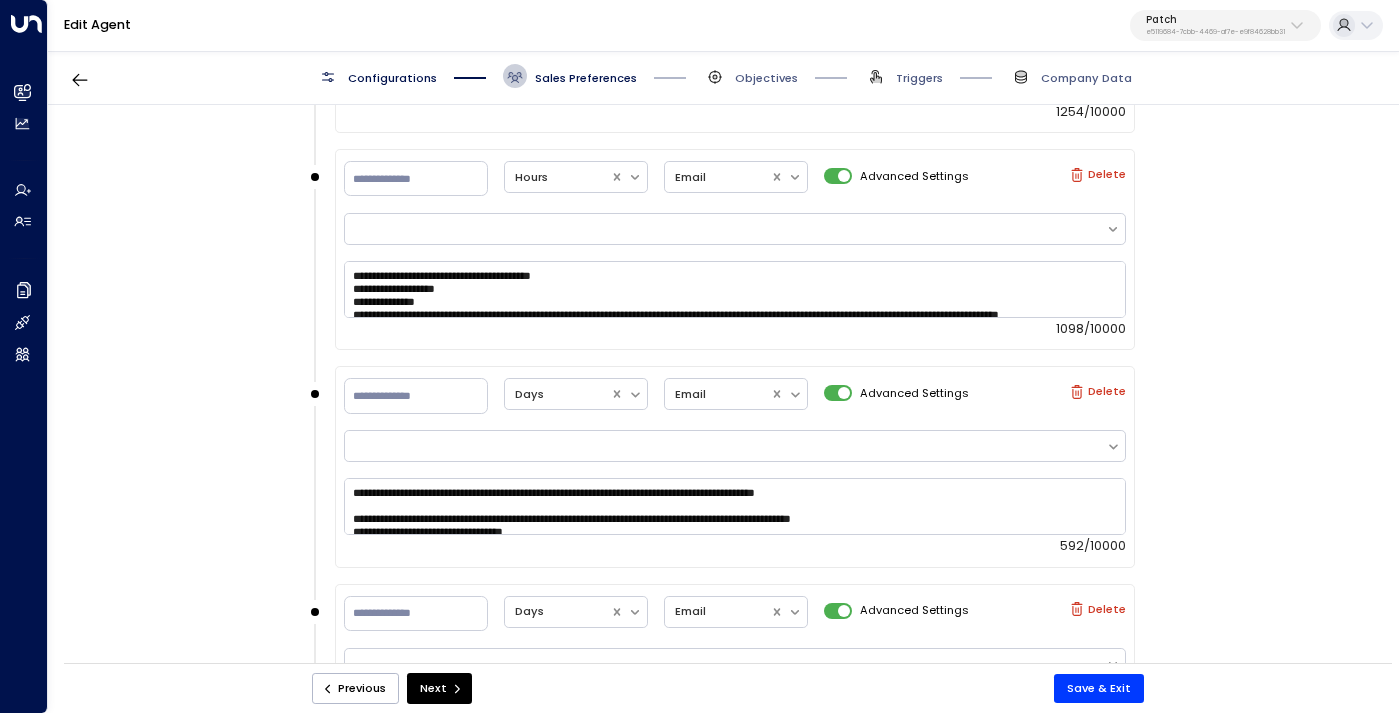 scroll, scrollTop: 1431, scrollLeft: 0, axis: vertical 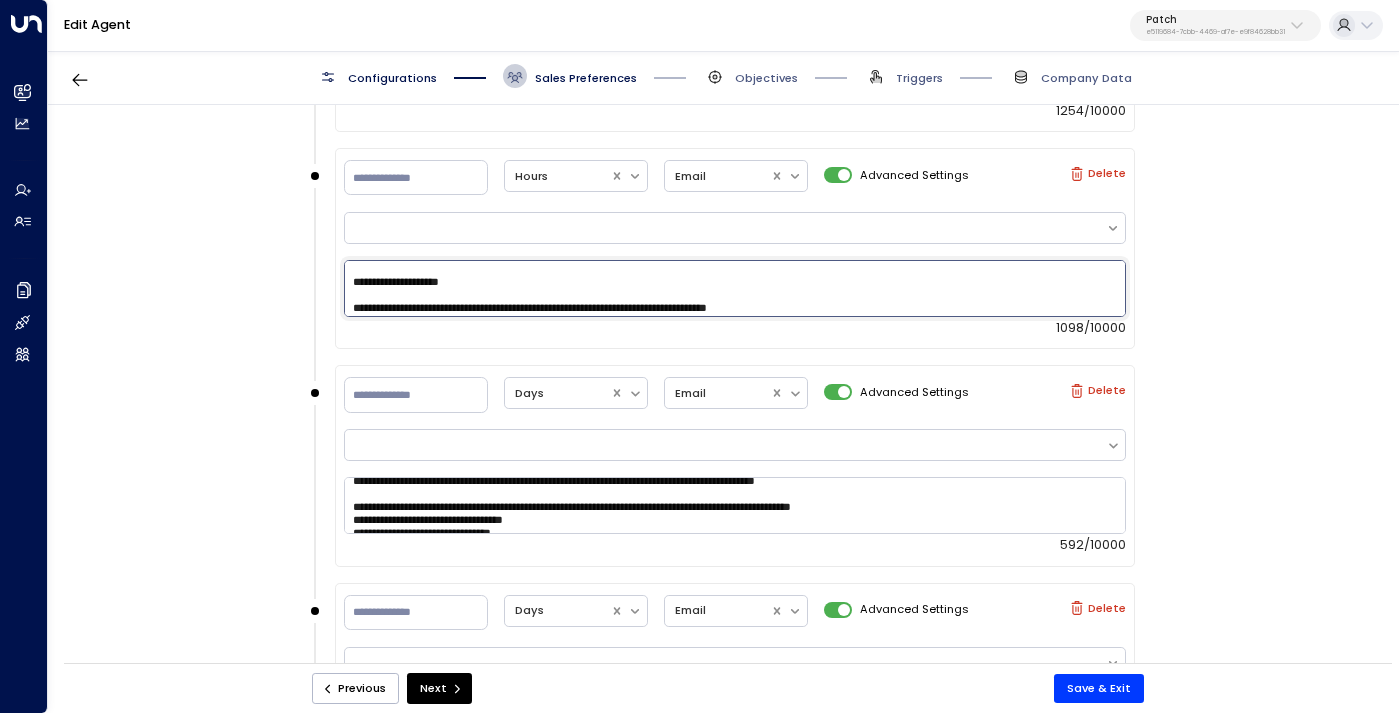 drag, startPoint x: 350, startPoint y: 273, endPoint x: 481, endPoint y: 291, distance: 132.23087 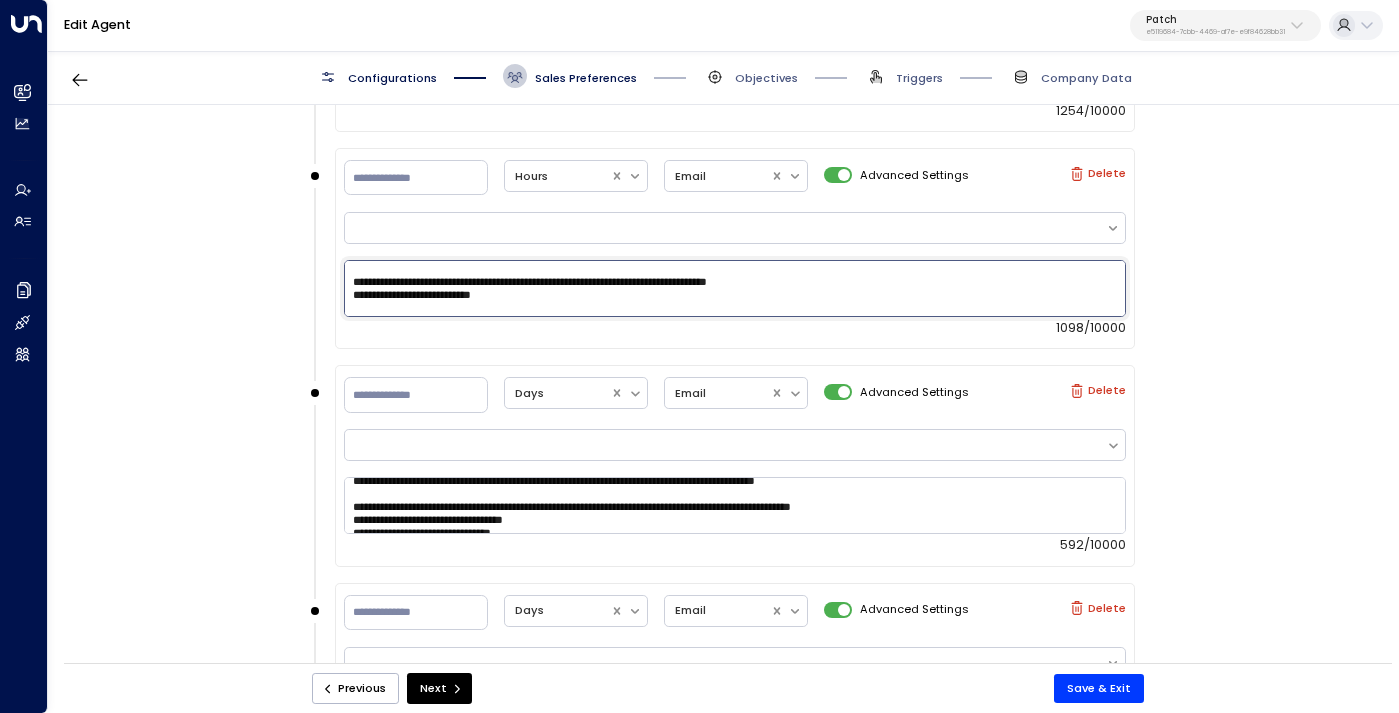scroll, scrollTop: 161, scrollLeft: 0, axis: vertical 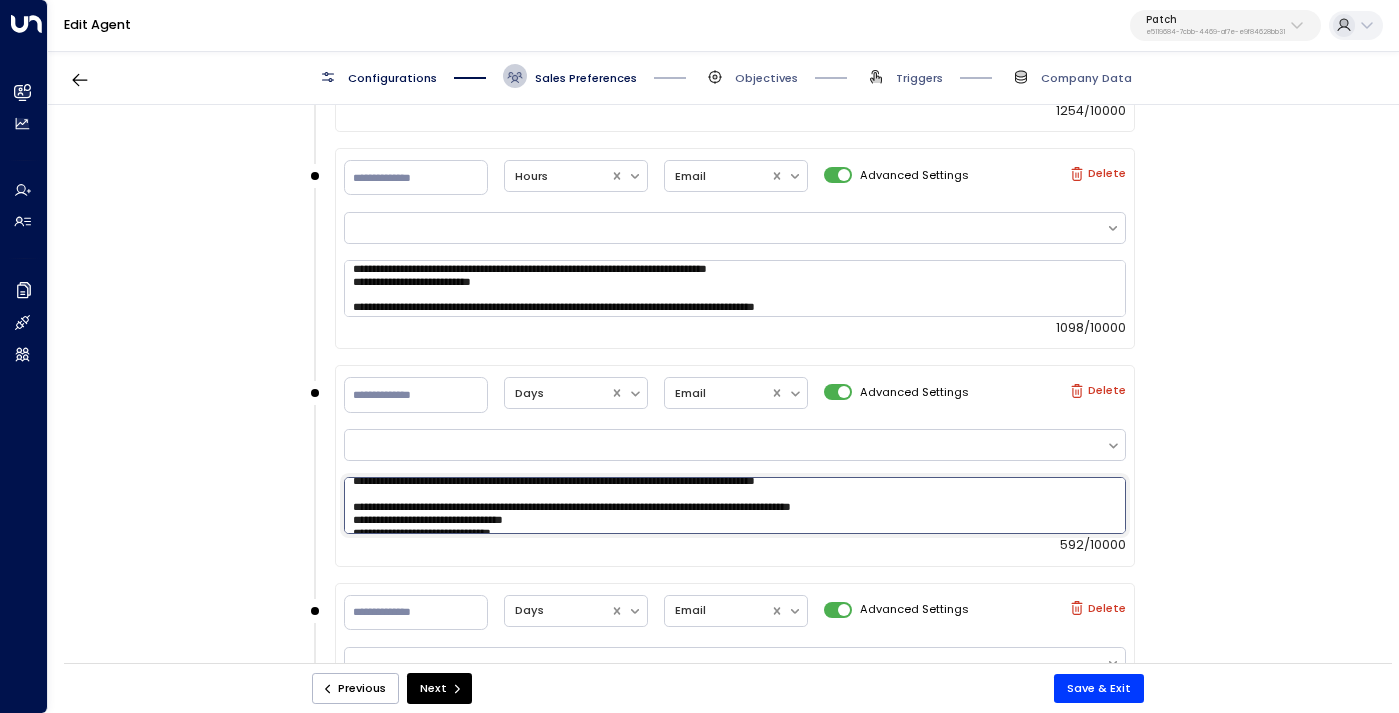 click on "**********" at bounding box center (735, 505) 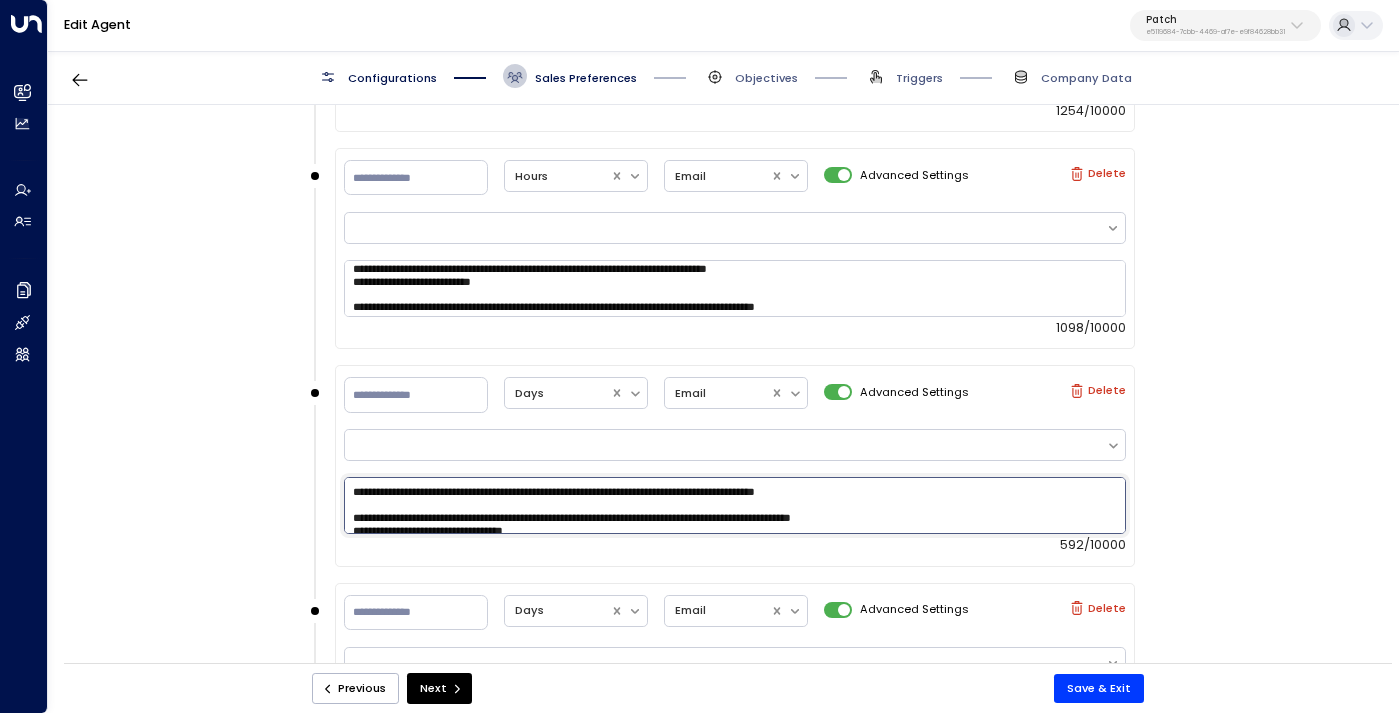 click on "**********" at bounding box center [735, 505] 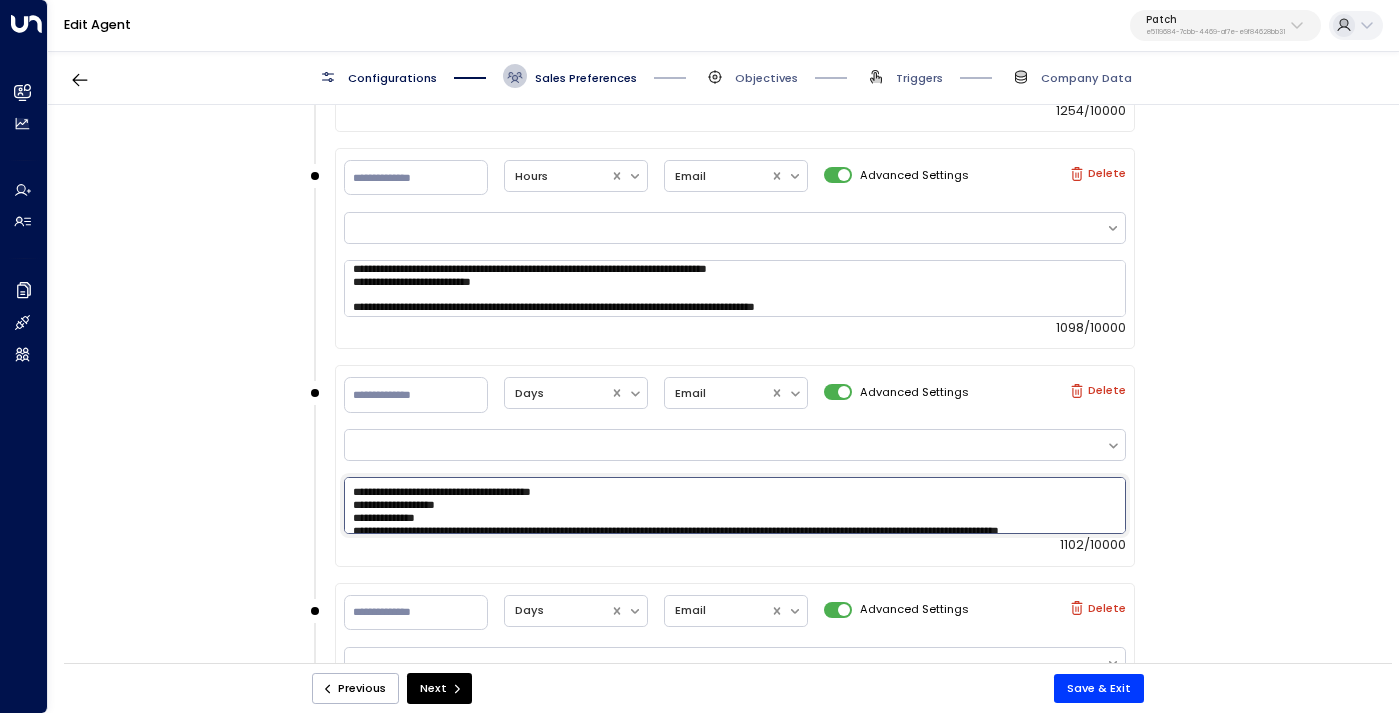 scroll, scrollTop: 33, scrollLeft: 0, axis: vertical 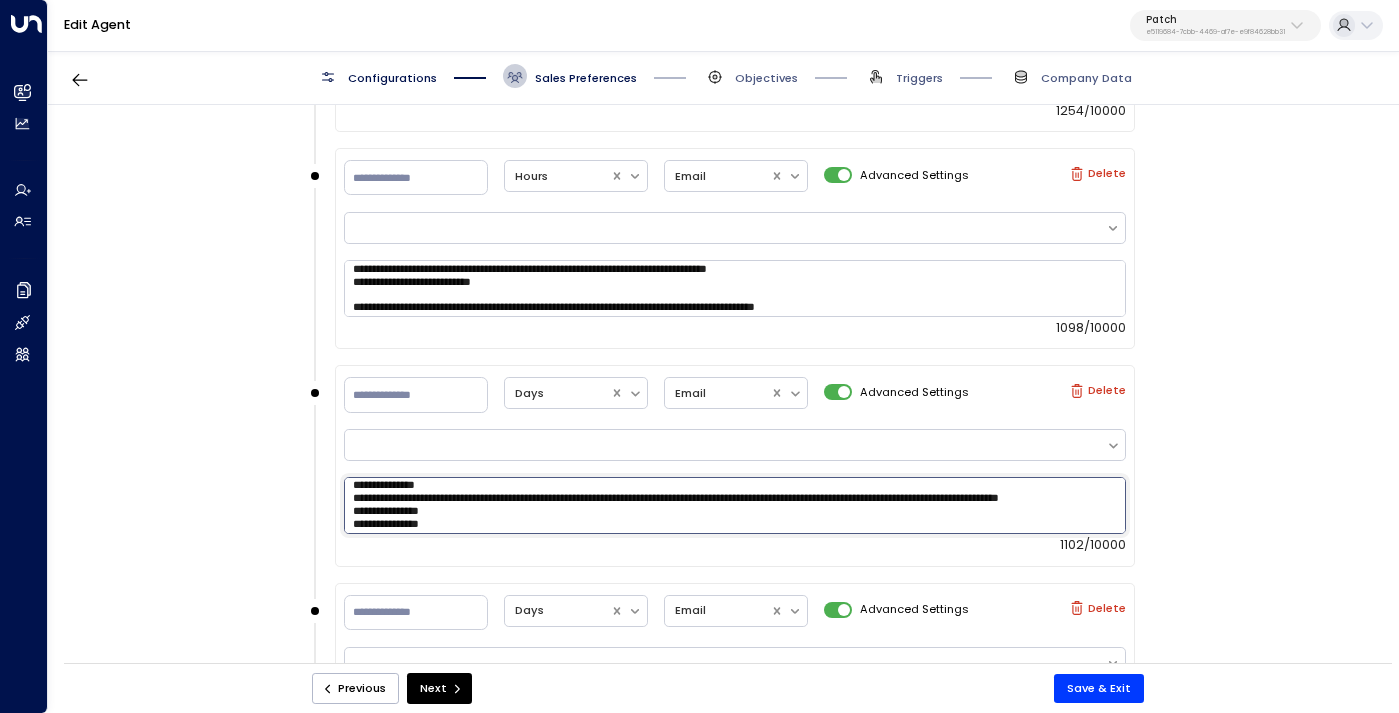 click at bounding box center [735, 505] 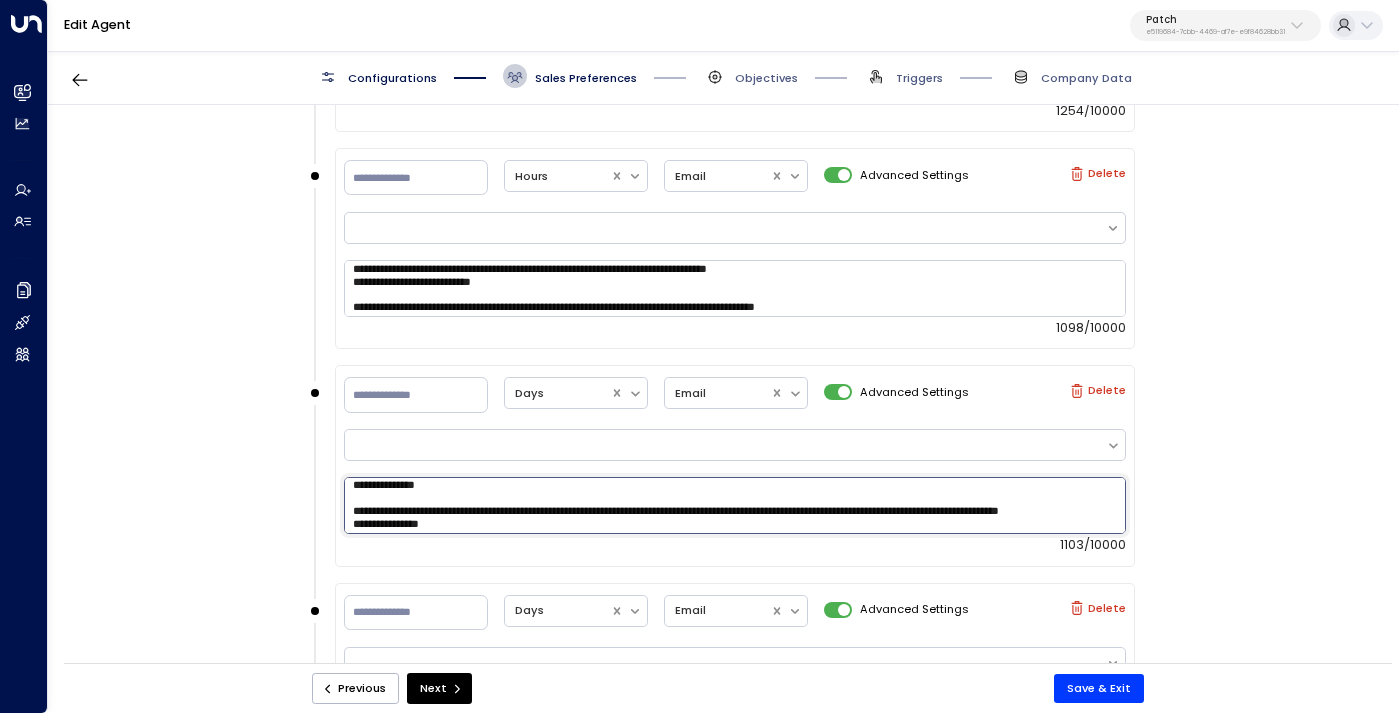 scroll, scrollTop: 38, scrollLeft: 0, axis: vertical 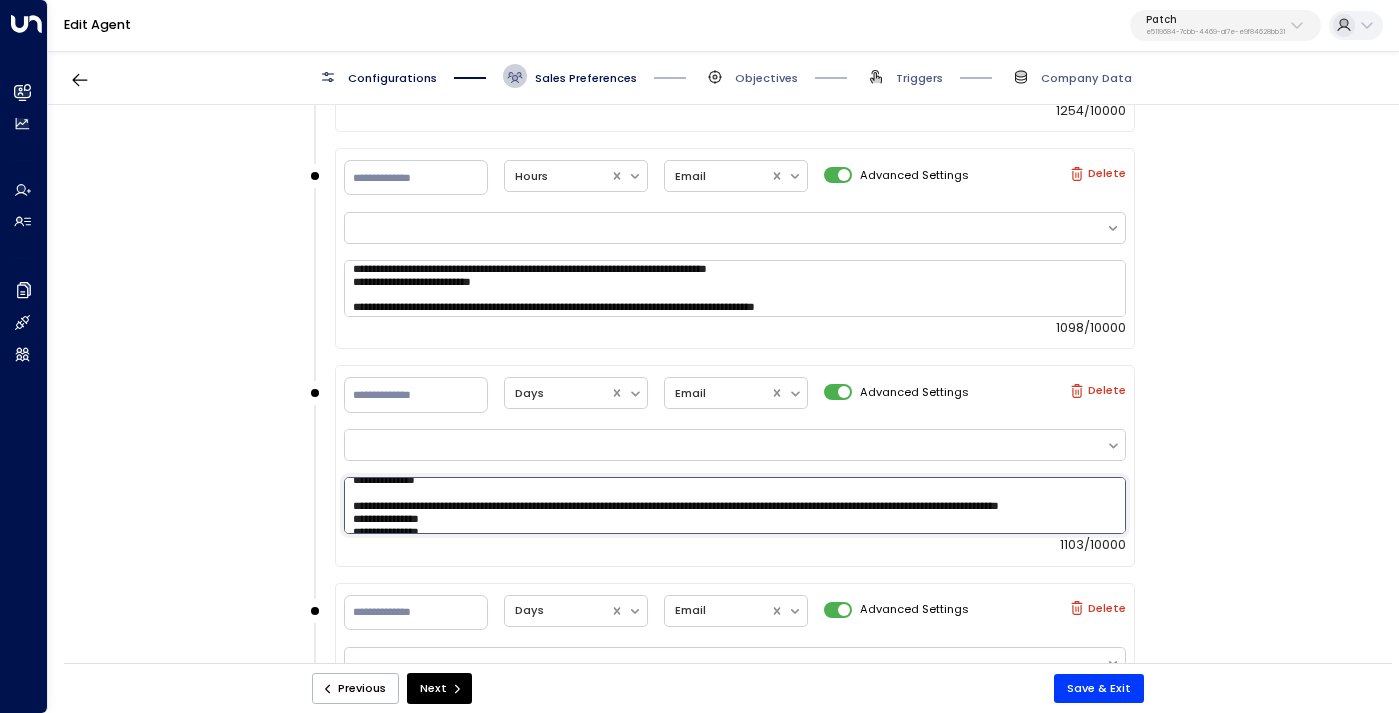 drag, startPoint x: 540, startPoint y: 522, endPoint x: 343, endPoint y: 509, distance: 197.42847 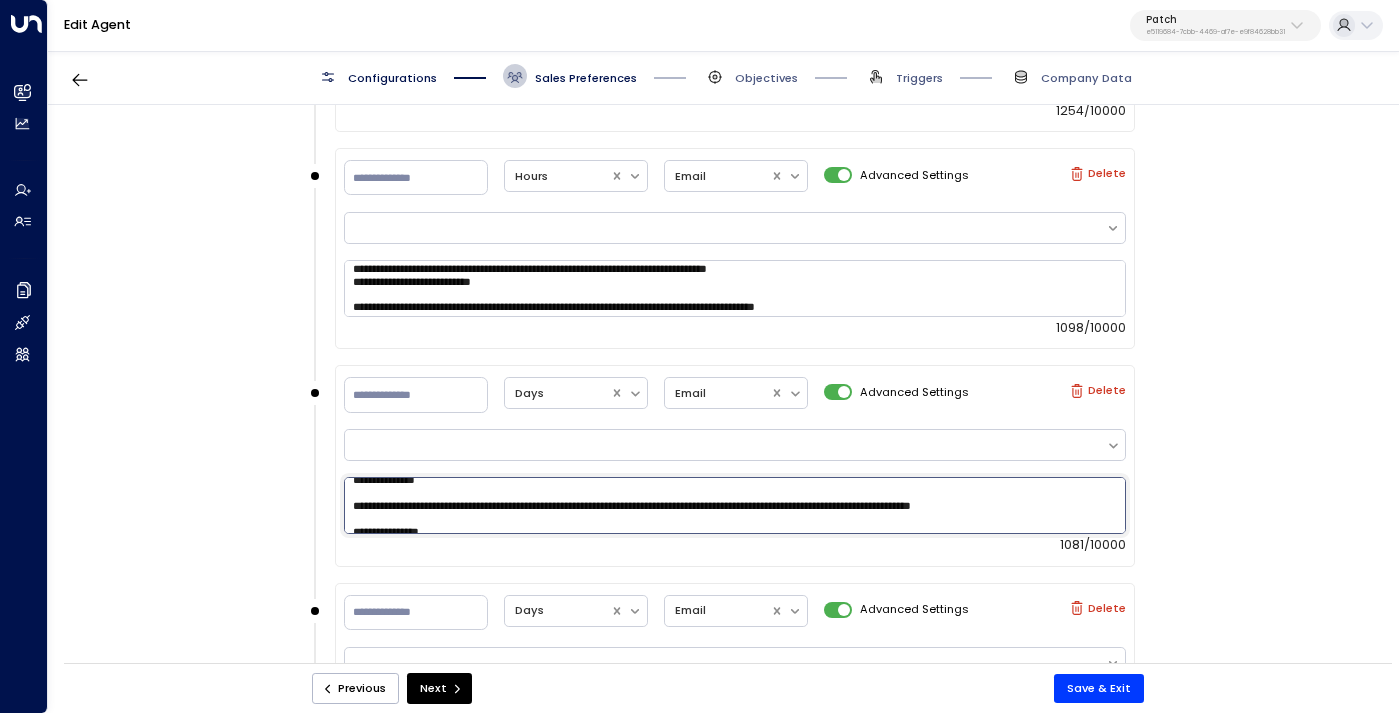 scroll, scrollTop: 45, scrollLeft: 0, axis: vertical 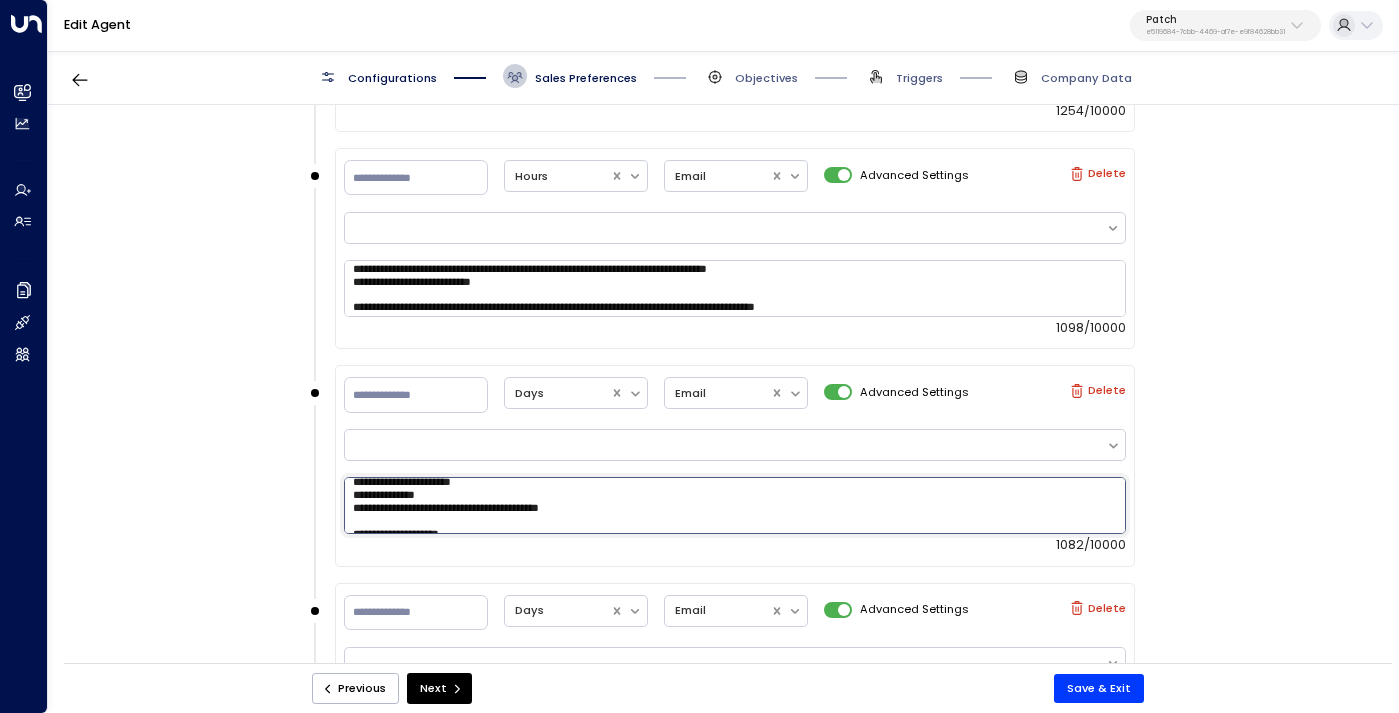 drag, startPoint x: 625, startPoint y: 517, endPoint x: 338, endPoint y: 488, distance: 288.46143 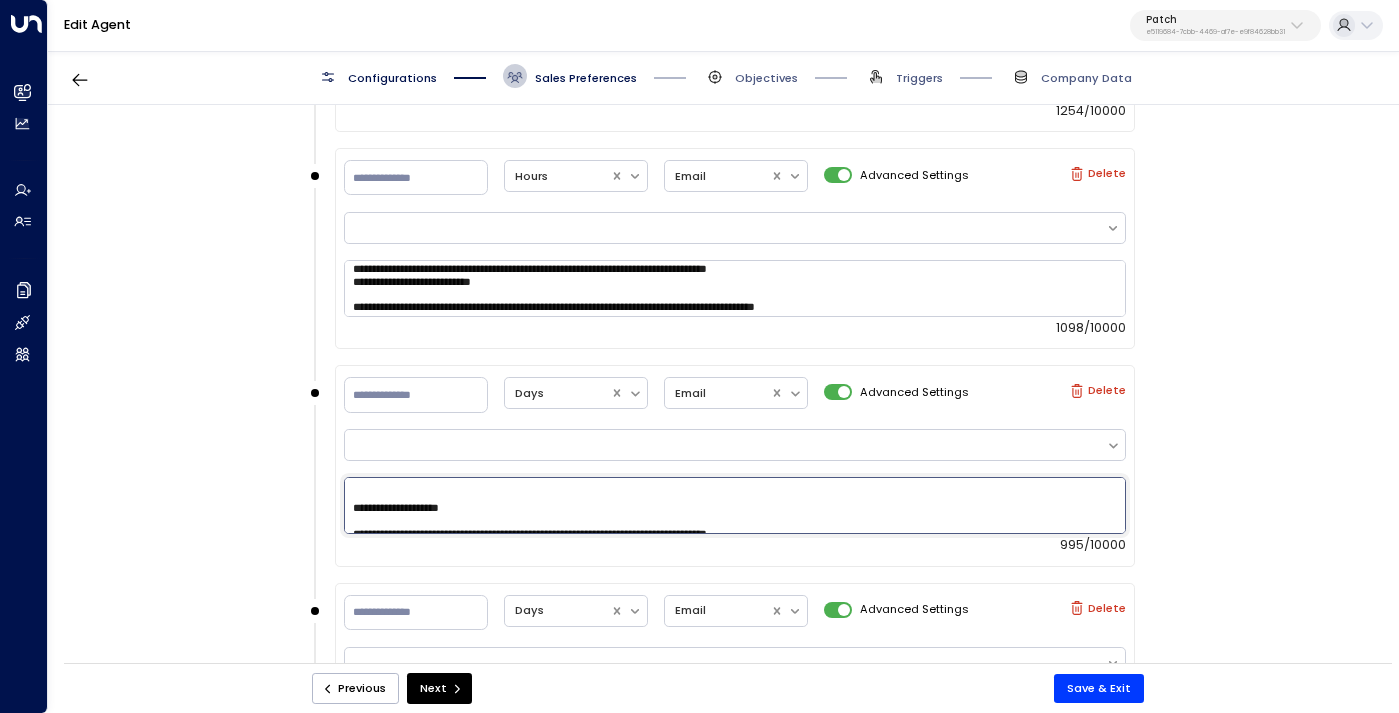 scroll, scrollTop: 80, scrollLeft: 0, axis: vertical 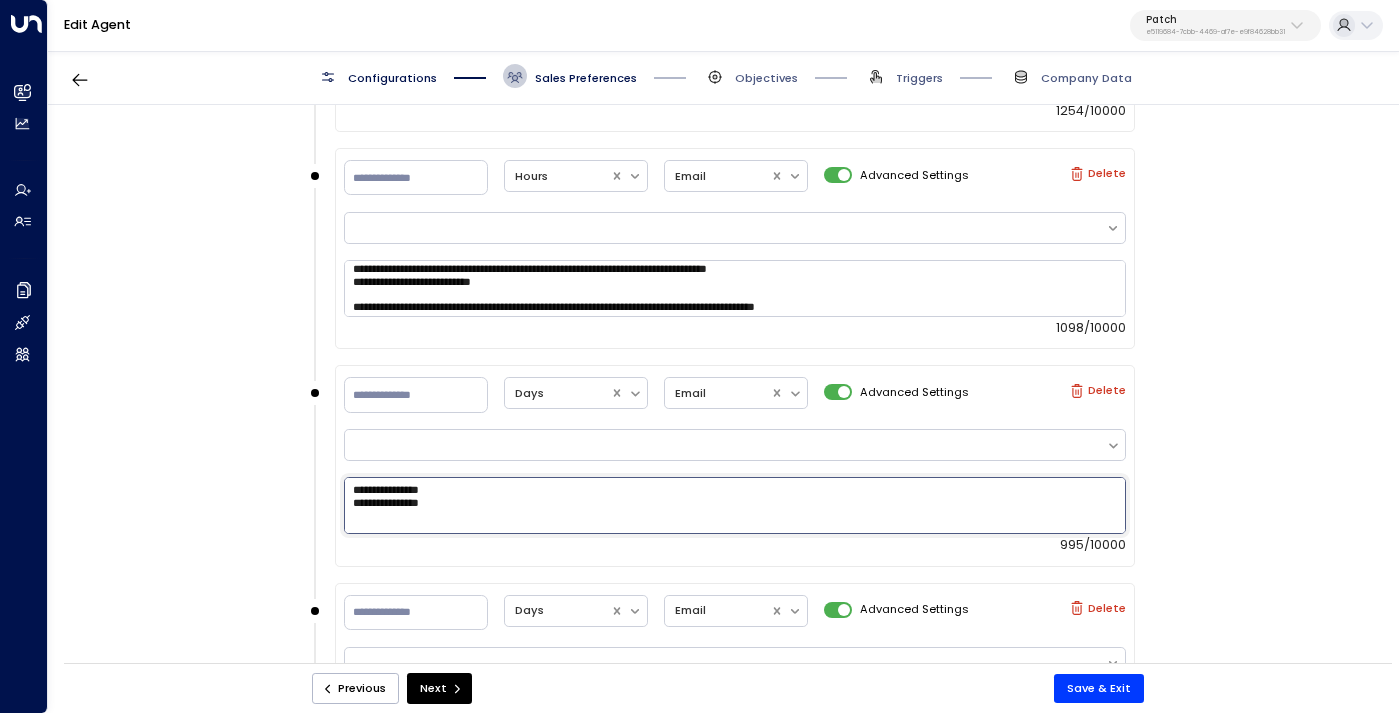 drag, startPoint x: 452, startPoint y: 515, endPoint x: 347, endPoint y: 500, distance: 106.06602 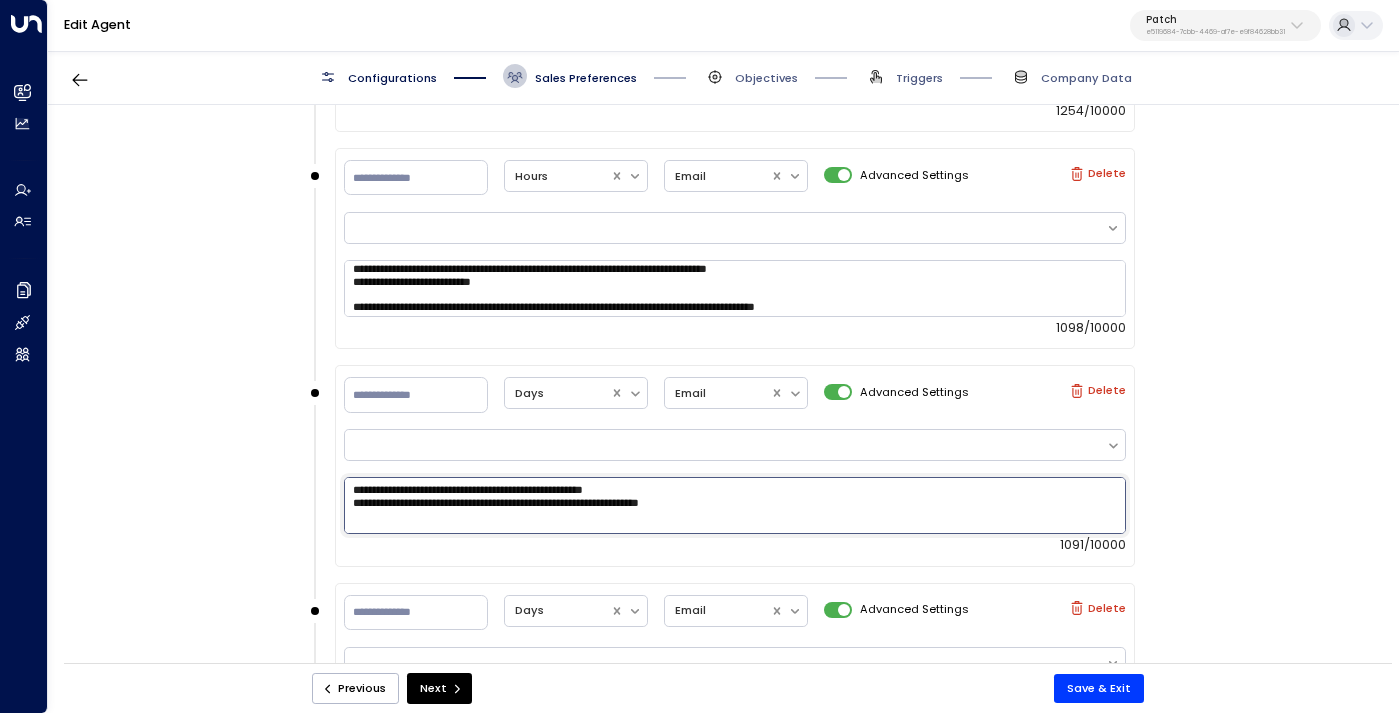 scroll, scrollTop: 83, scrollLeft: 0, axis: vertical 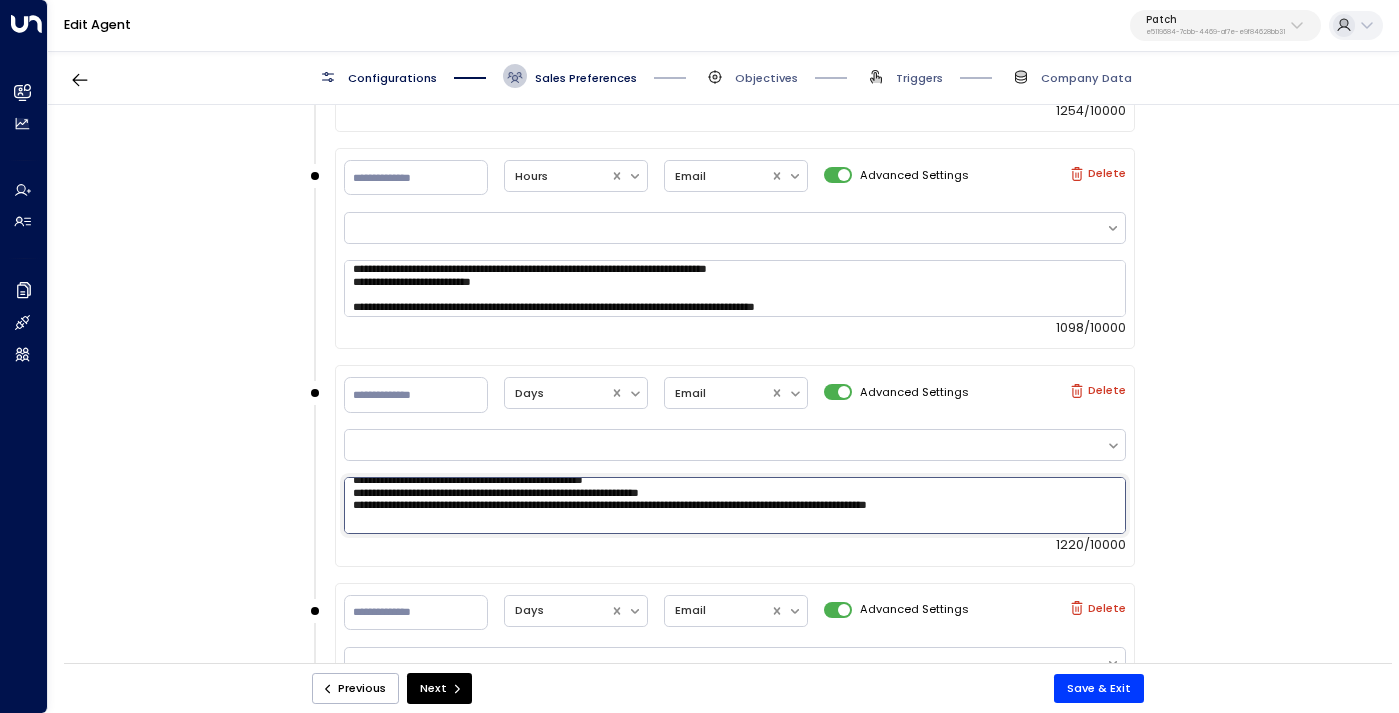 click at bounding box center [735, 505] 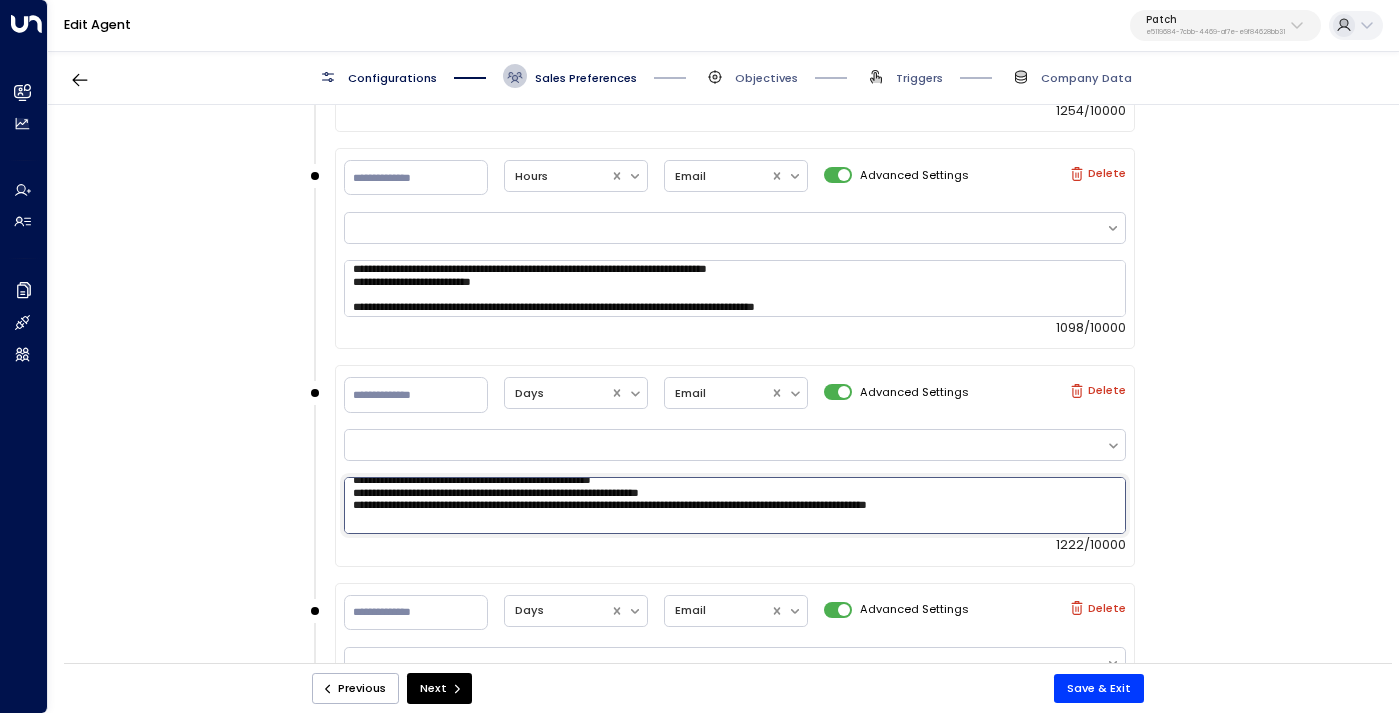 click at bounding box center (735, 505) 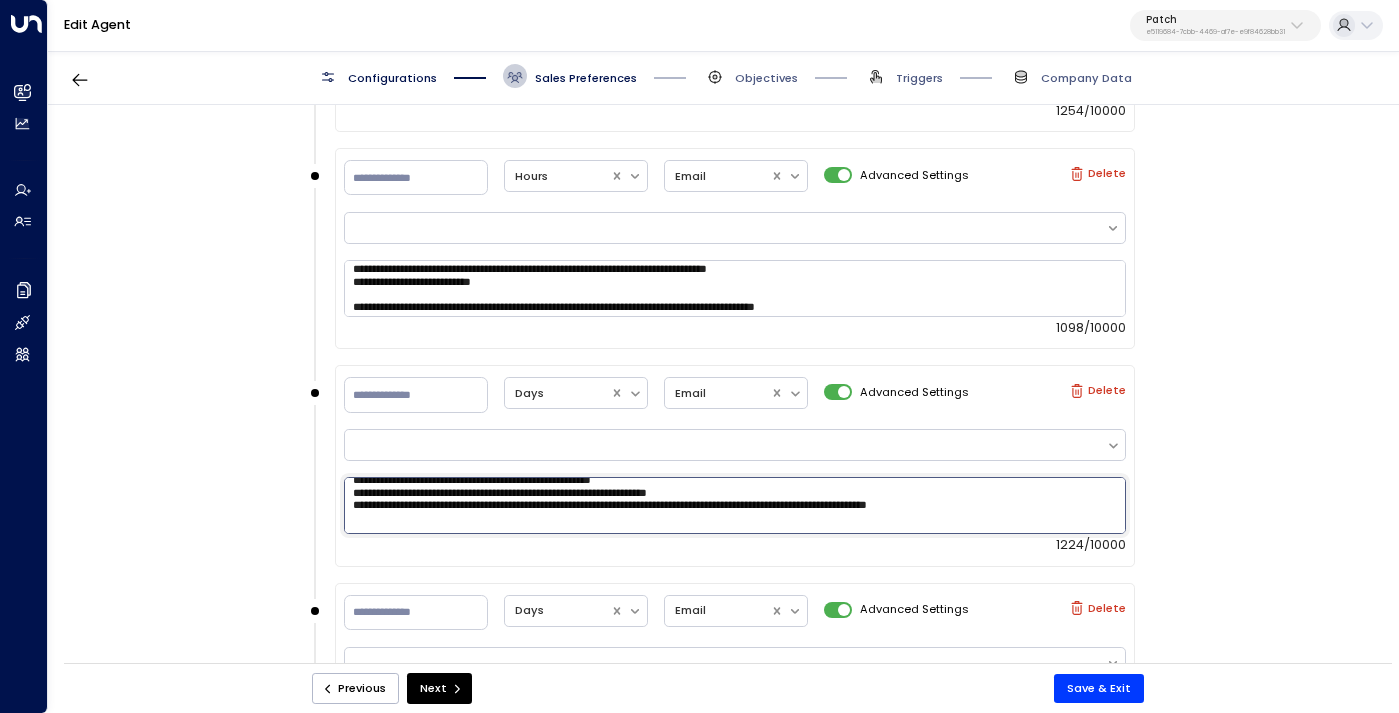click at bounding box center (735, 505) 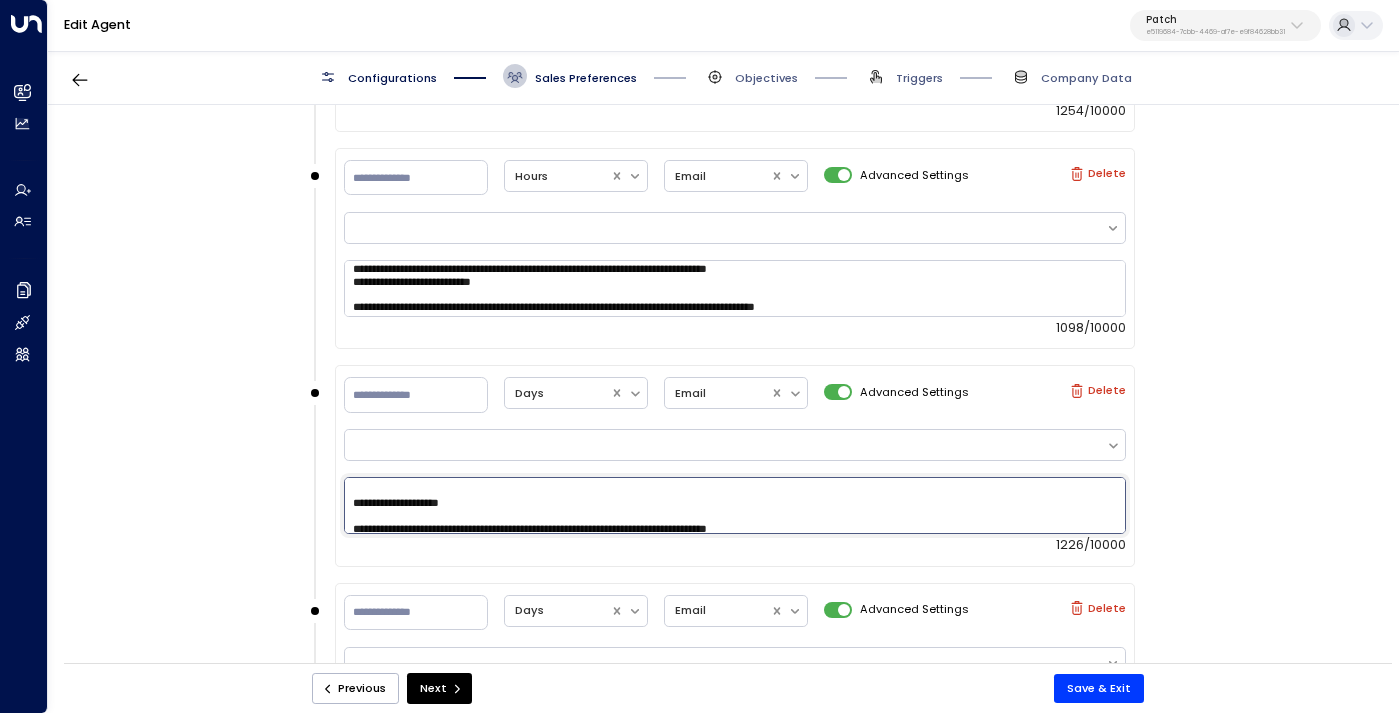 scroll, scrollTop: 137, scrollLeft: 0, axis: vertical 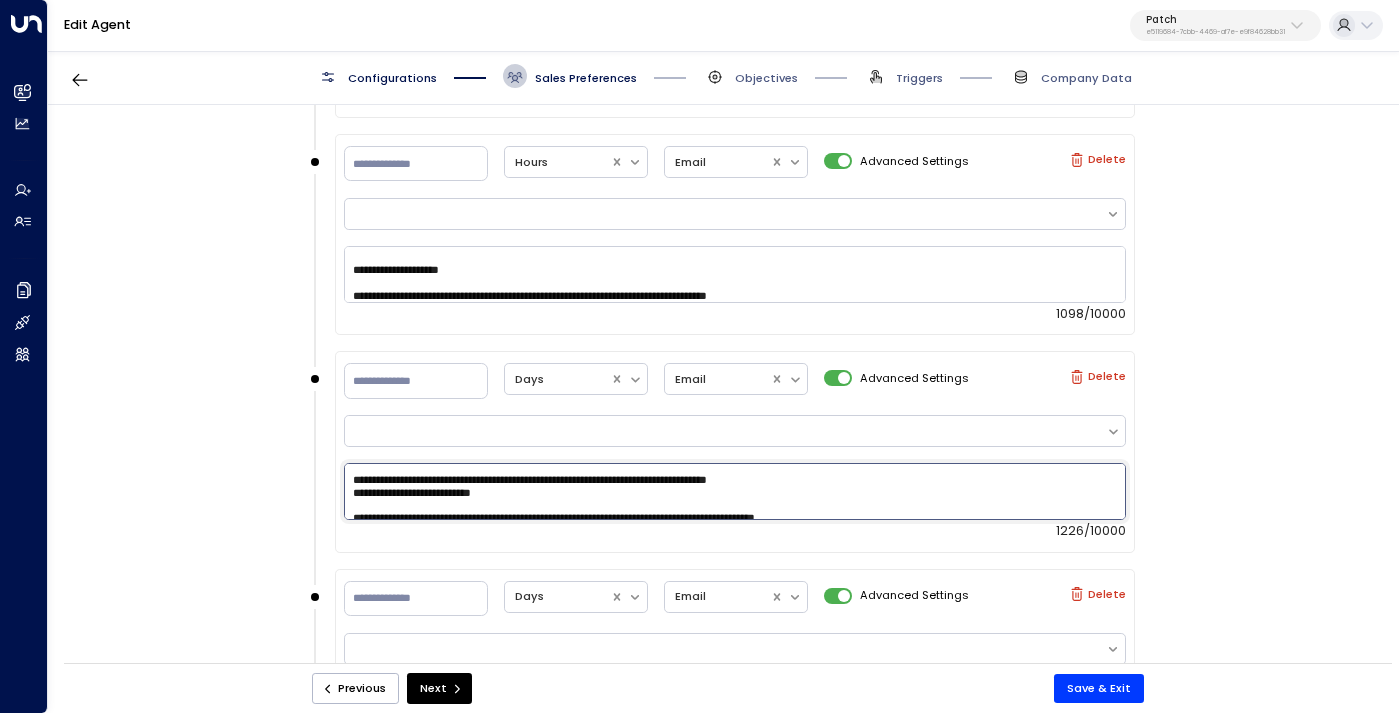 click at bounding box center (735, 491) 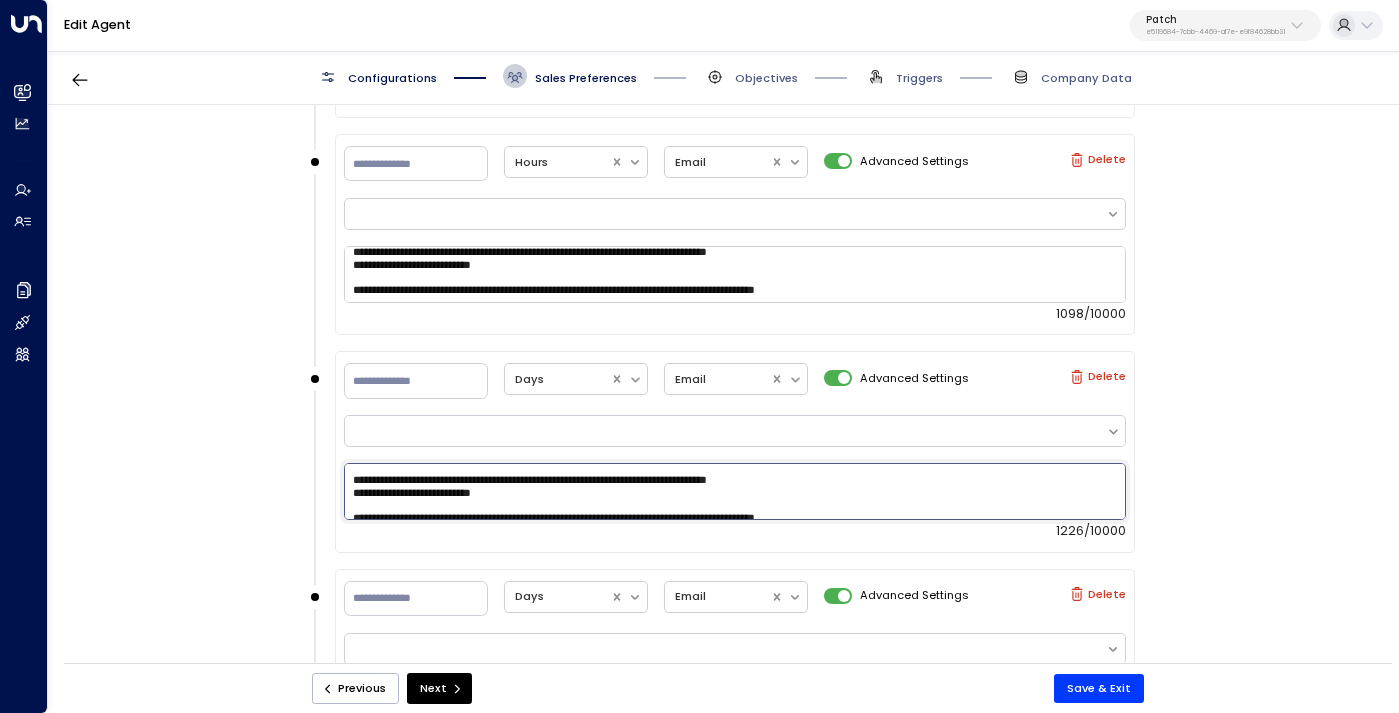 scroll, scrollTop: 173, scrollLeft: 0, axis: vertical 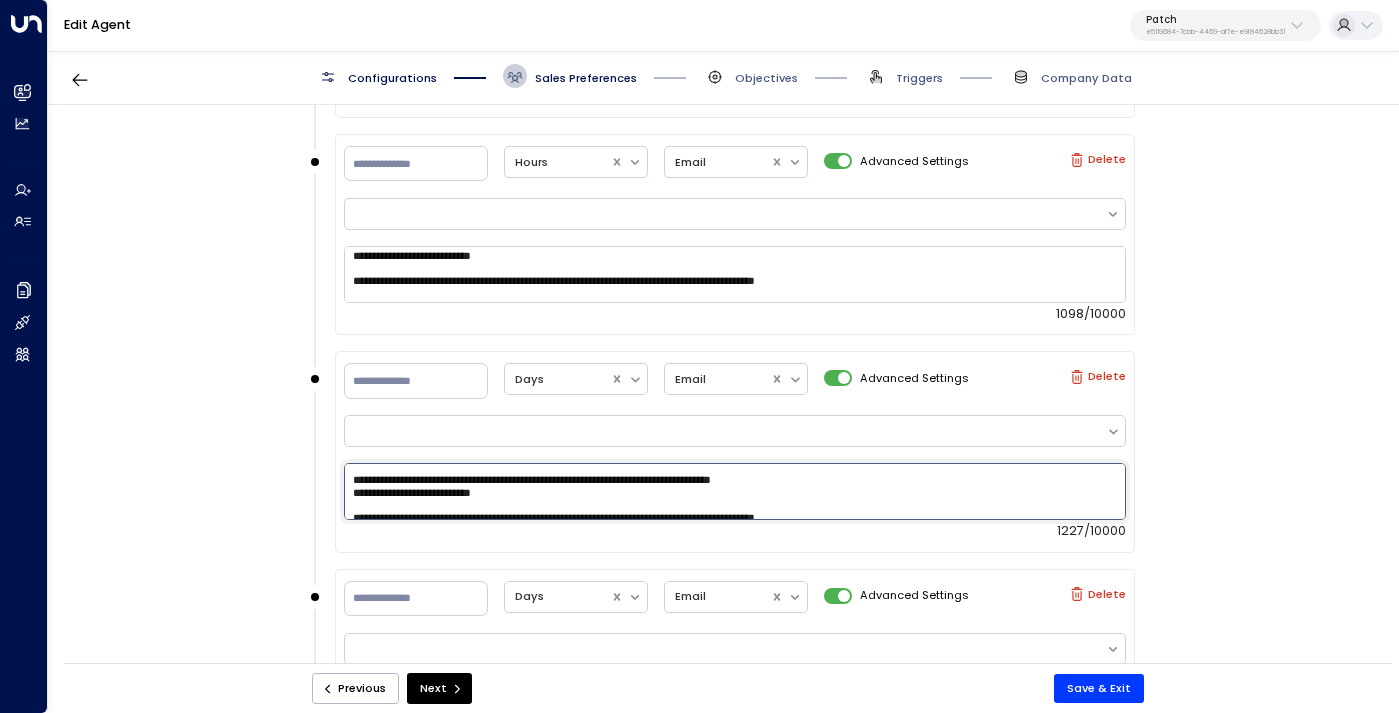 type on "**********" 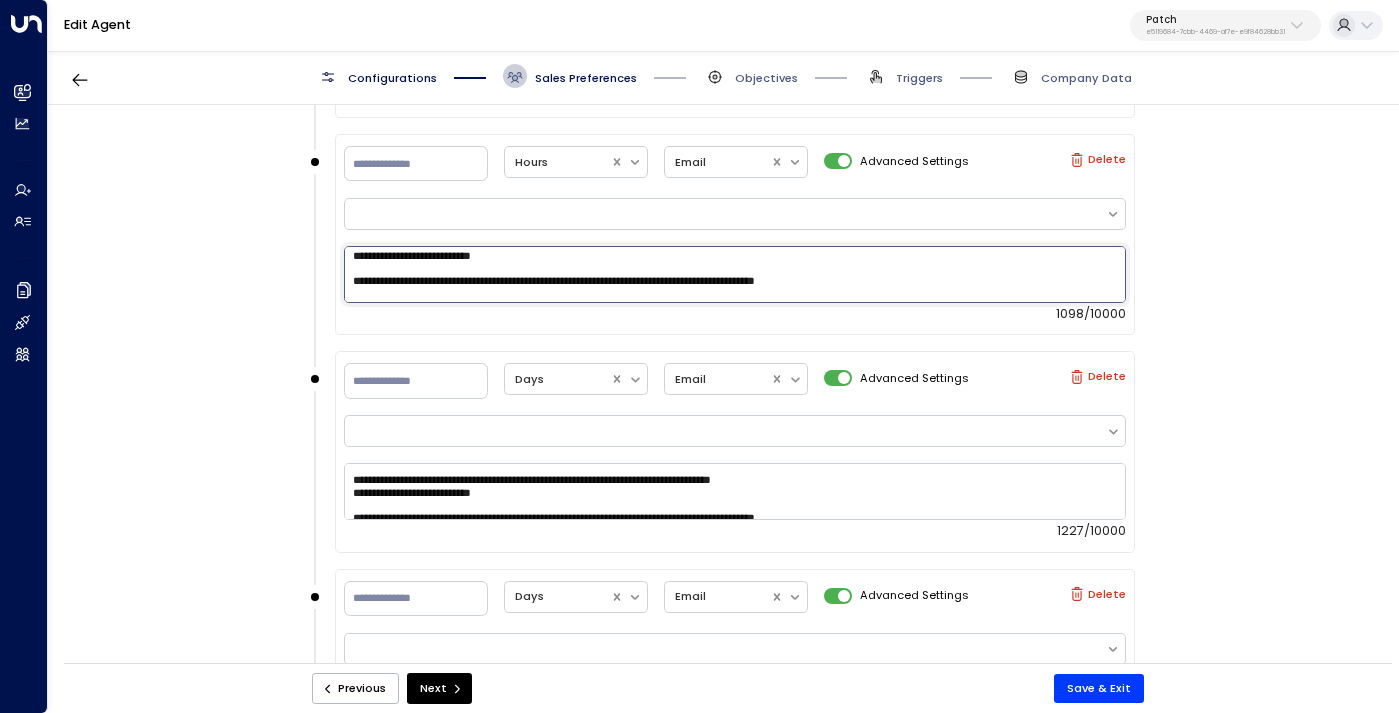 click at bounding box center [735, 274] 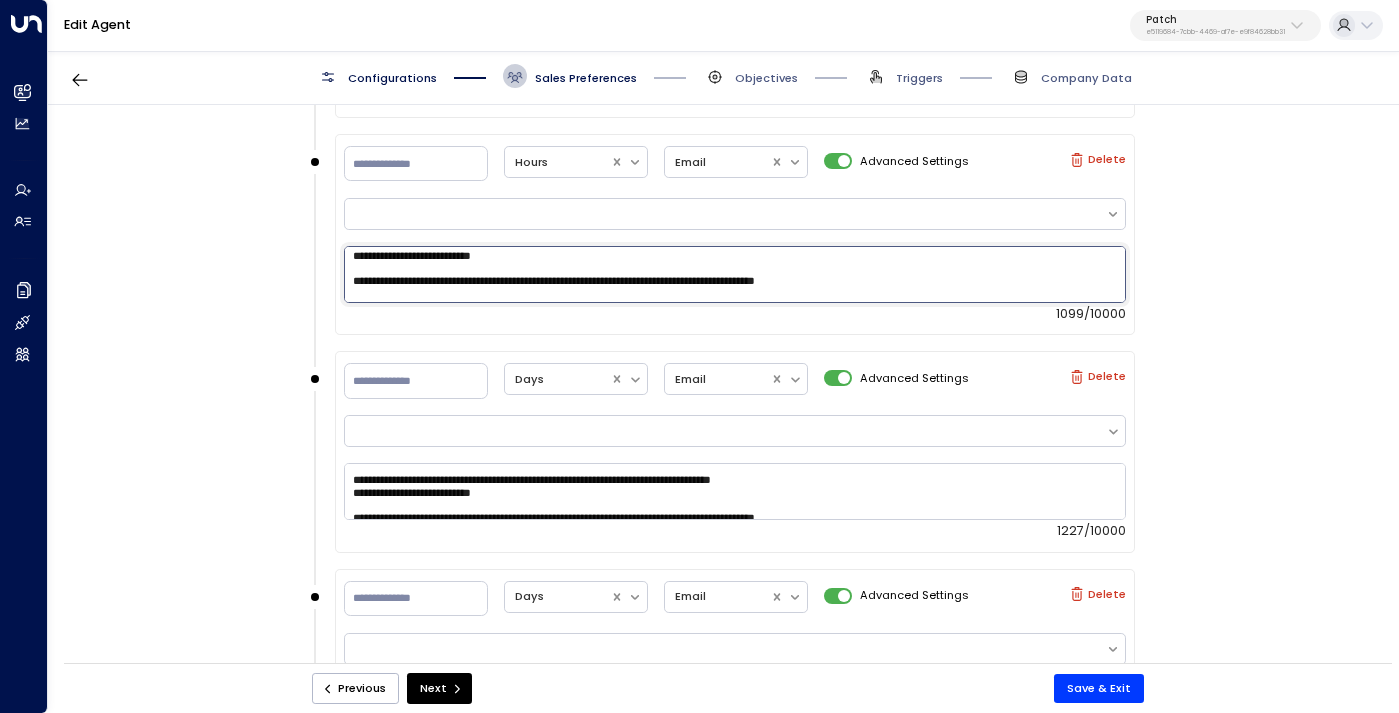 type on "**********" 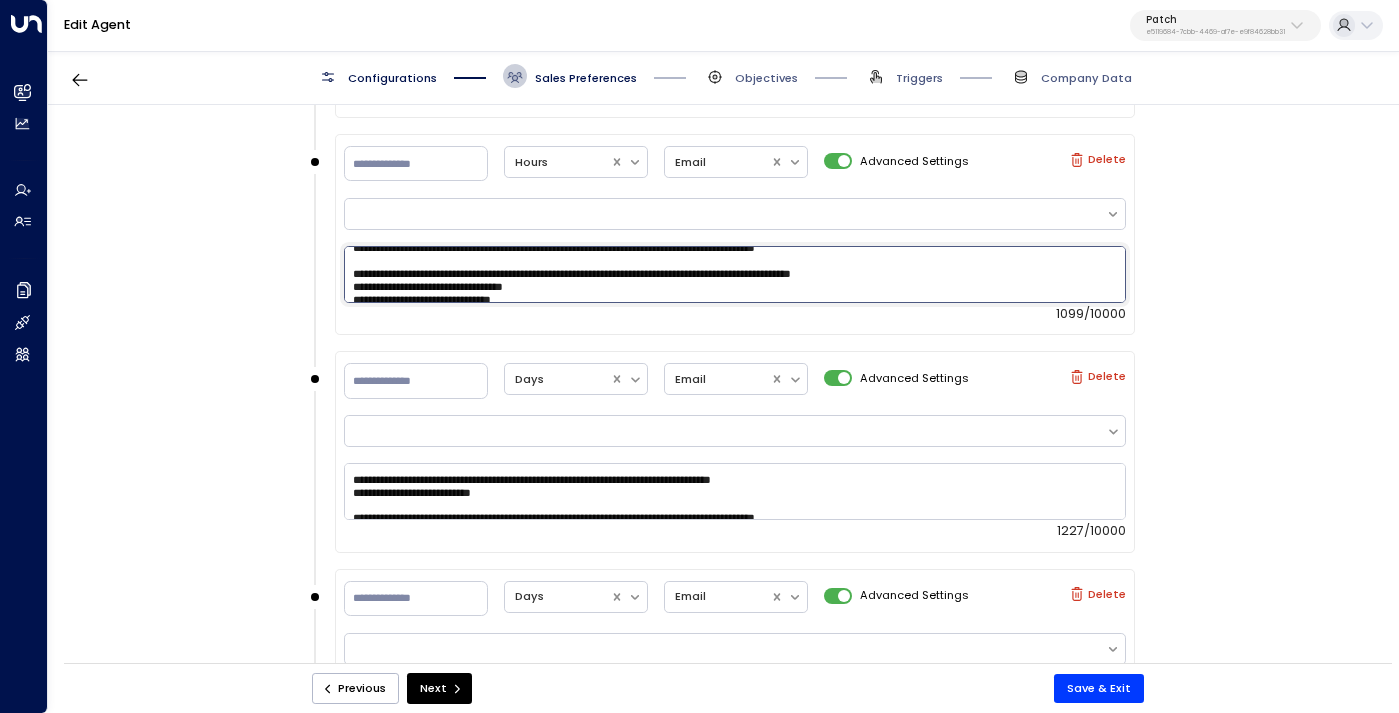 scroll, scrollTop: 207, scrollLeft: 0, axis: vertical 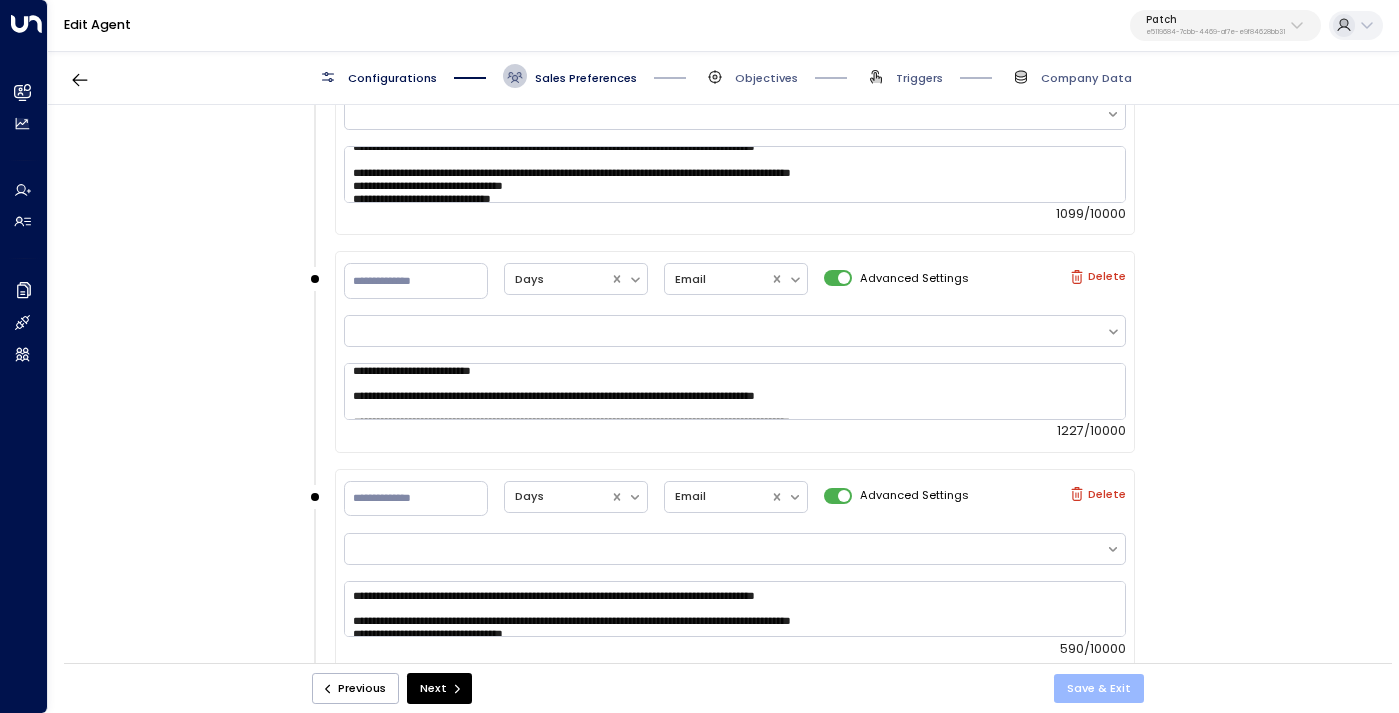 click on "Save & Exit" at bounding box center (1099, 688) 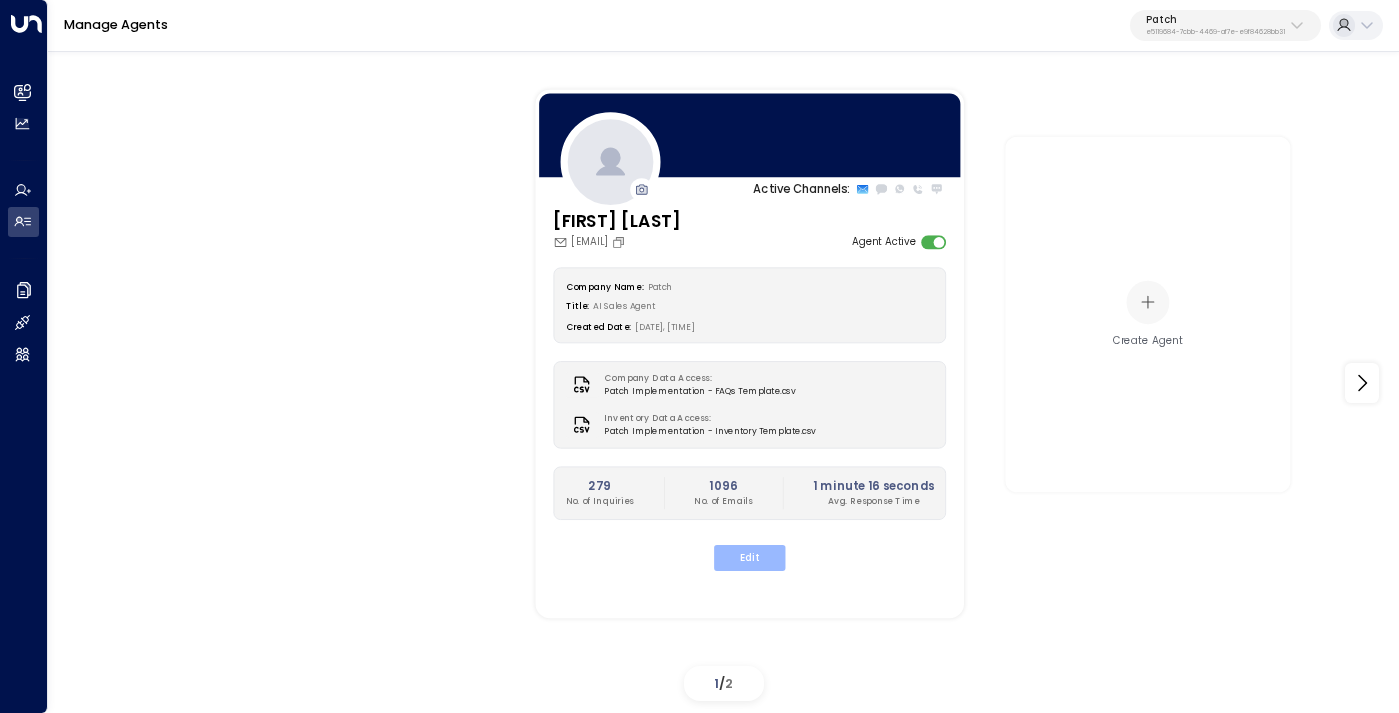 click on "Edit" at bounding box center [749, 558] 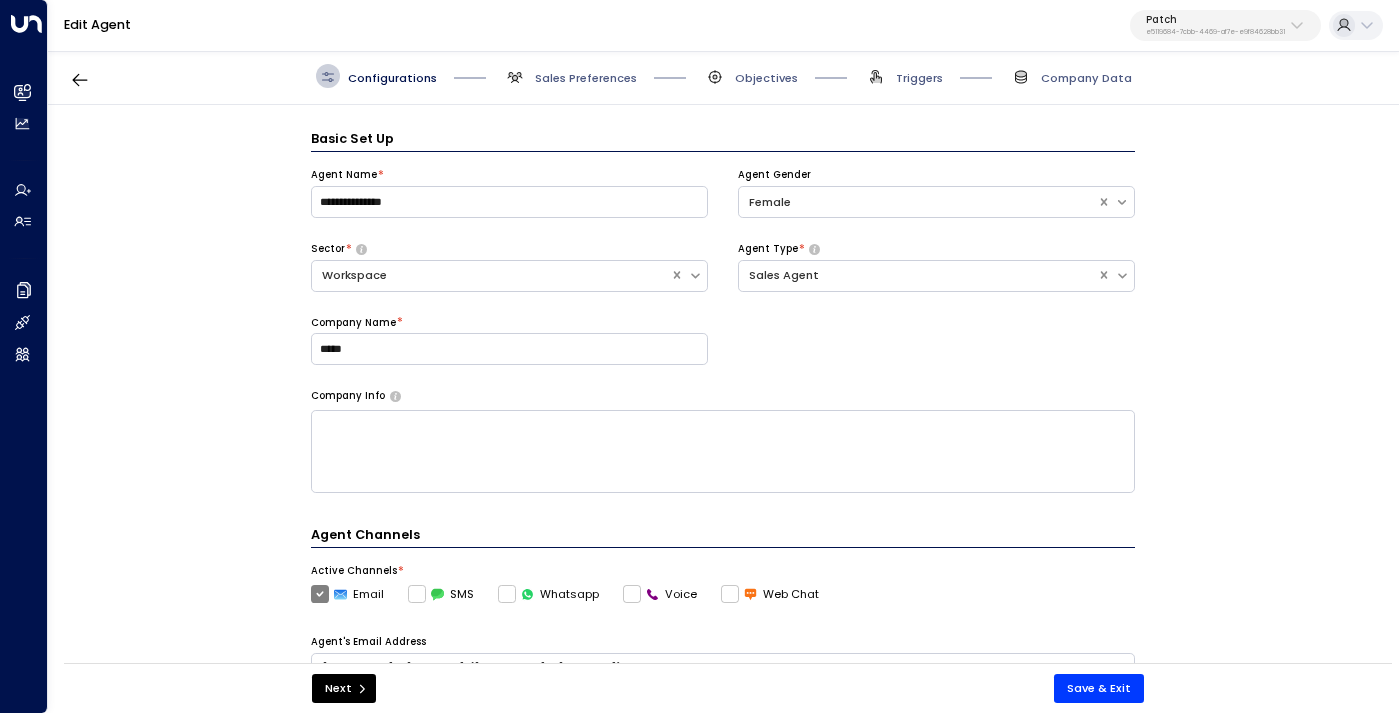 scroll, scrollTop: 24, scrollLeft: 0, axis: vertical 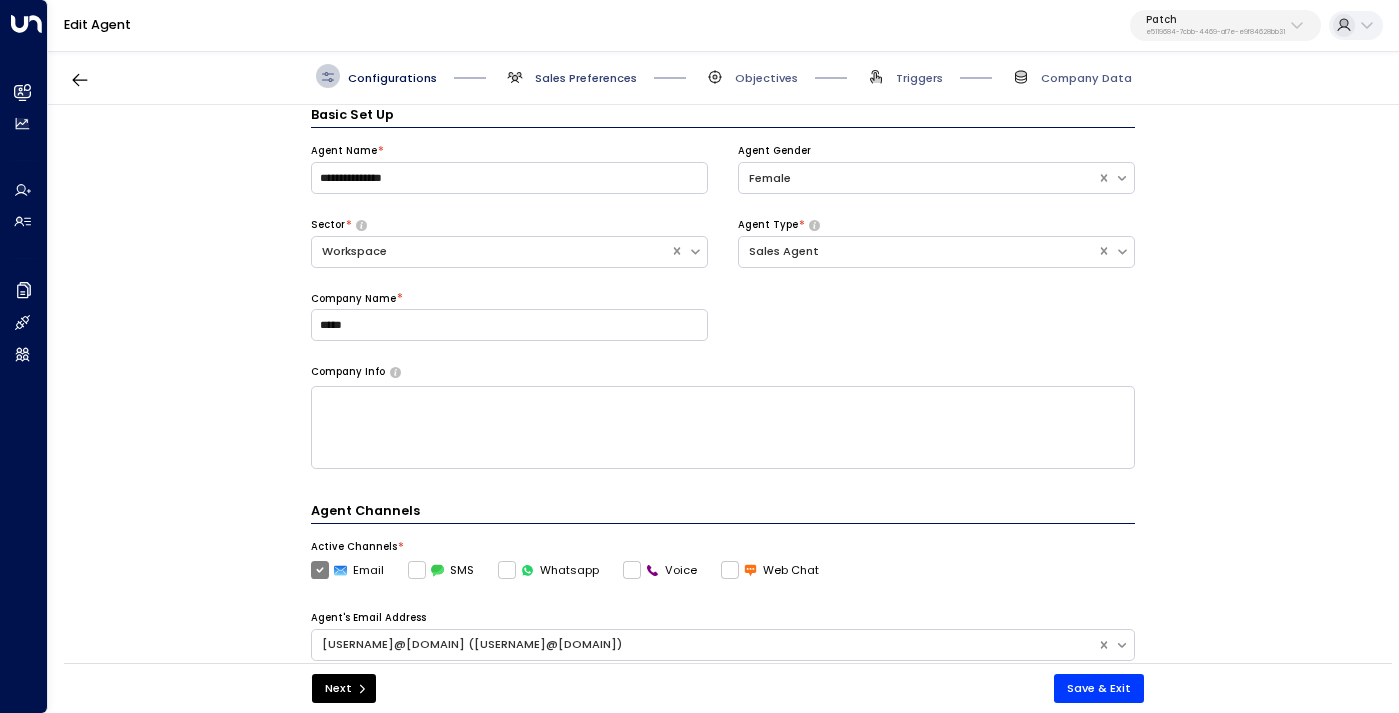 click on "Sales Preferences" at bounding box center (586, 78) 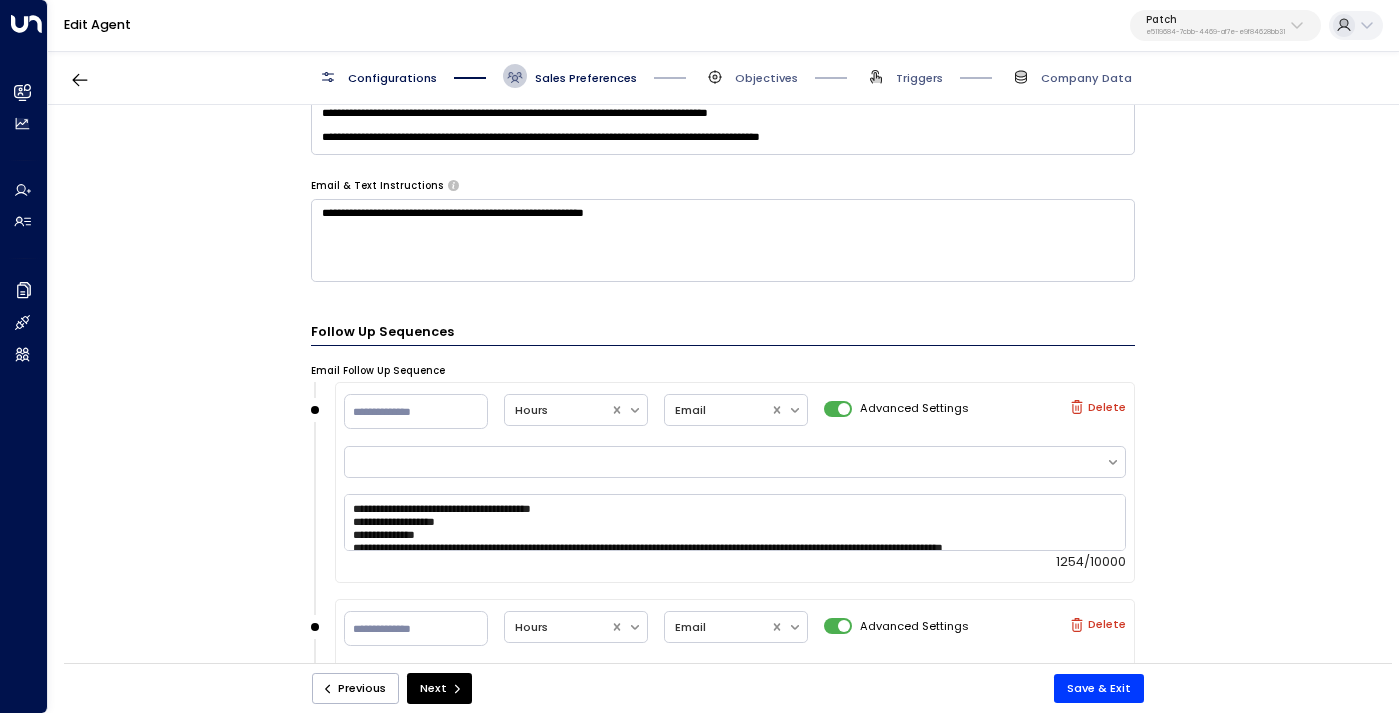 scroll, scrollTop: 1028, scrollLeft: 0, axis: vertical 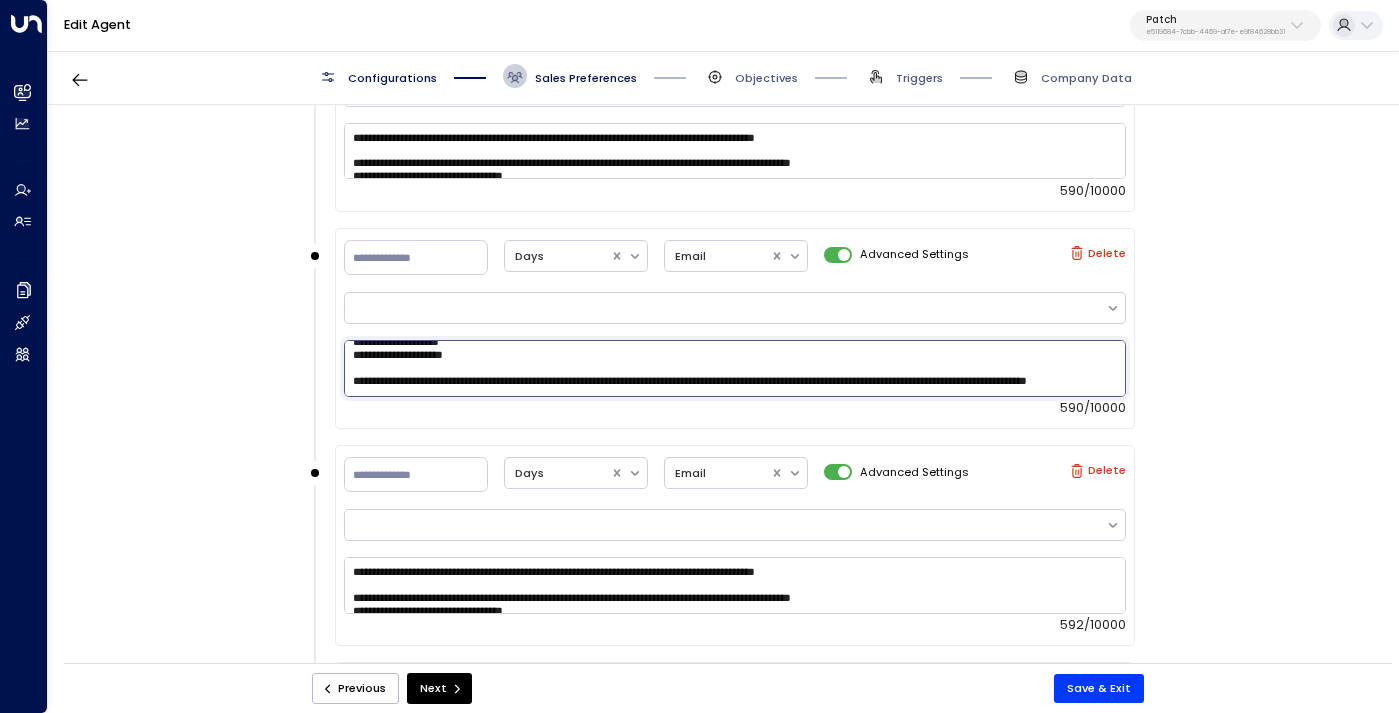 click on "**********" at bounding box center [735, 368] 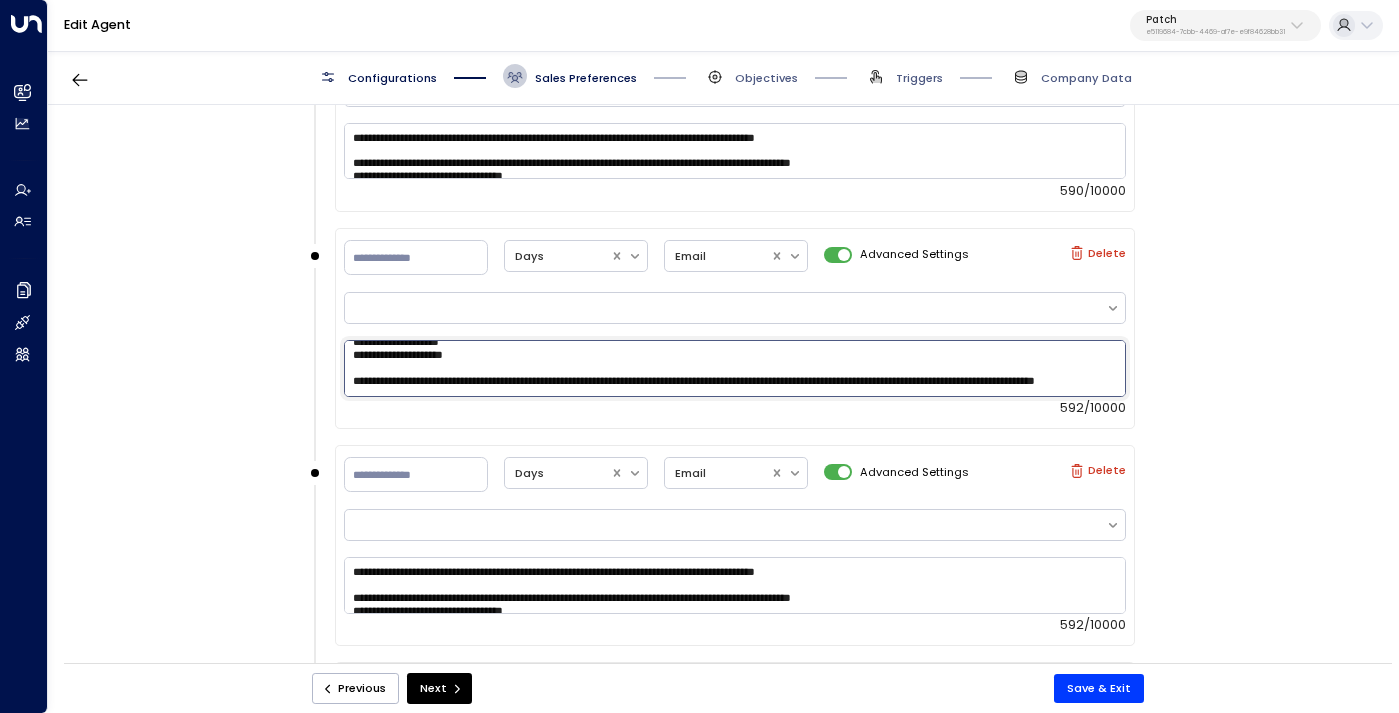 scroll, scrollTop: 135, scrollLeft: 0, axis: vertical 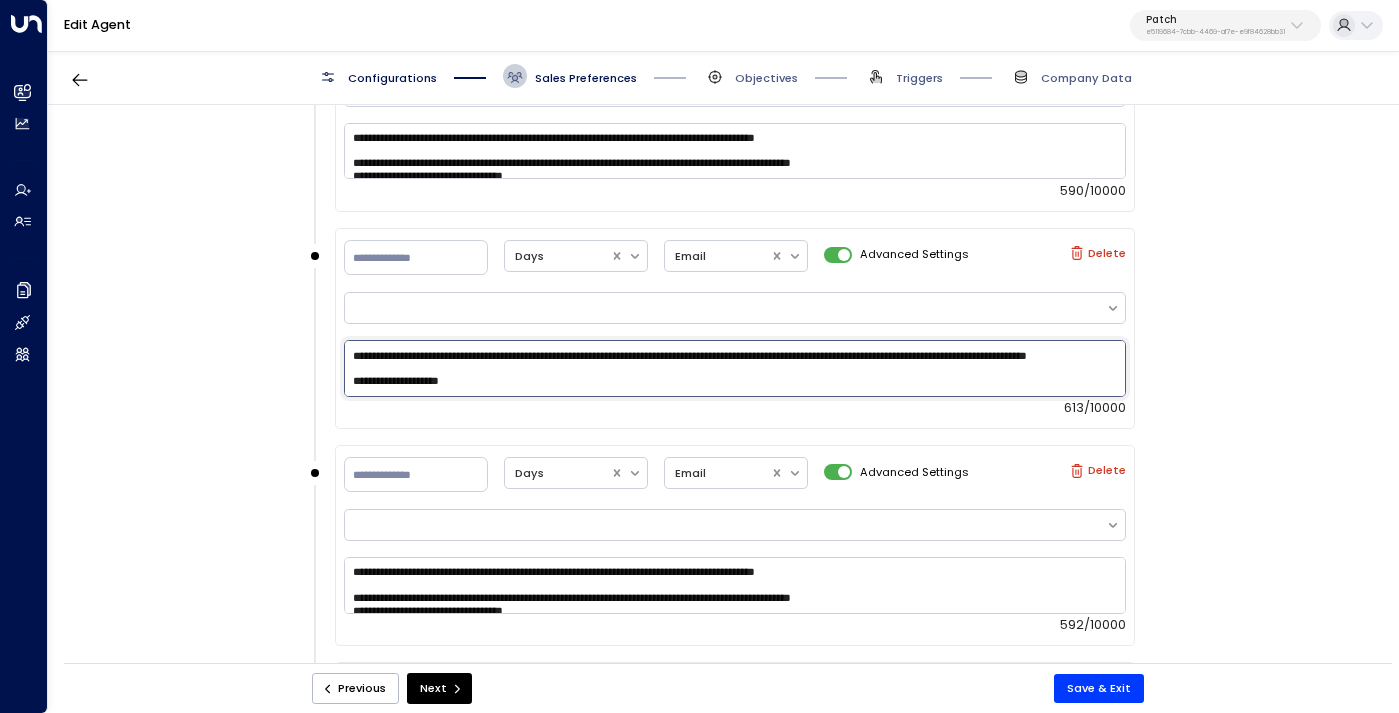 click on "**********" at bounding box center [735, 368] 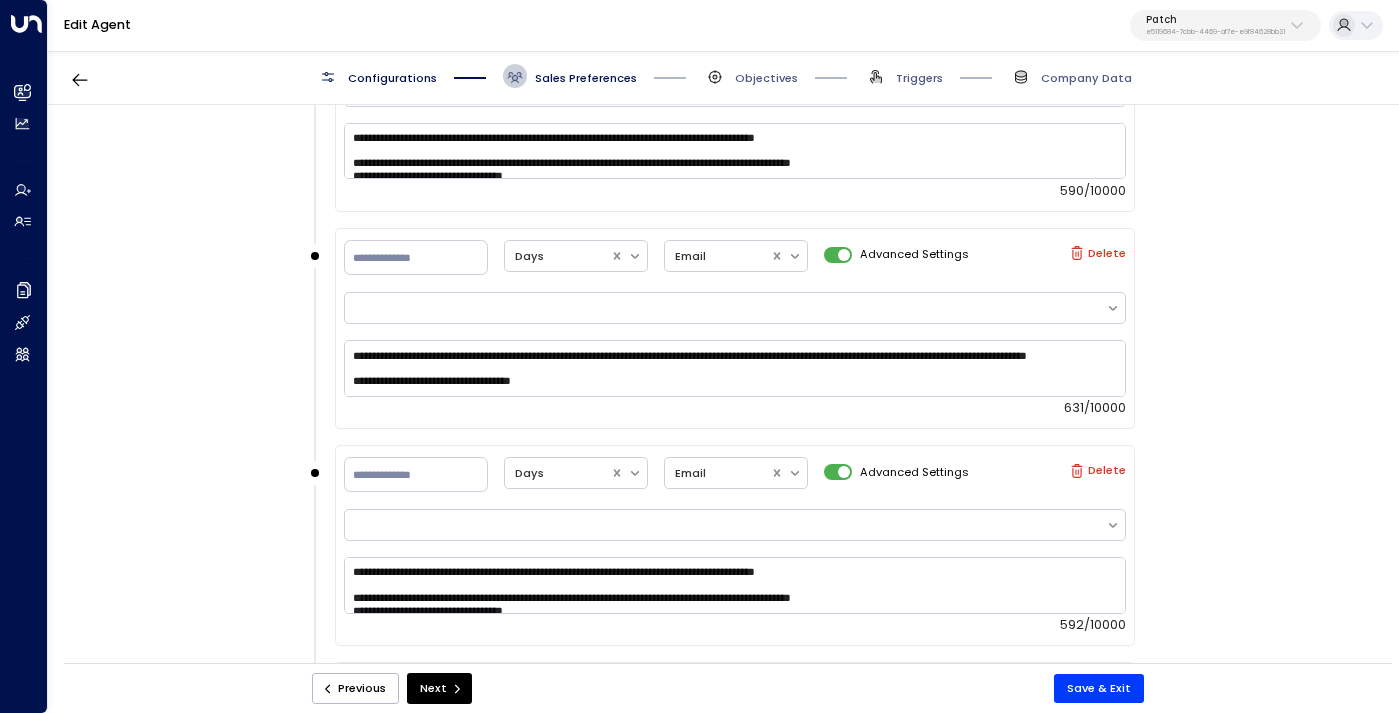 click on "631/10000" at bounding box center (735, 407) 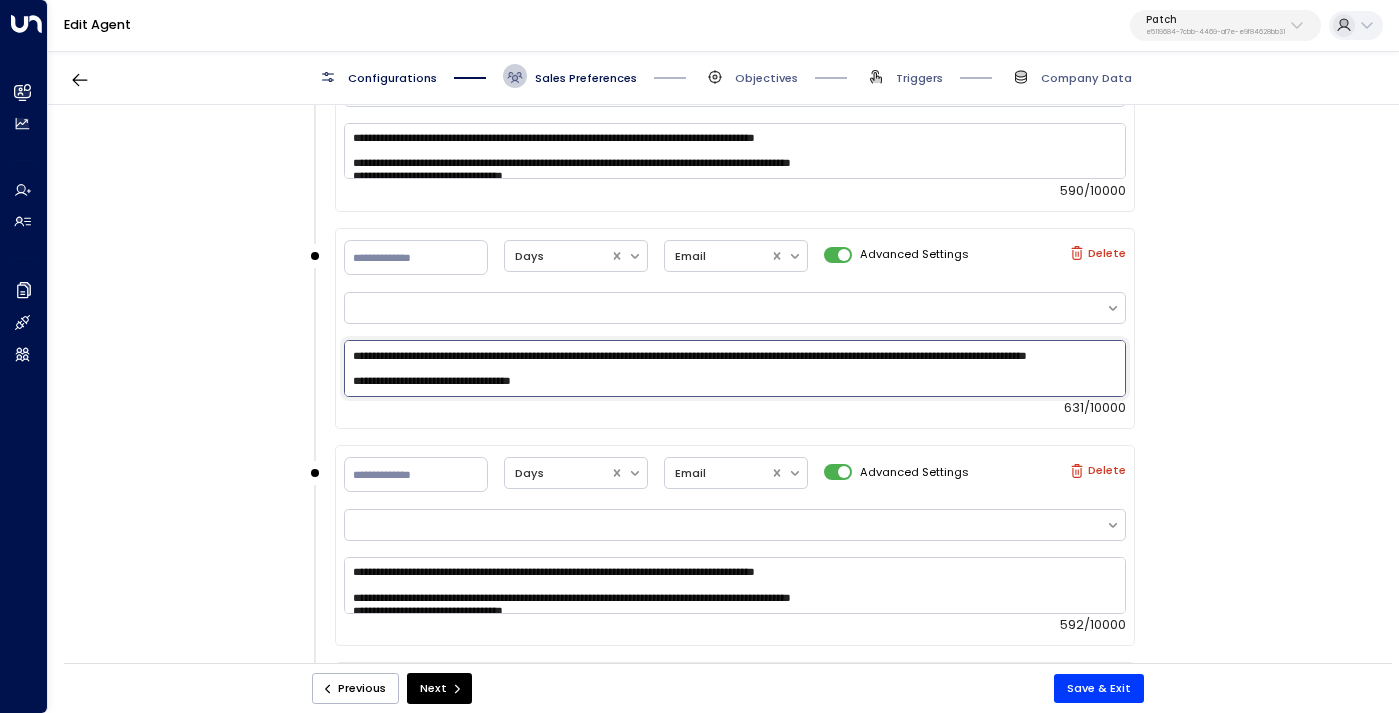 click on "**********" at bounding box center [735, 368] 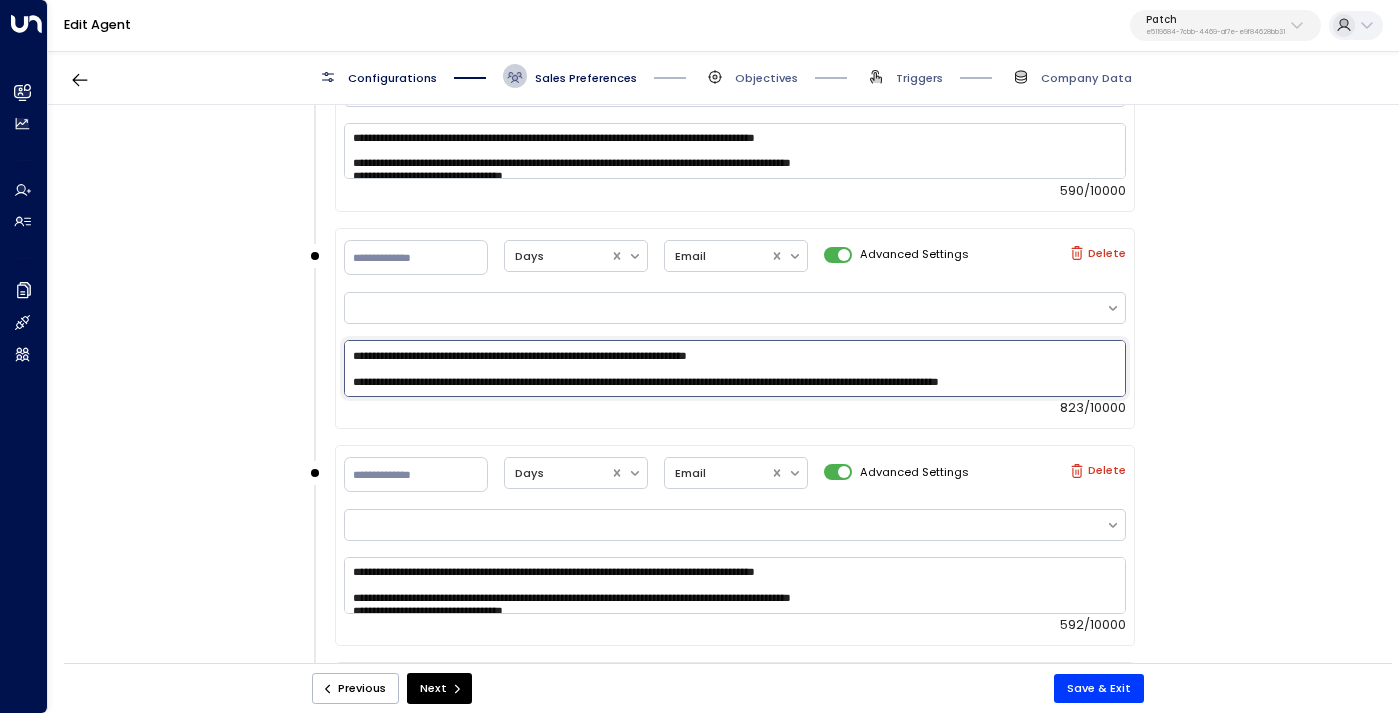 scroll, scrollTop: 165, scrollLeft: 0, axis: vertical 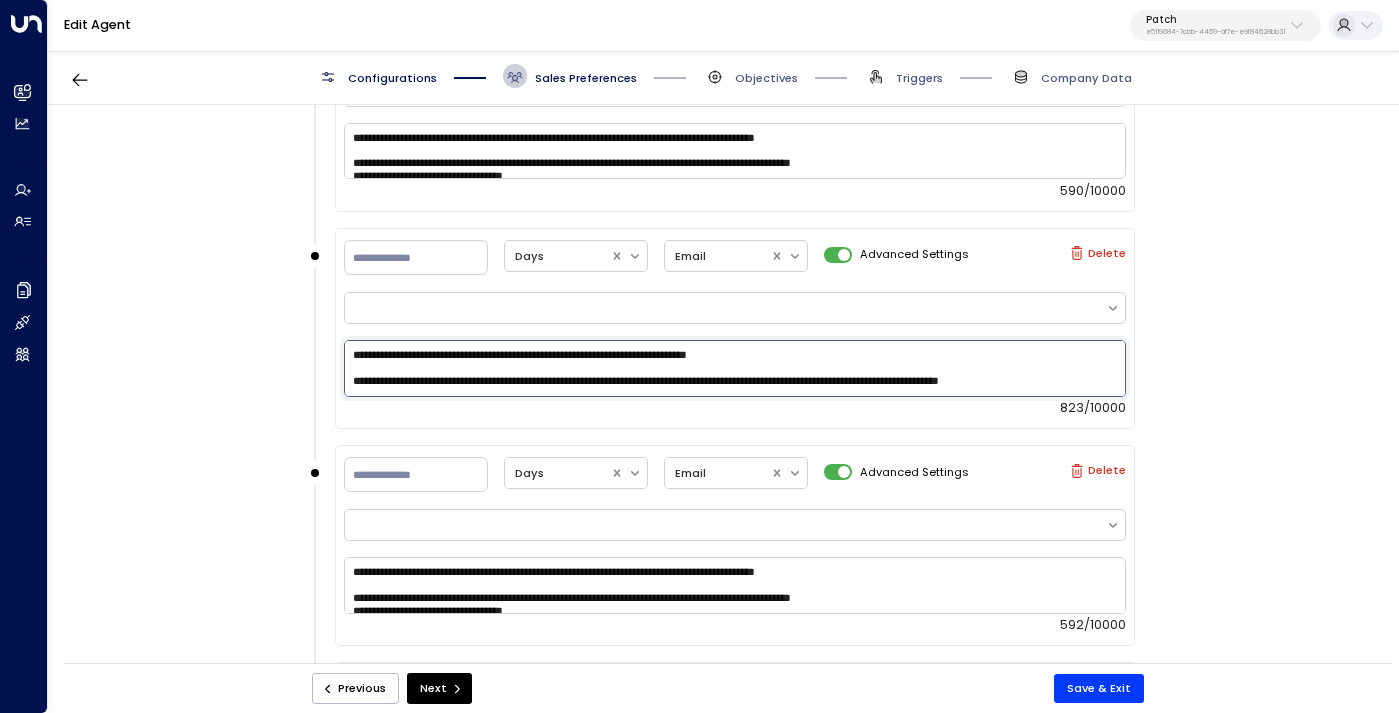 click on "**********" at bounding box center [735, 368] 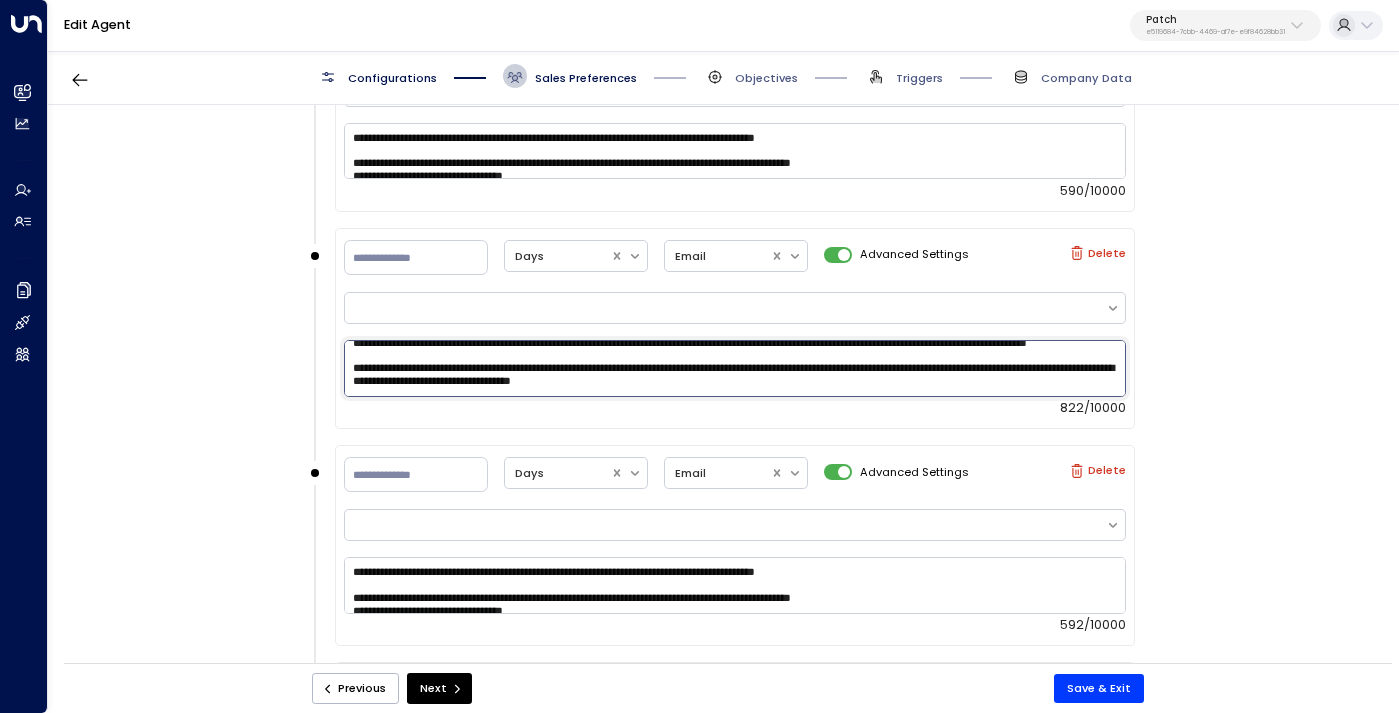 scroll, scrollTop: 152, scrollLeft: 0, axis: vertical 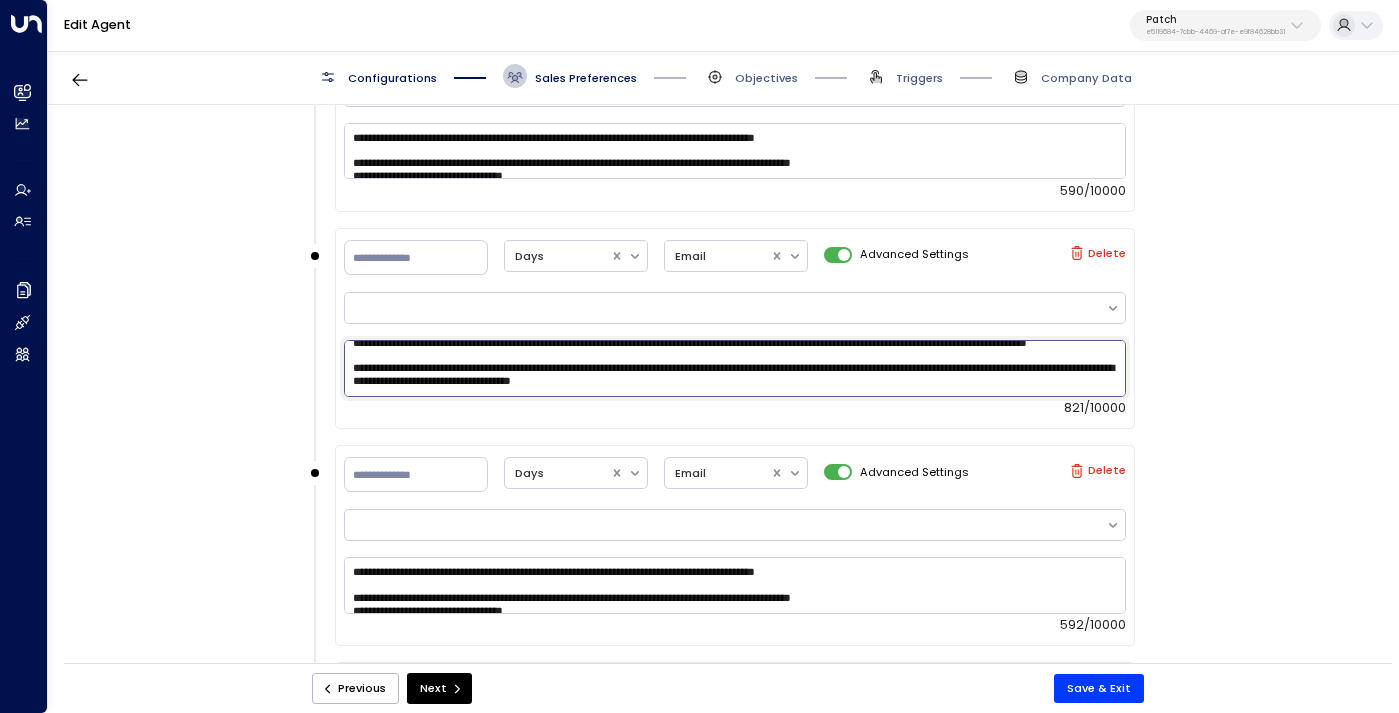 click on "**********" at bounding box center (735, 368) 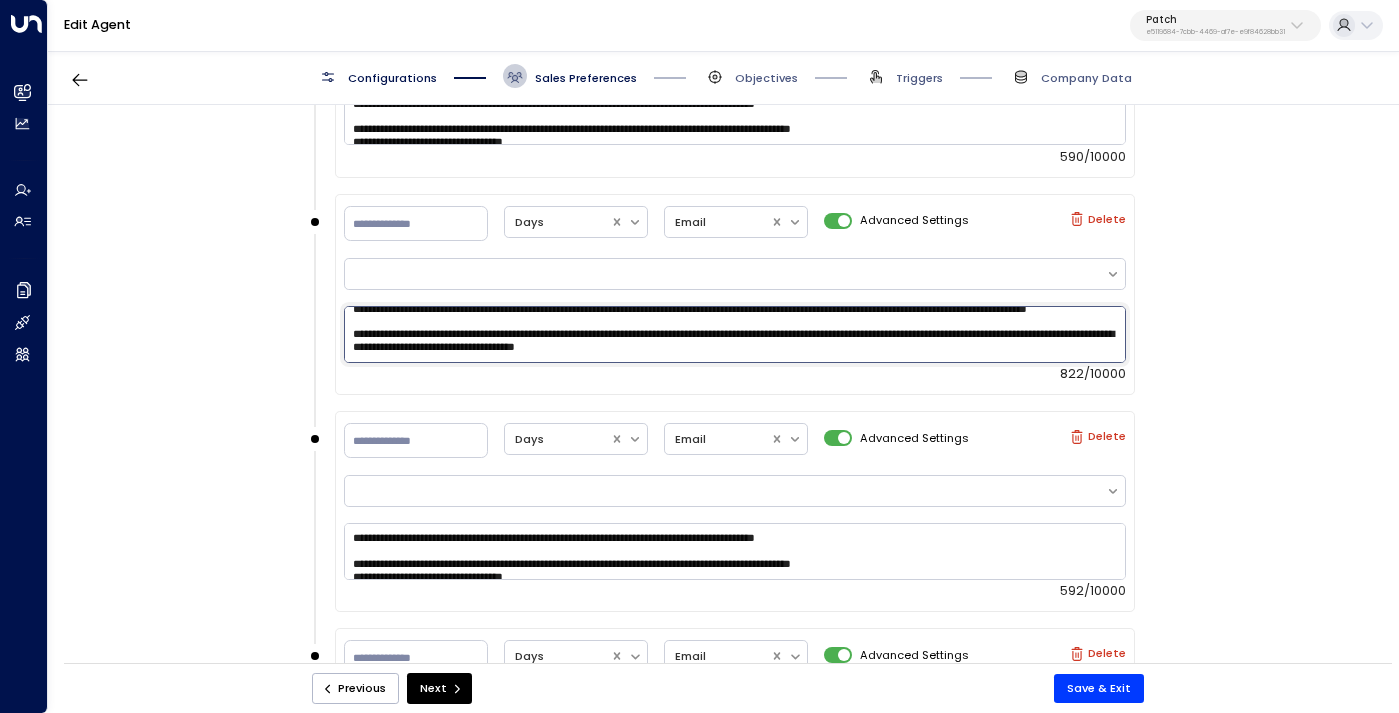 scroll, scrollTop: 2080, scrollLeft: 0, axis: vertical 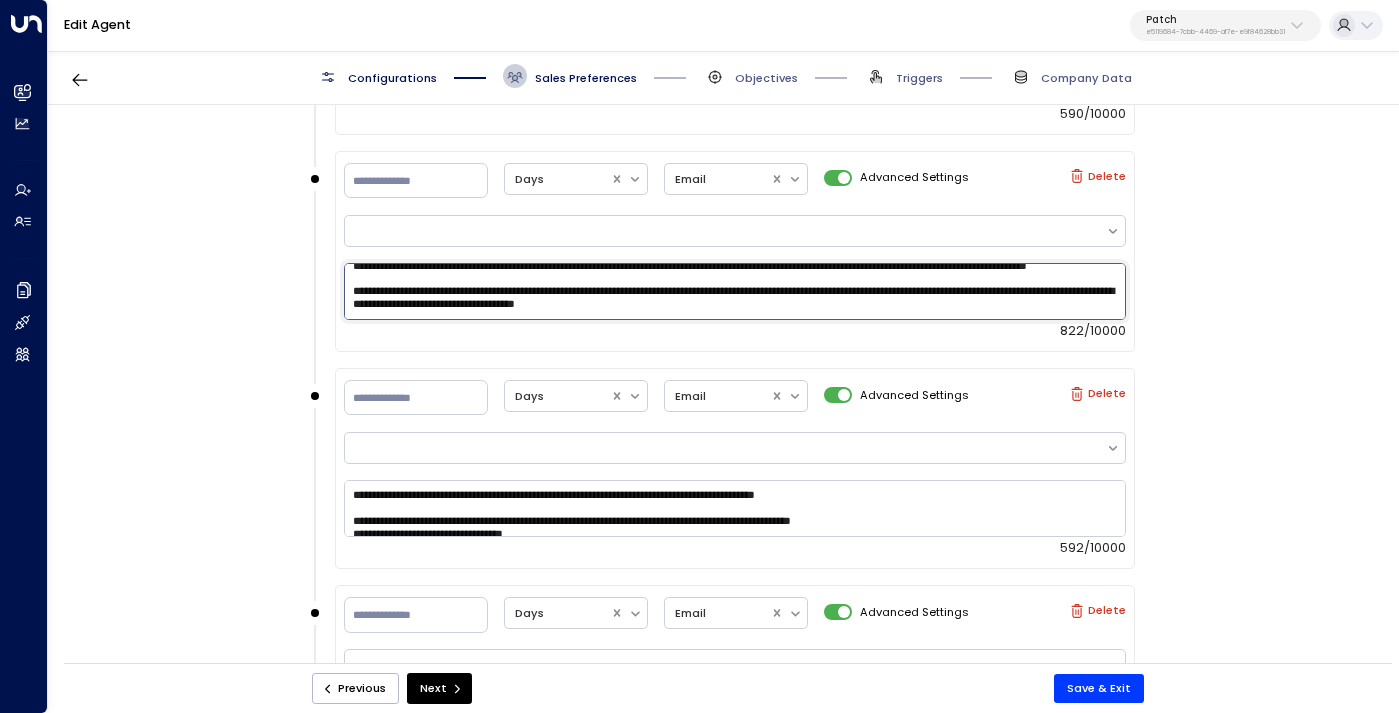 type on "**********" 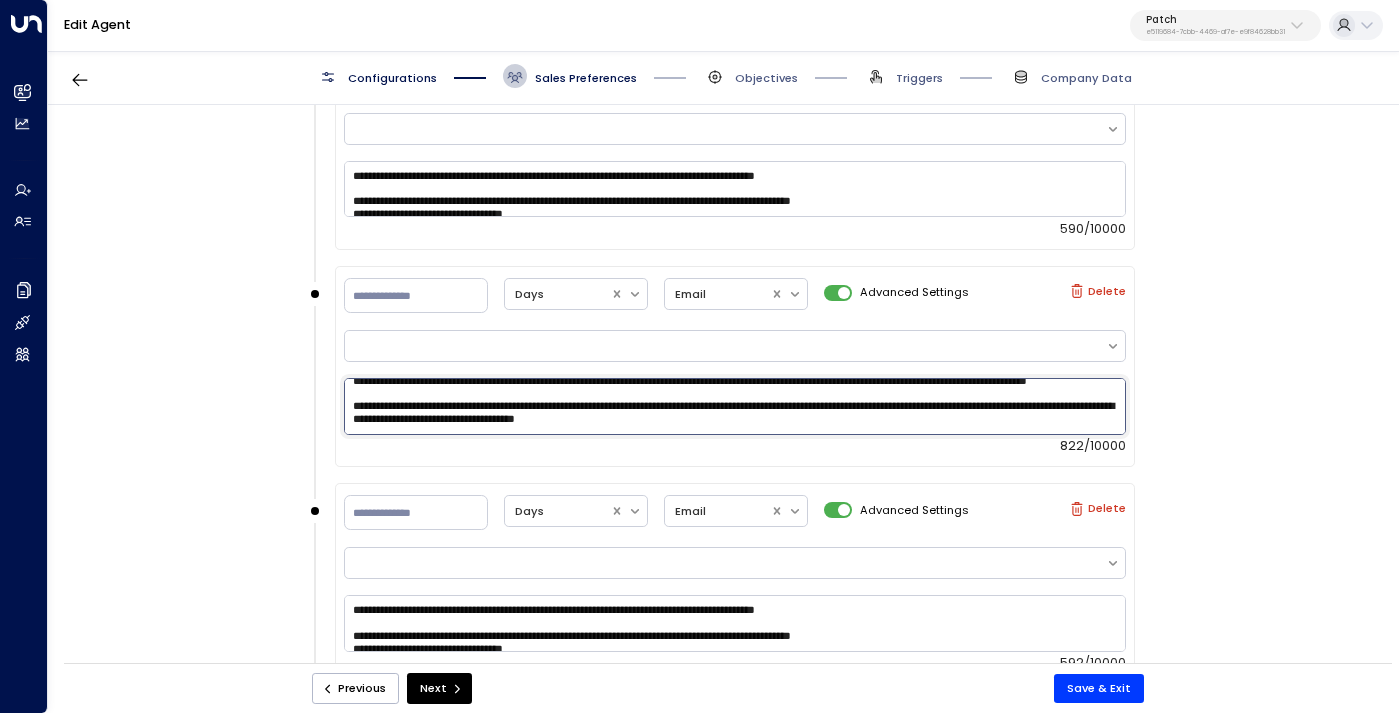 scroll, scrollTop: 1900, scrollLeft: 0, axis: vertical 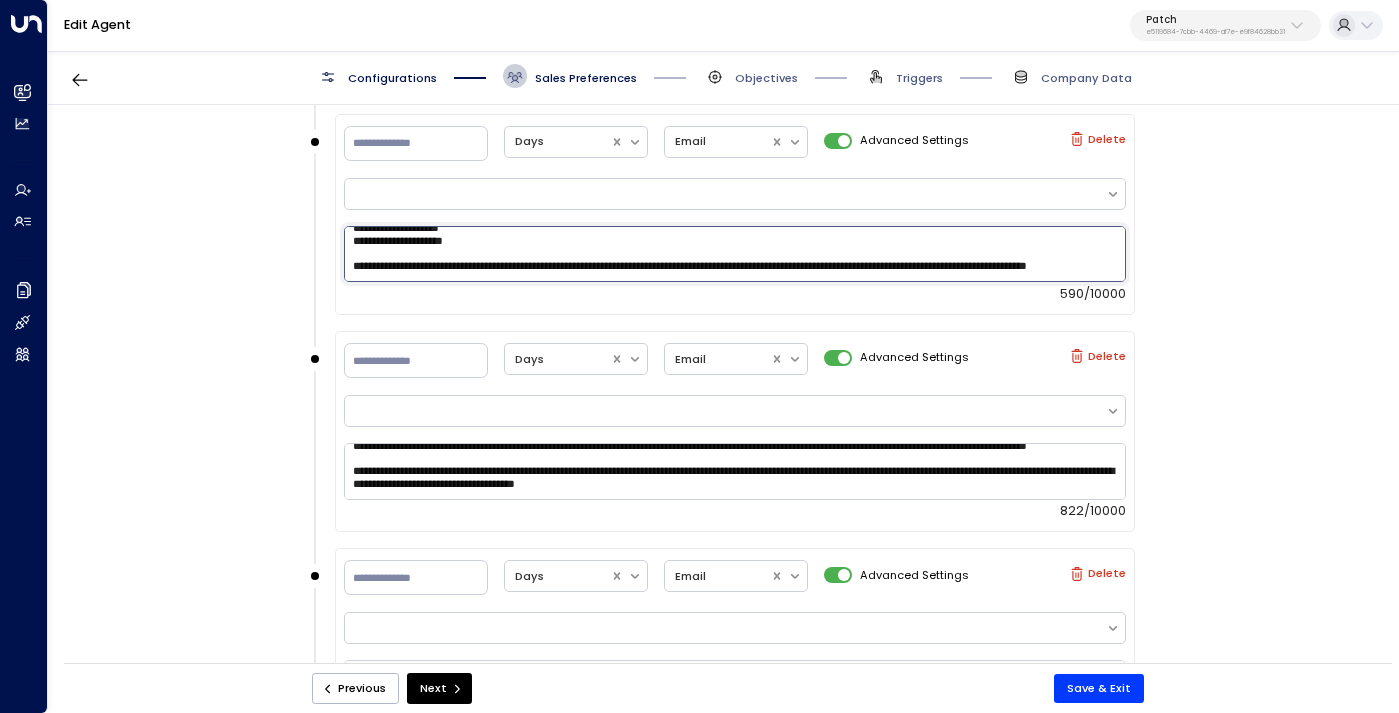 click on "**********" at bounding box center [735, 254] 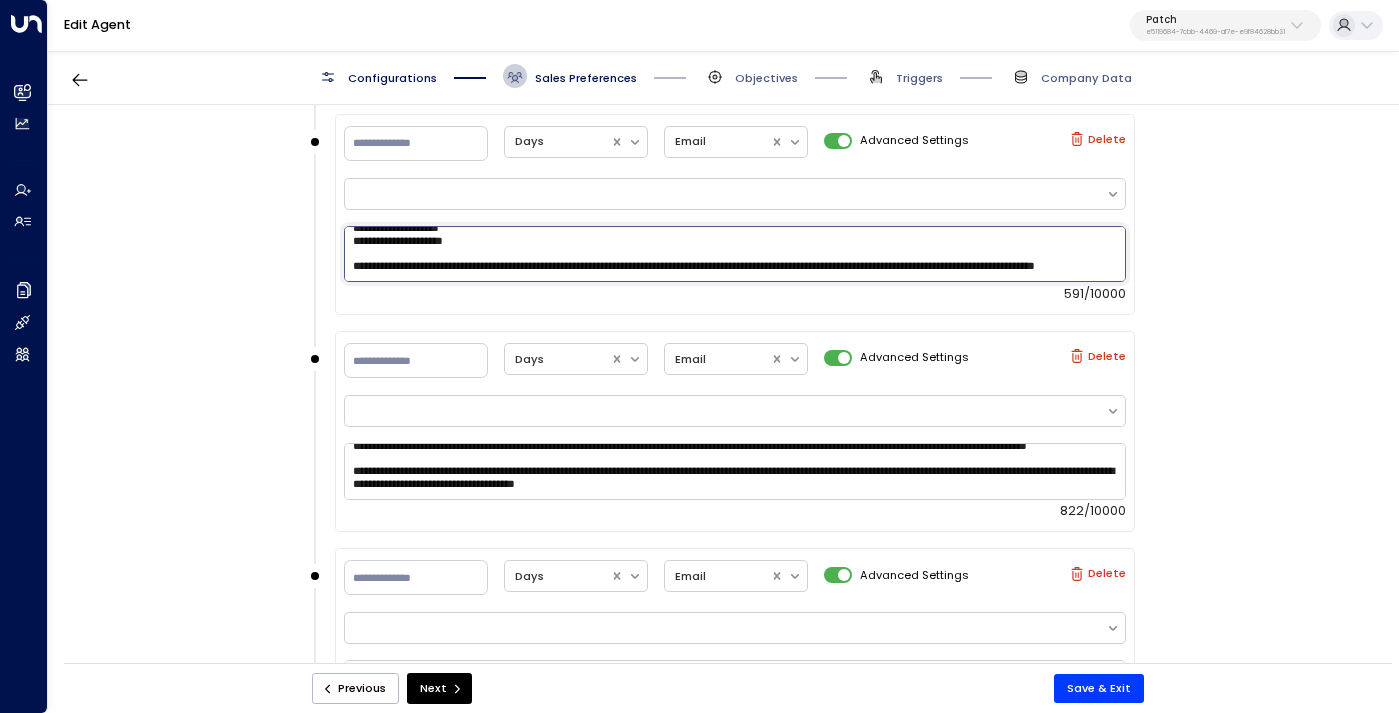 scroll, scrollTop: 135, scrollLeft: 0, axis: vertical 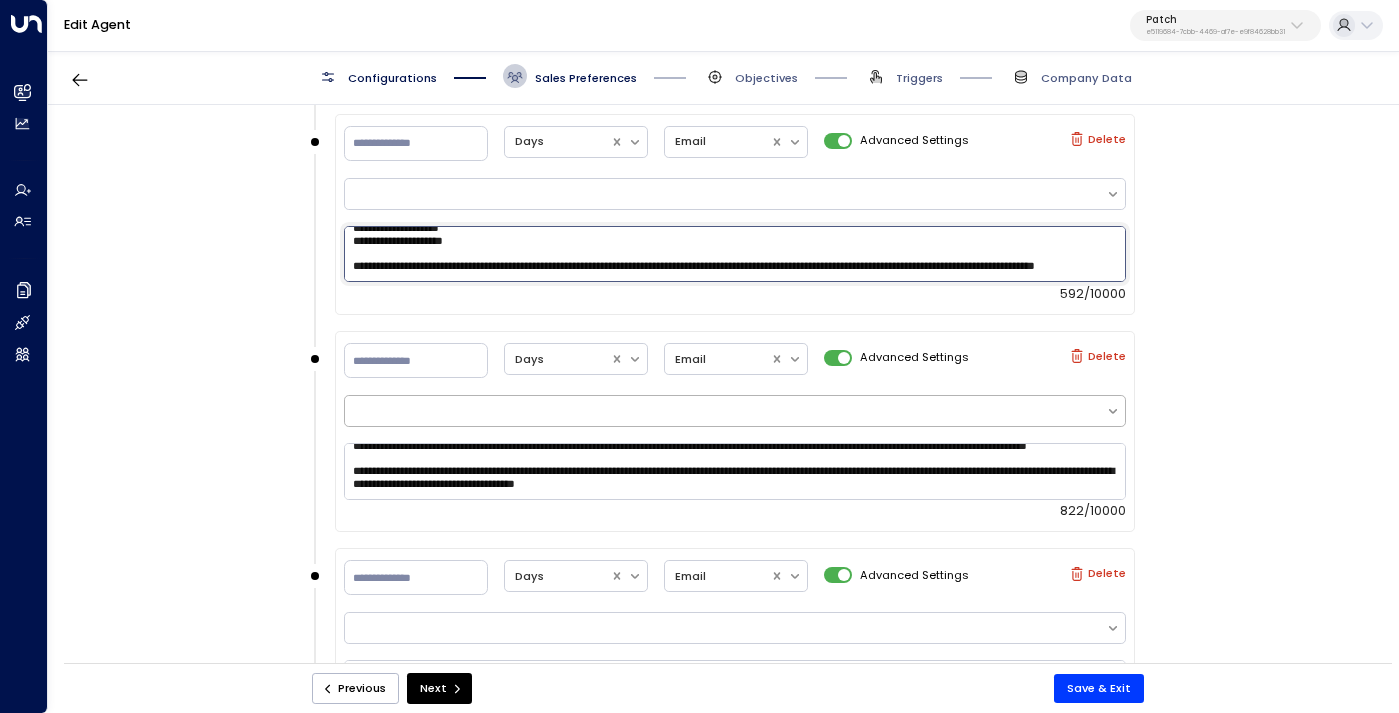 type on "**********" 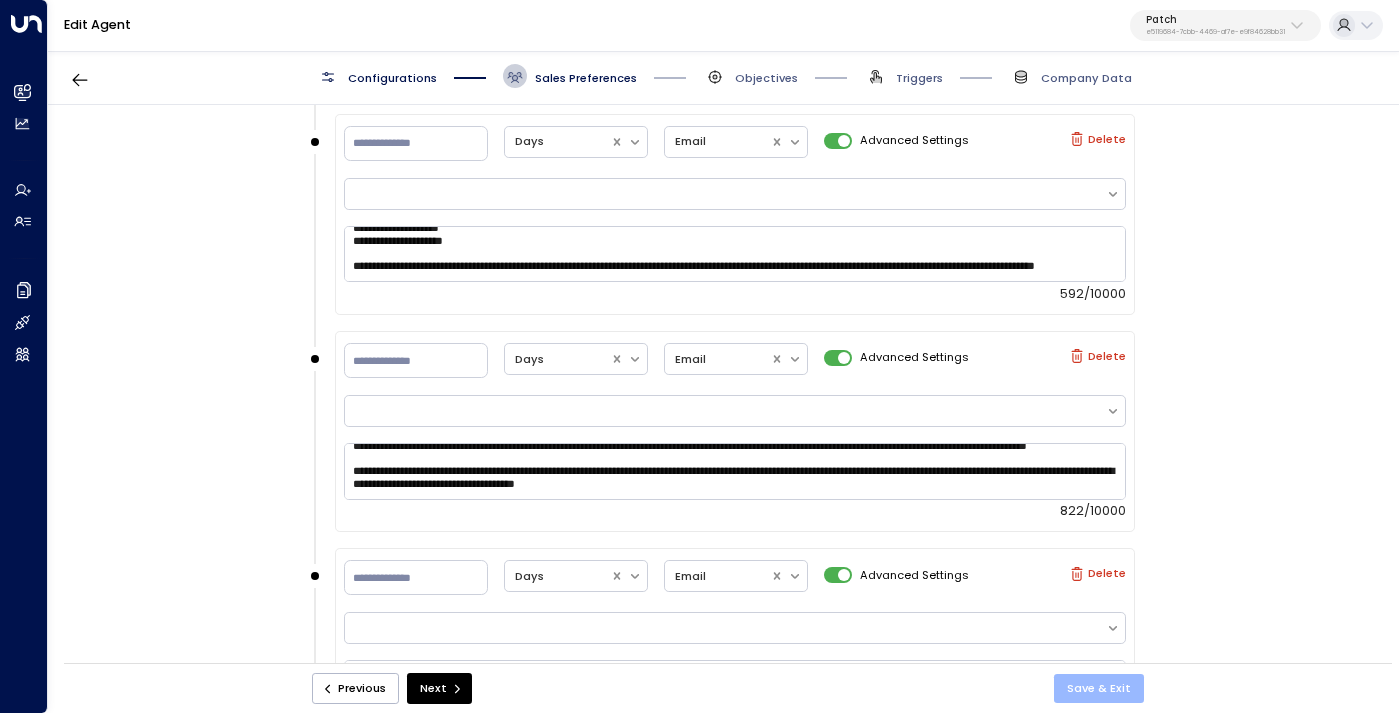 click on "Save & Exit" at bounding box center [1099, 688] 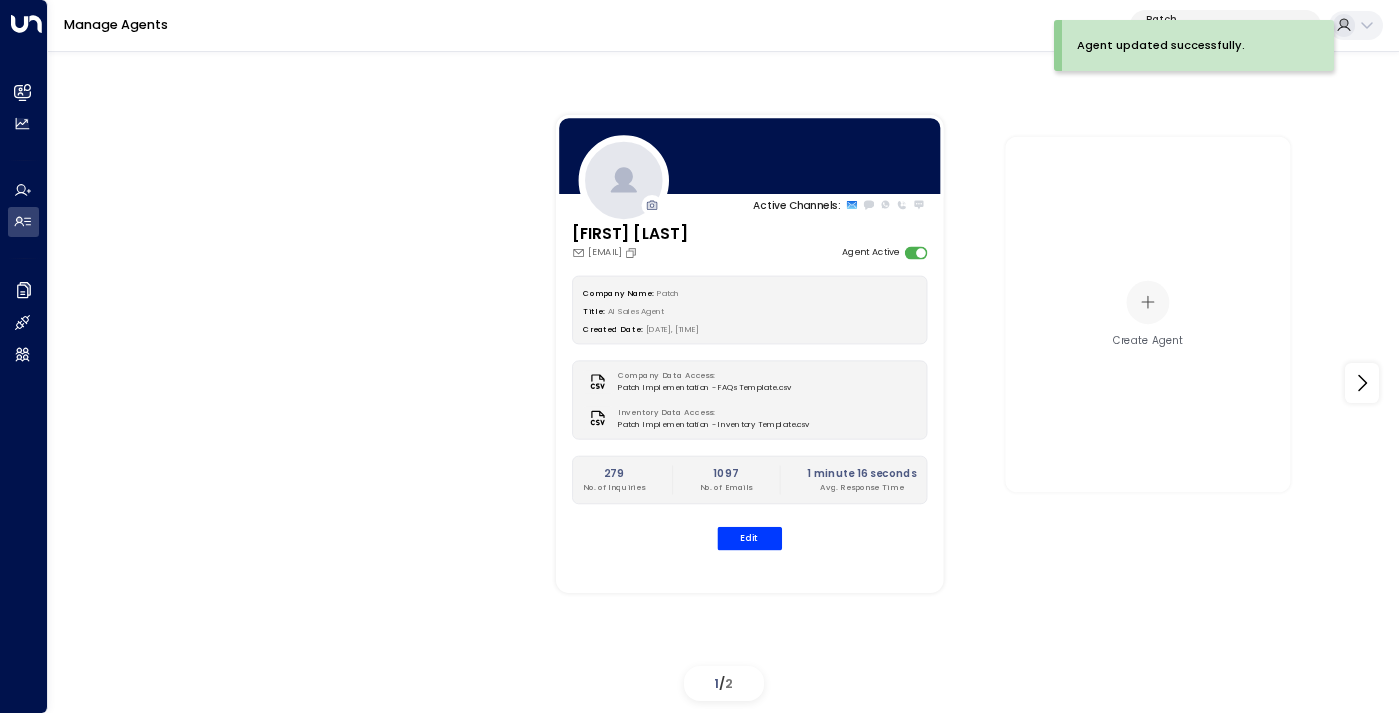 click on "Agent updated successfully." at bounding box center [1198, 45] 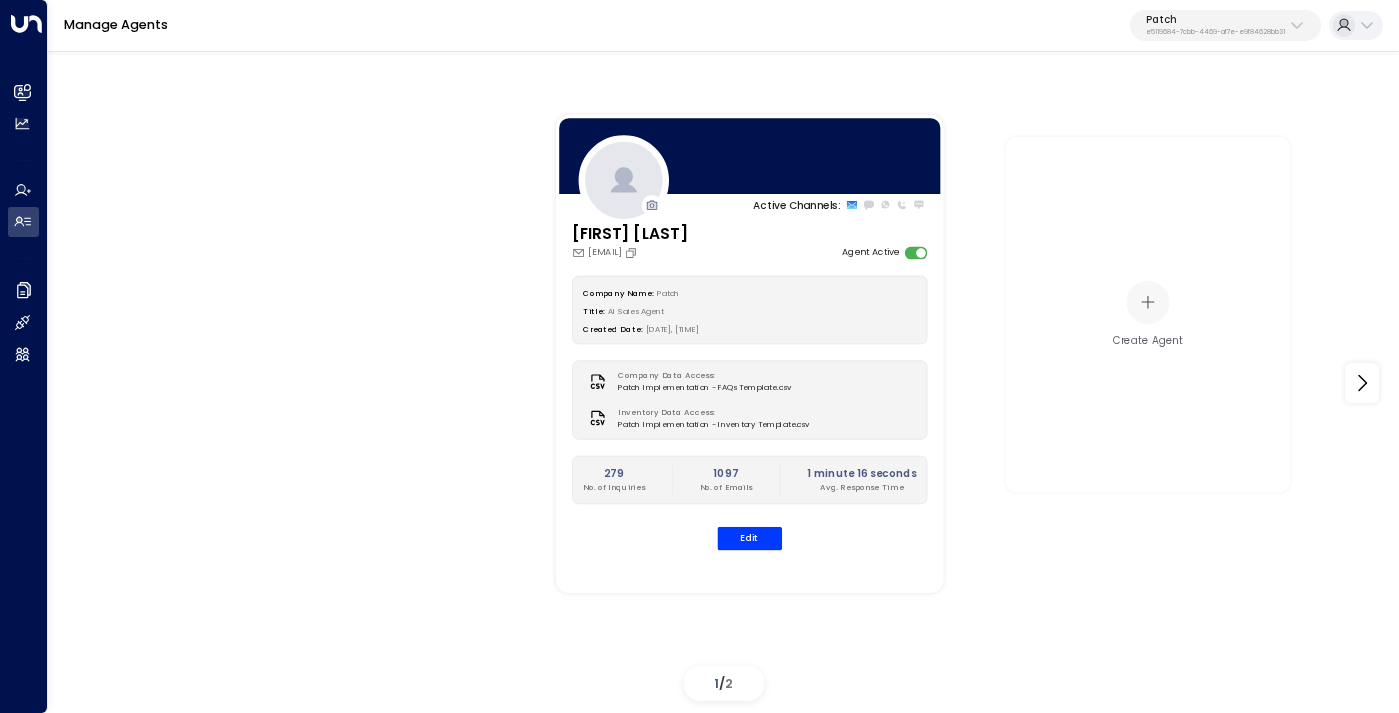 click on "Patch" at bounding box center [1215, 20] 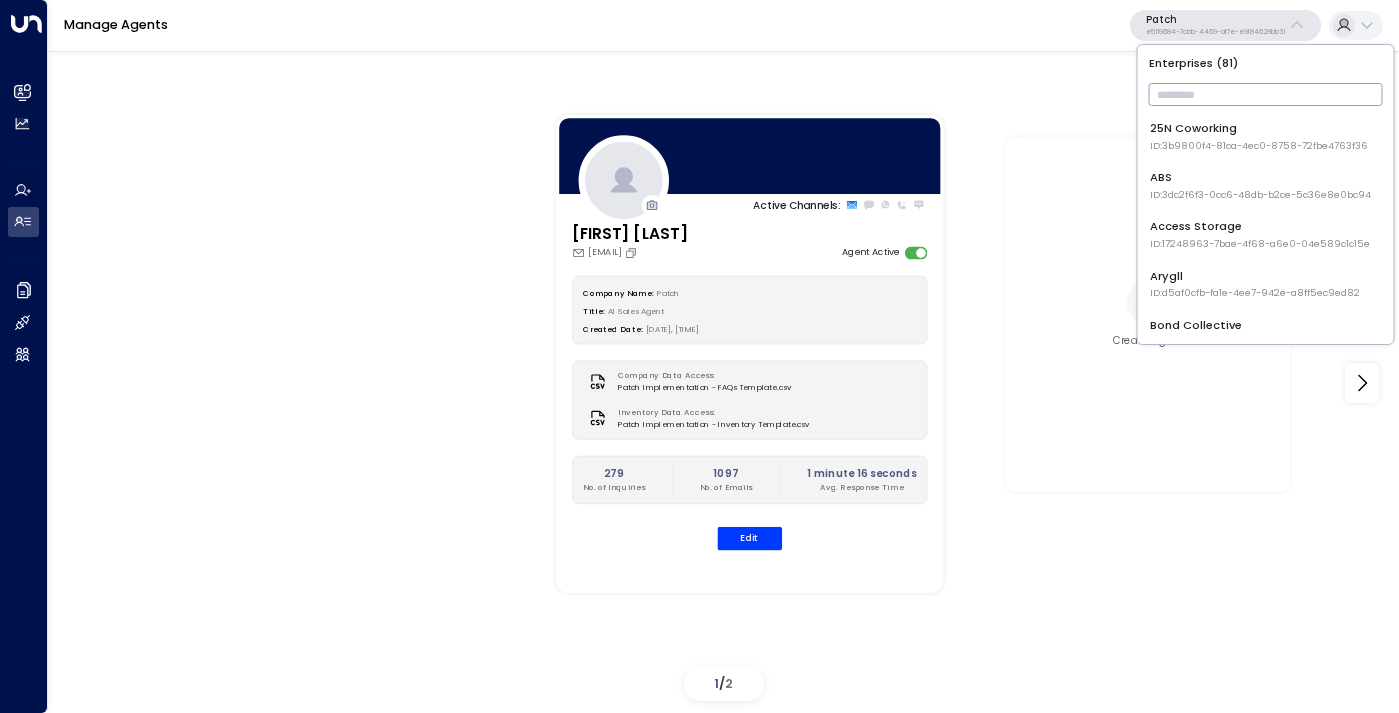 click at bounding box center (1266, 94) 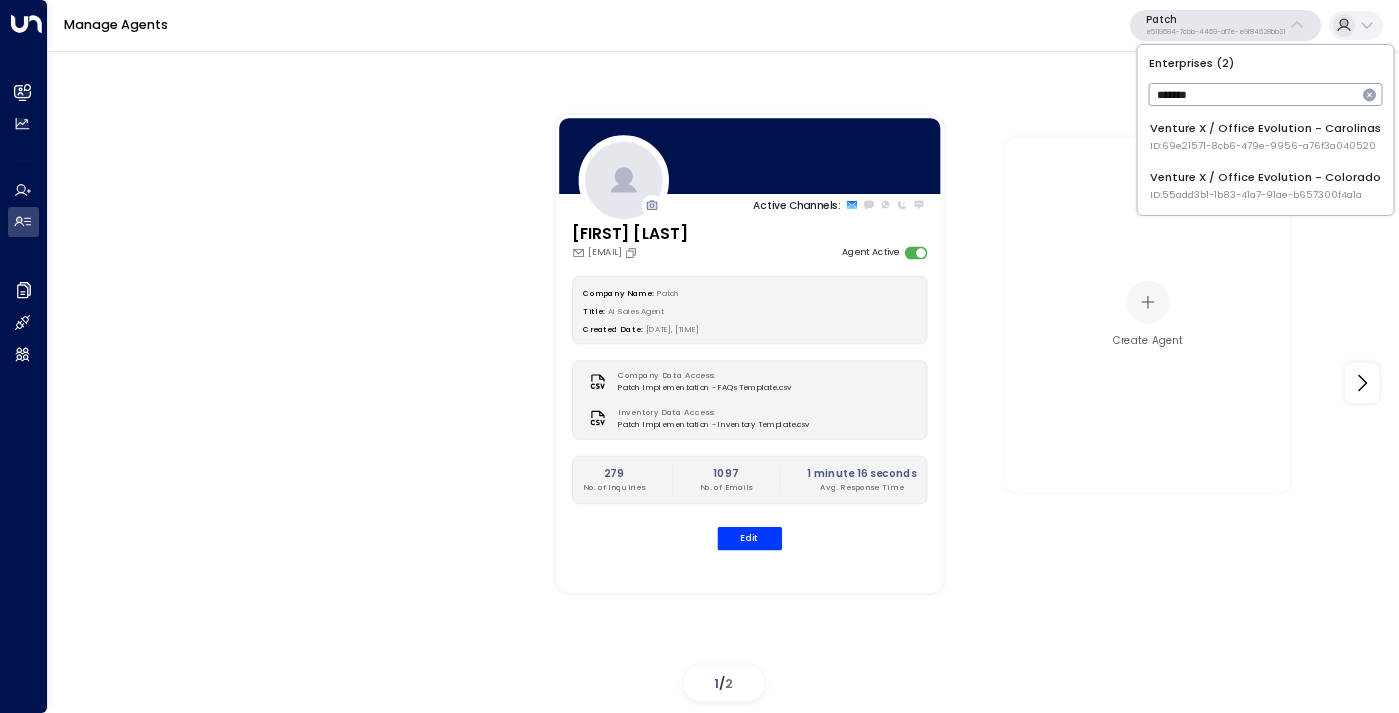 type on "*******" 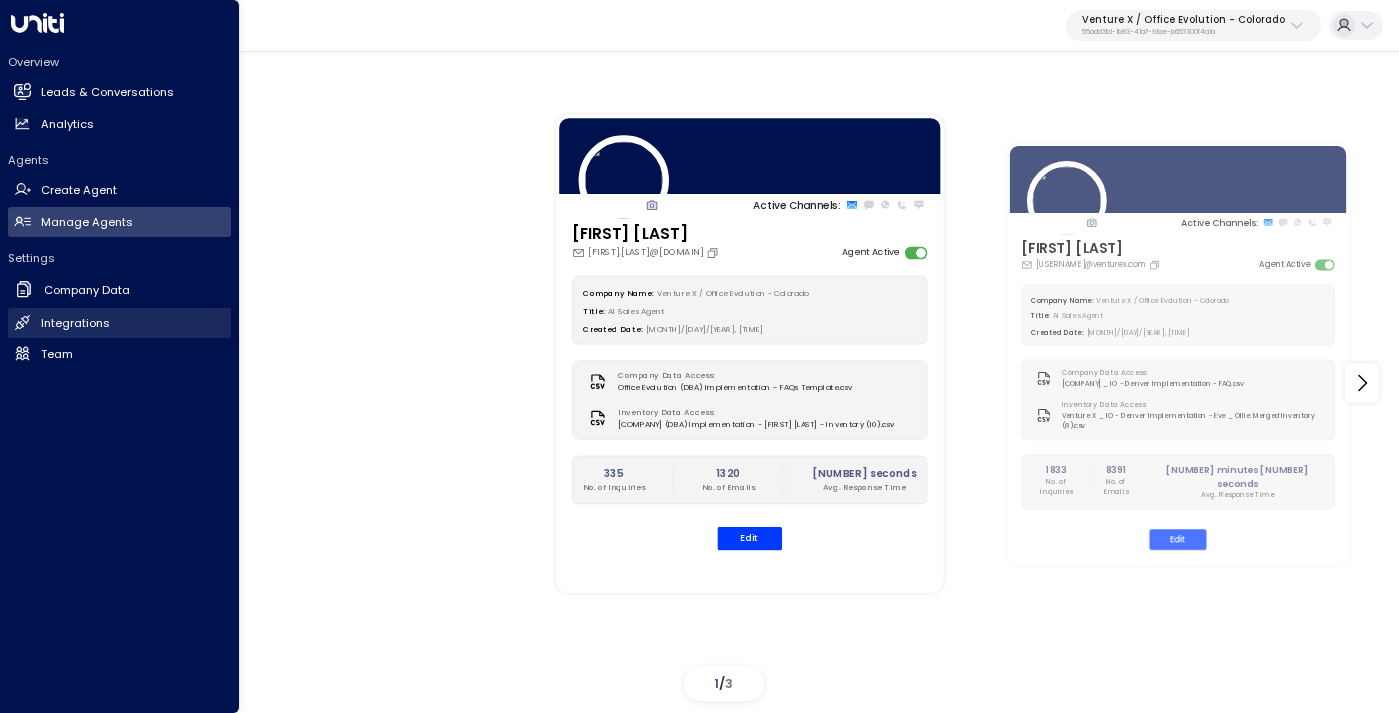 click on "Integrations" at bounding box center [75, 323] 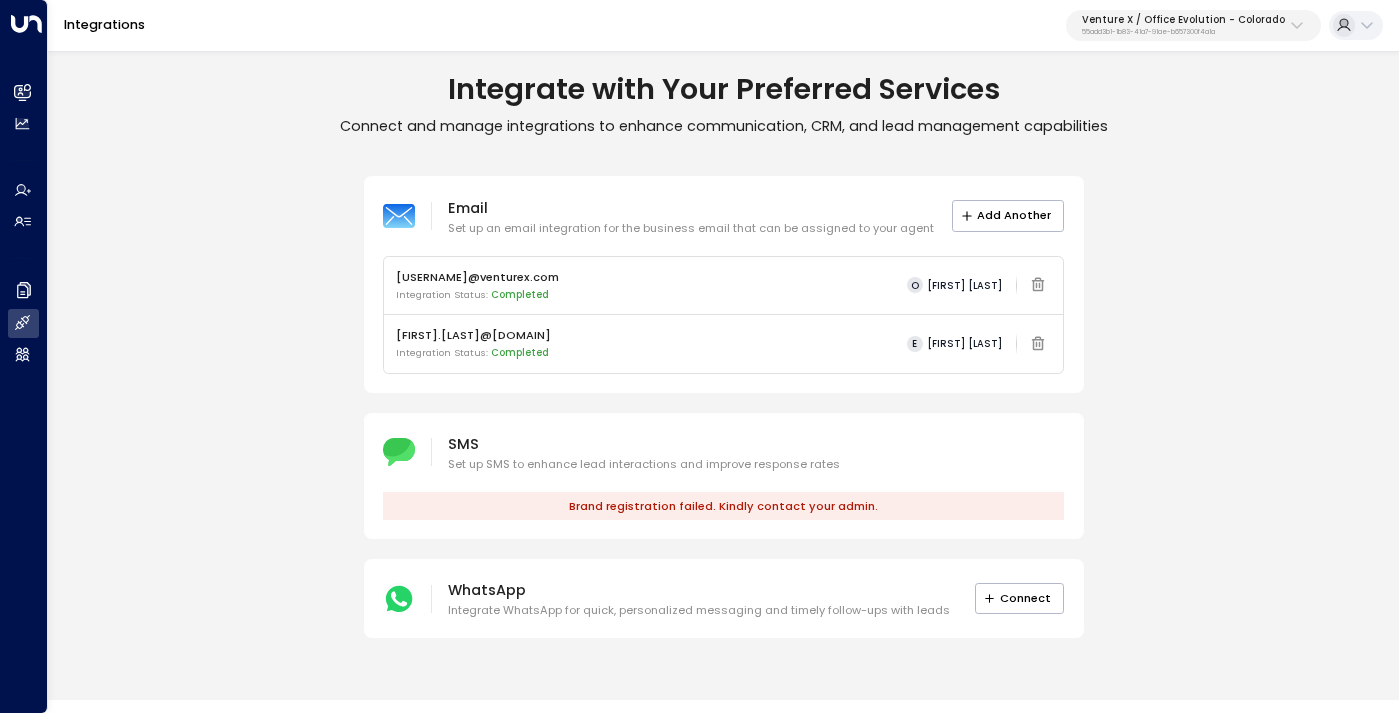 click on "Email Set up an email integration for the business email that can be assigned to your agent Add Another ollie.grant@venturex.com Integration Status:   Completed O Ollie Grant eve.miller@officeevolution.com Integration Status:   Completed E Eve Miller SMS Set up SMS to enhance lead interactions and improve response rates Brand registration failed. Kindly contact your admin. WhatsApp Integrate WhatsApp for quick, personalized messaging and timely follow-ups with leads Connect" at bounding box center (723, 407) 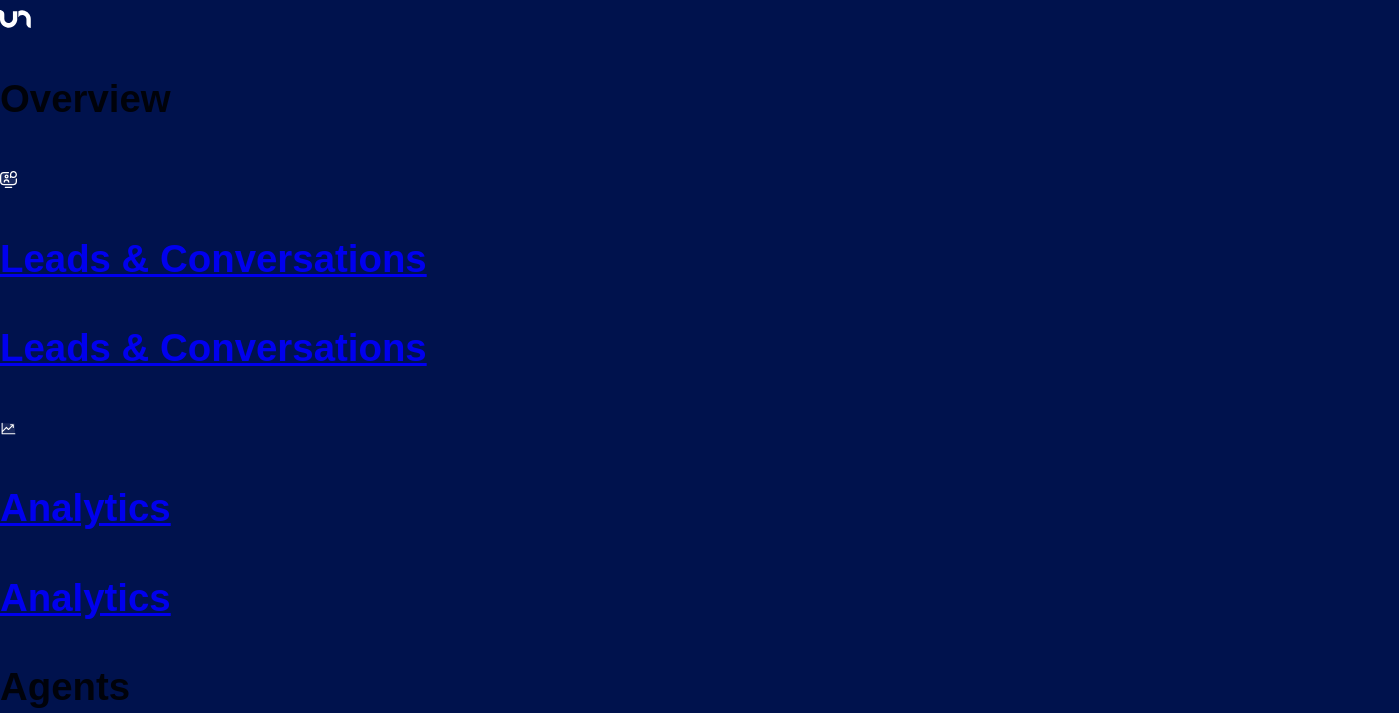 scroll, scrollTop: 0, scrollLeft: 0, axis: both 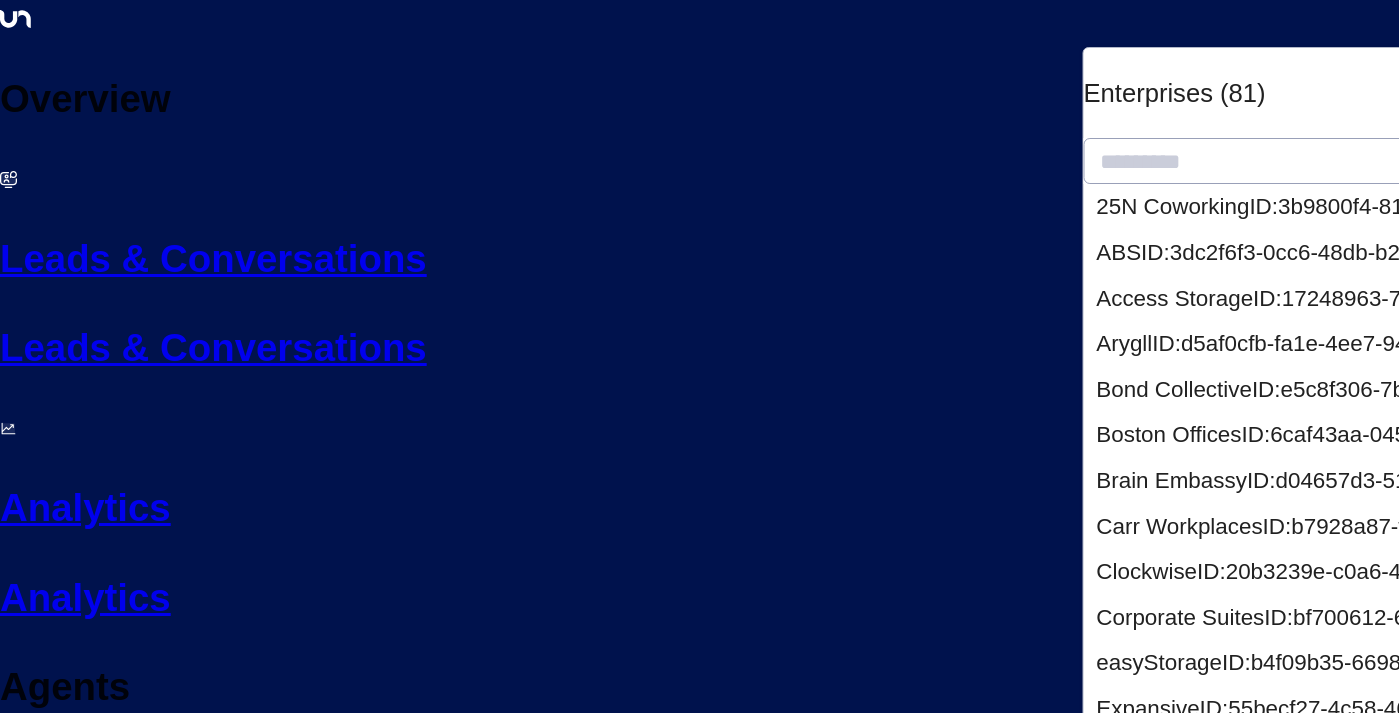click at bounding box center [1515, 161] 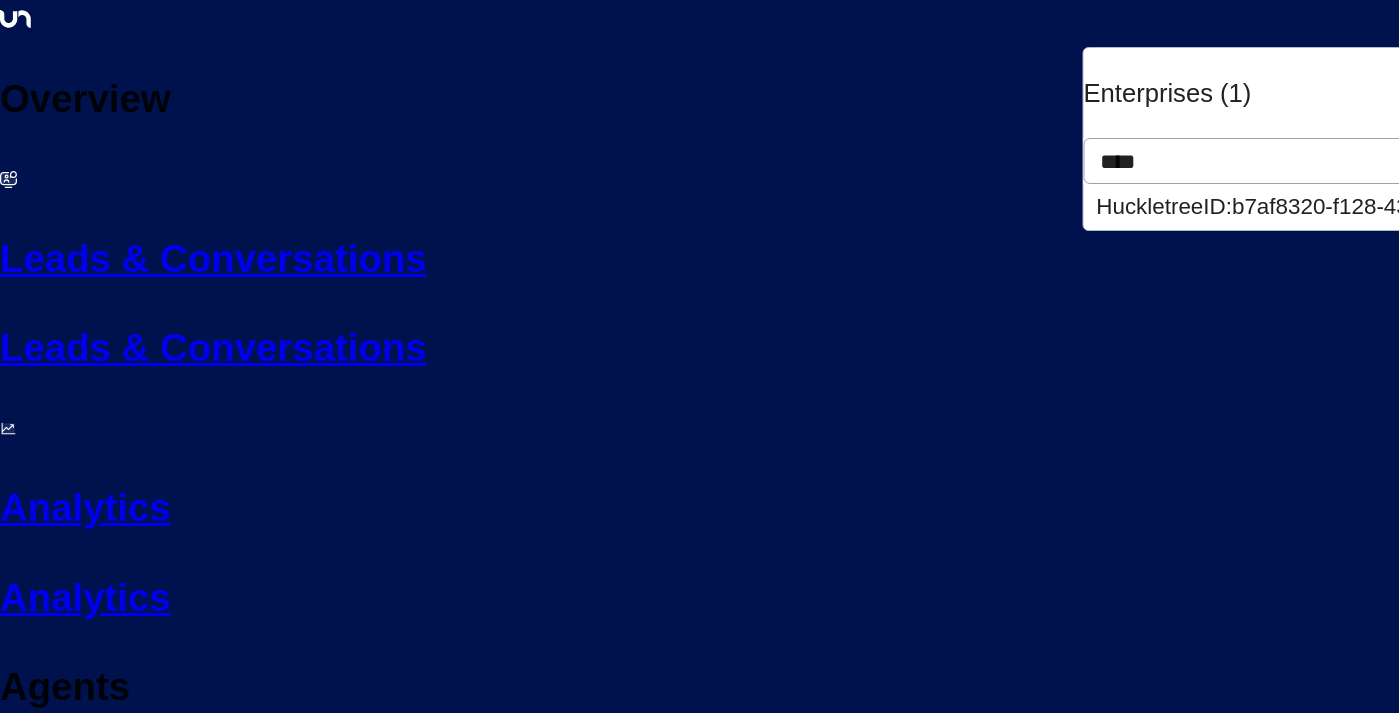 type on "****" 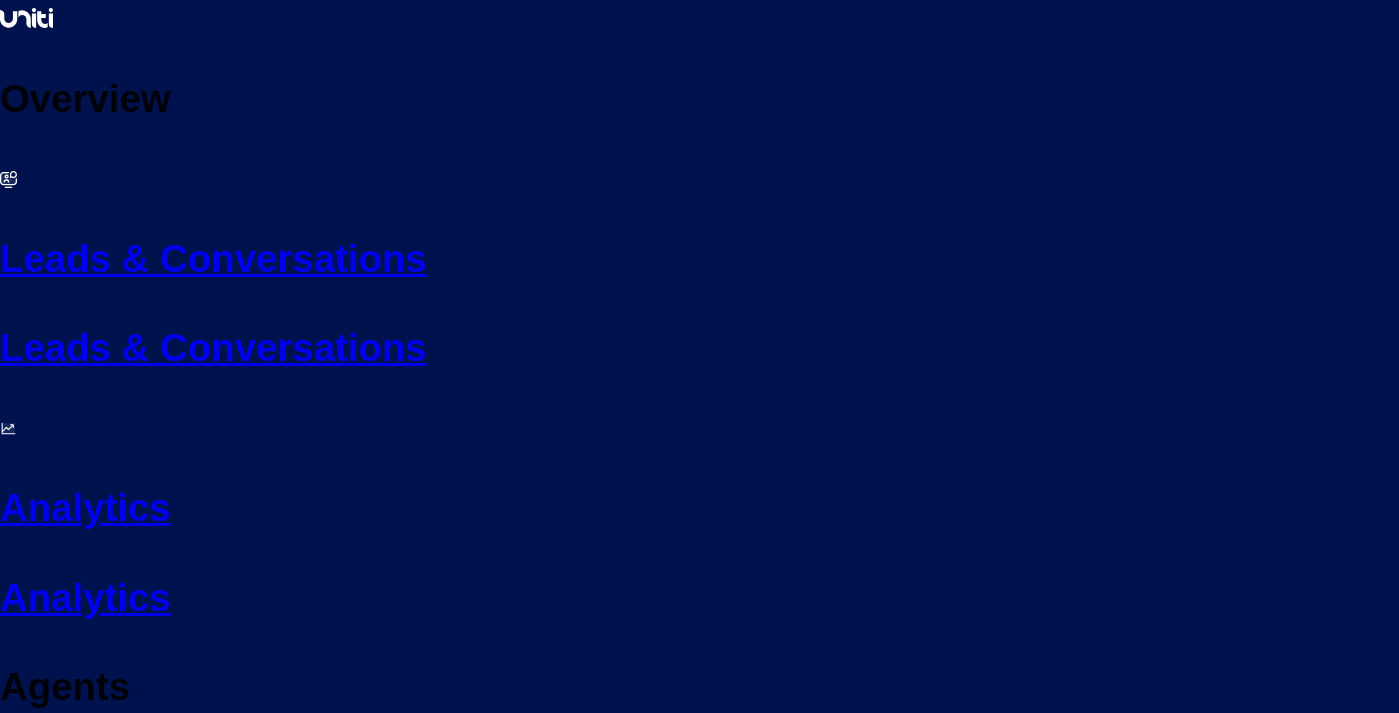 click on "Leads & Conversations" at bounding box center [699, 259] 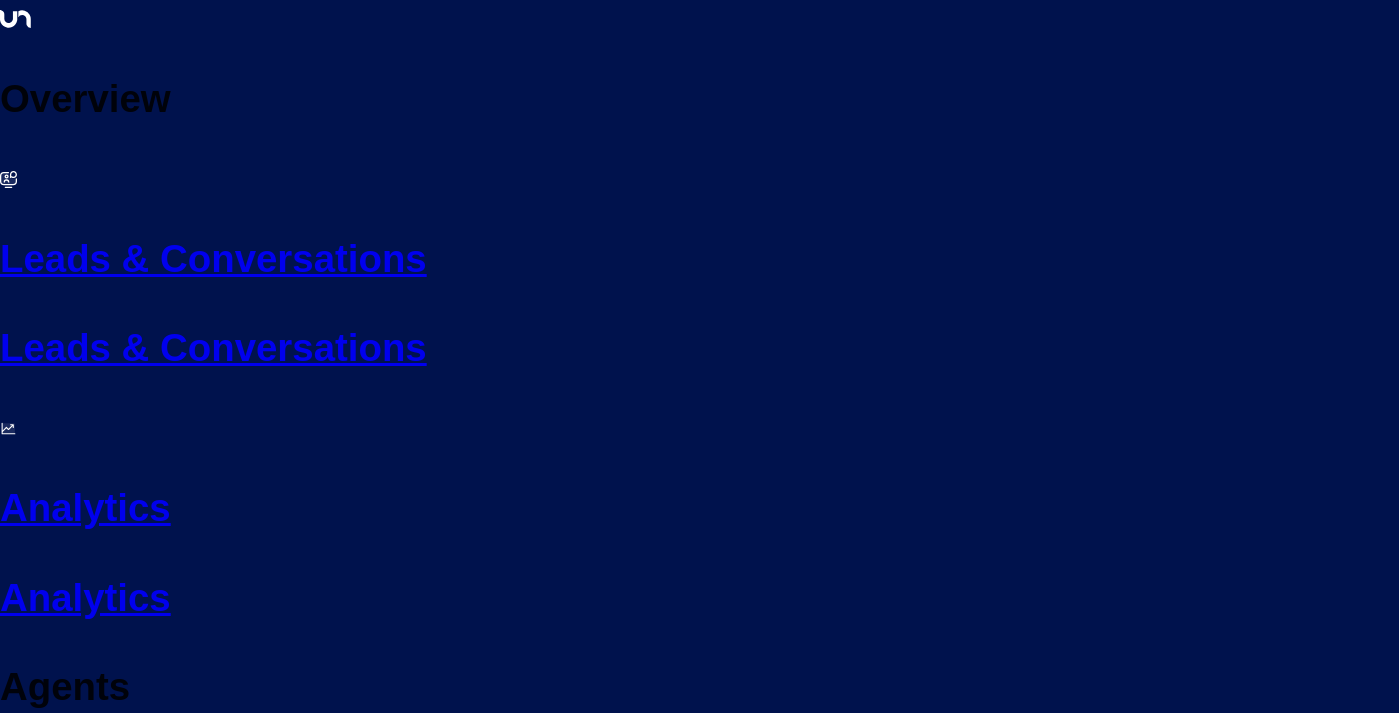 click on "Edit" at bounding box center (471, 4821) 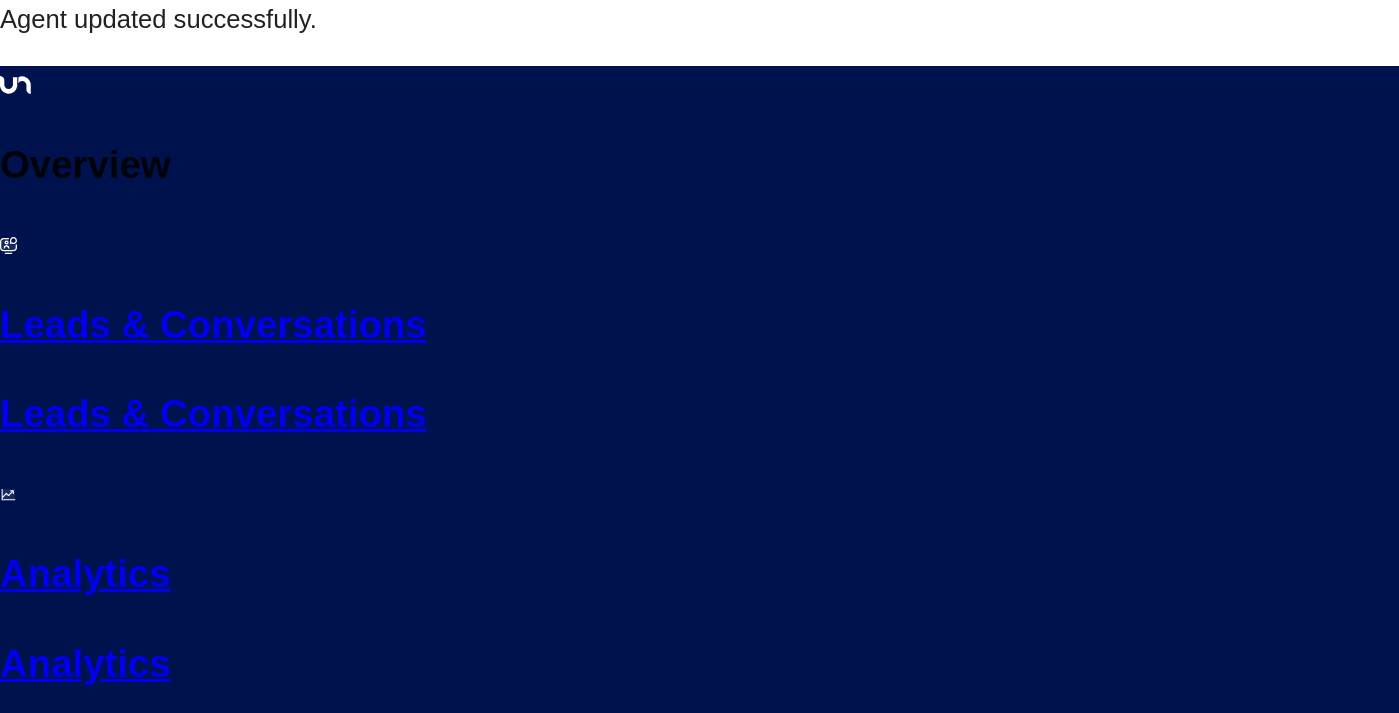 click on "Edit" at bounding box center (471, 4887) 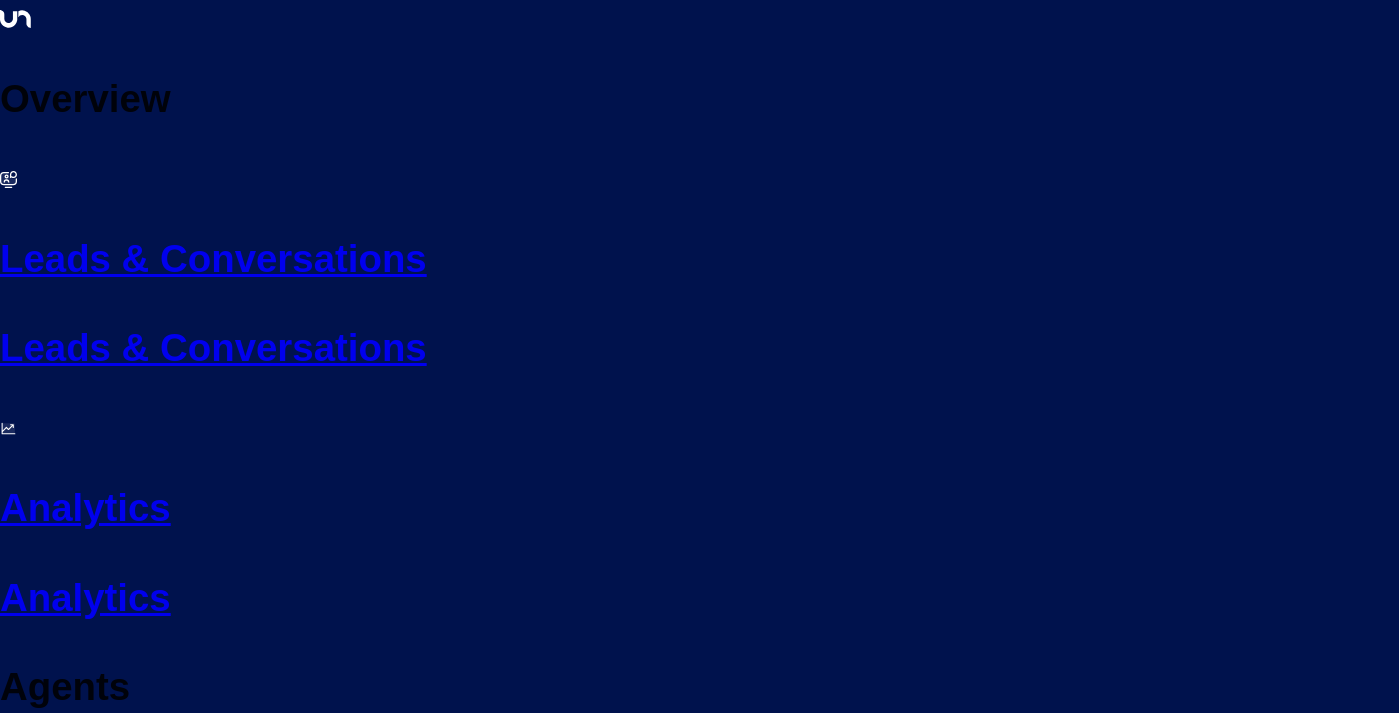 scroll, scrollTop: 691, scrollLeft: 0, axis: vertical 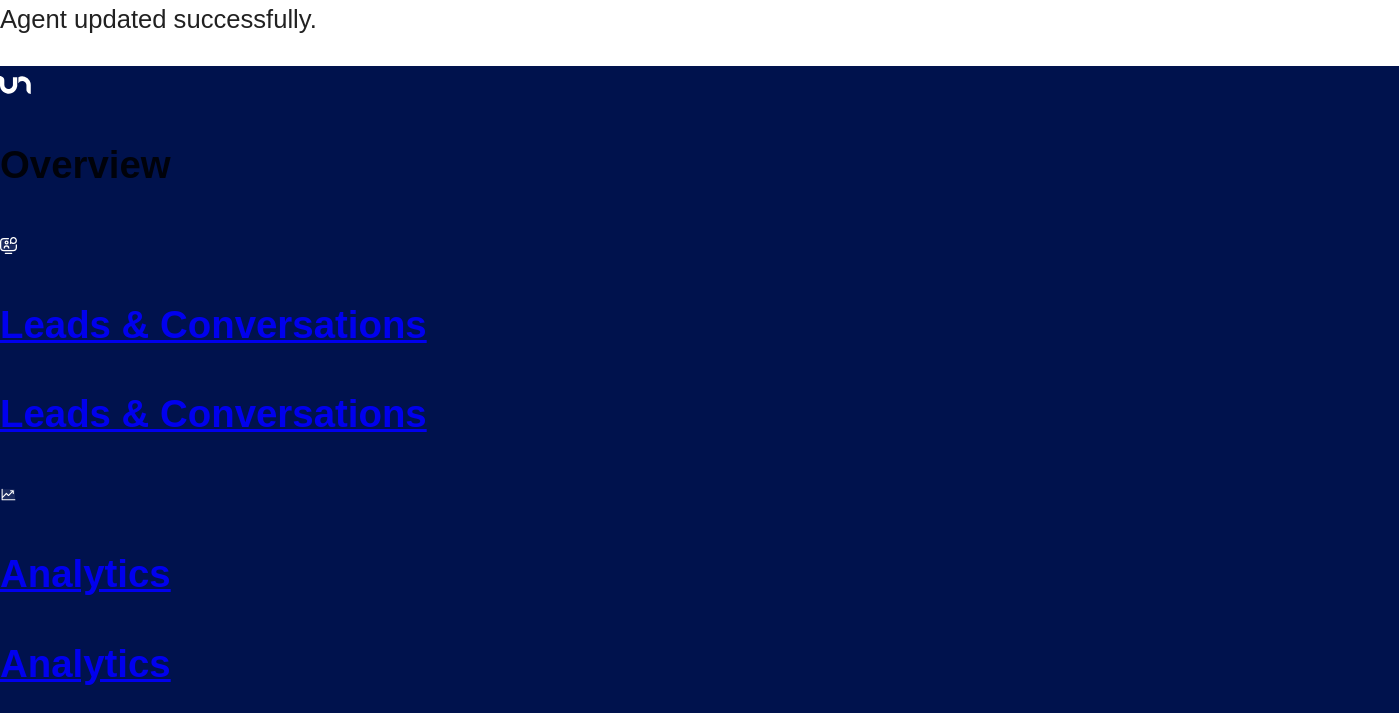 click on "Andrew Smith   andrew.smith@huckletree.com Agent Active Company Name: Huckletree Title: AI Sales Agent Created Date: 07/03/2025, 04:23 PM Company Data Access: Huckletree Implementation - FAQs Template.csv Inventory Data Access: Inventory 06-08.csv 99 No. of Inquiries 317 No. of Emails 1 minute 37 seconds Avg. Response Time Edit" at bounding box center [635, 3089] 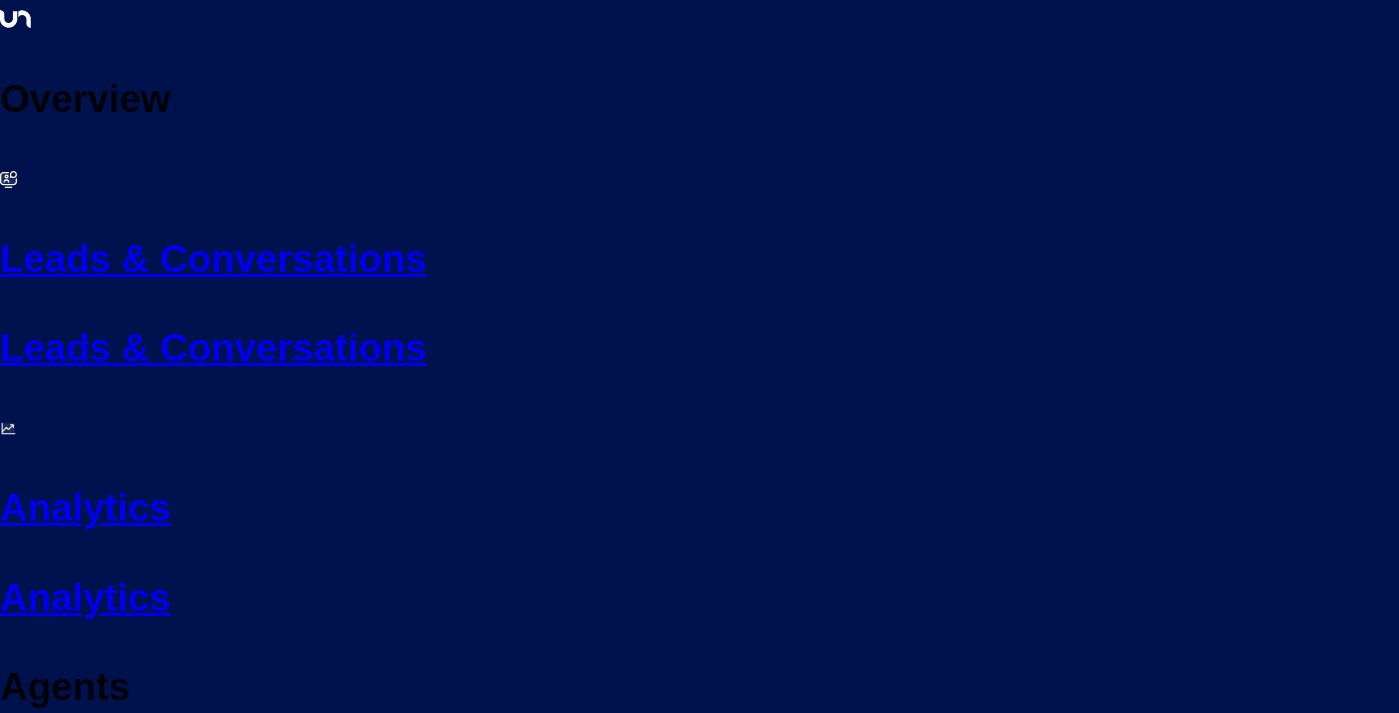 click on "Sales Preferences" at bounding box center [436, 2318] 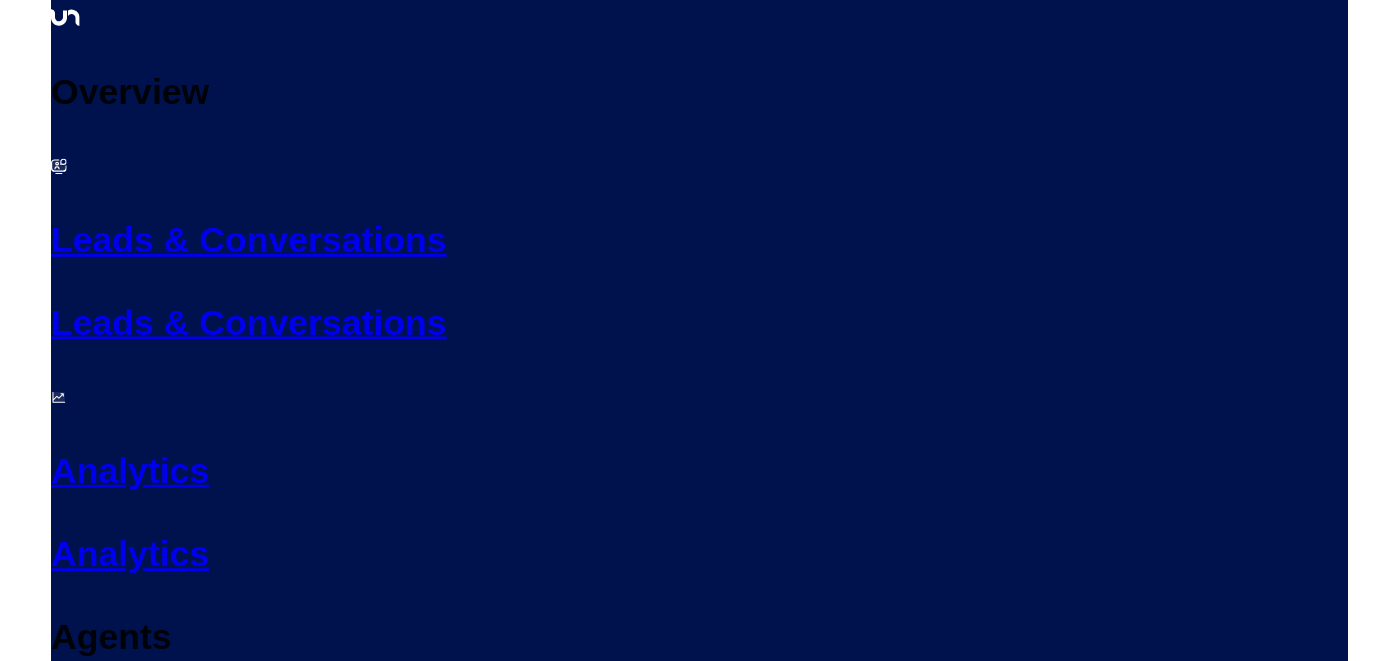 scroll, scrollTop: 182, scrollLeft: 0, axis: vertical 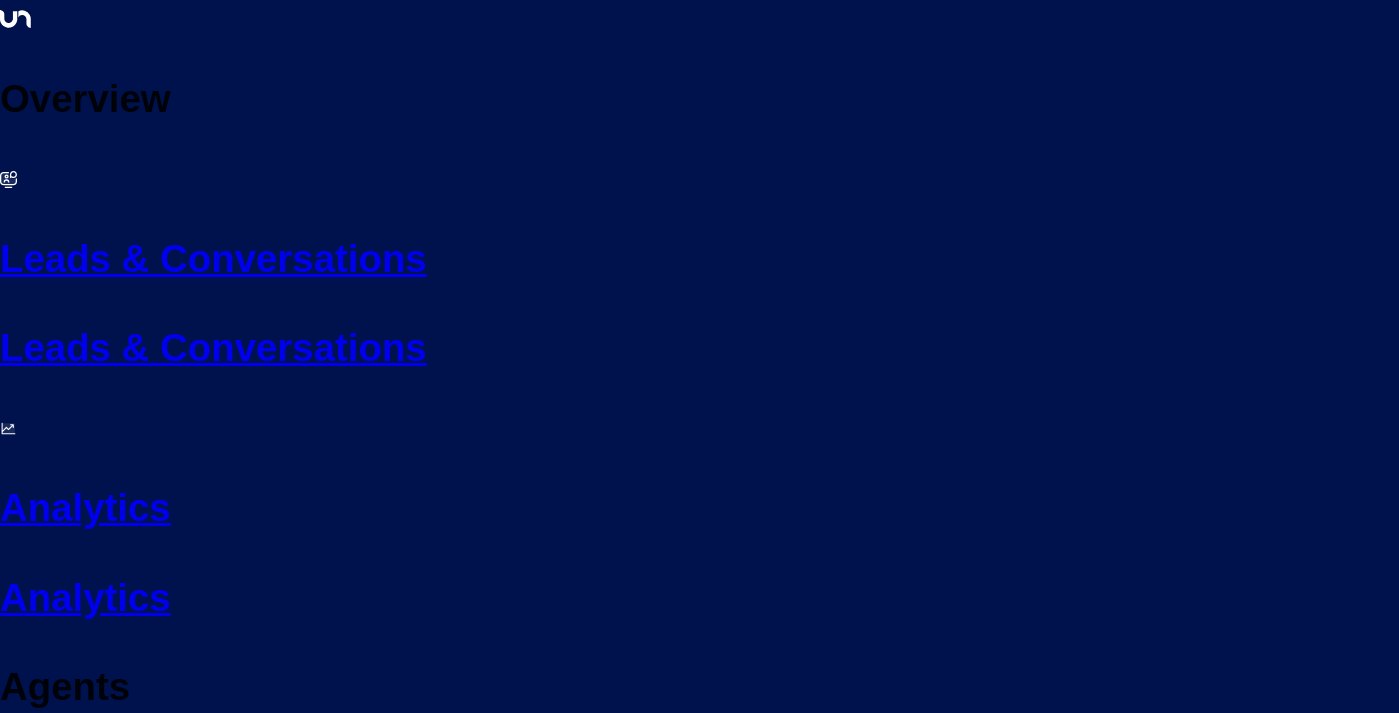 click at bounding box center [412, 3519] 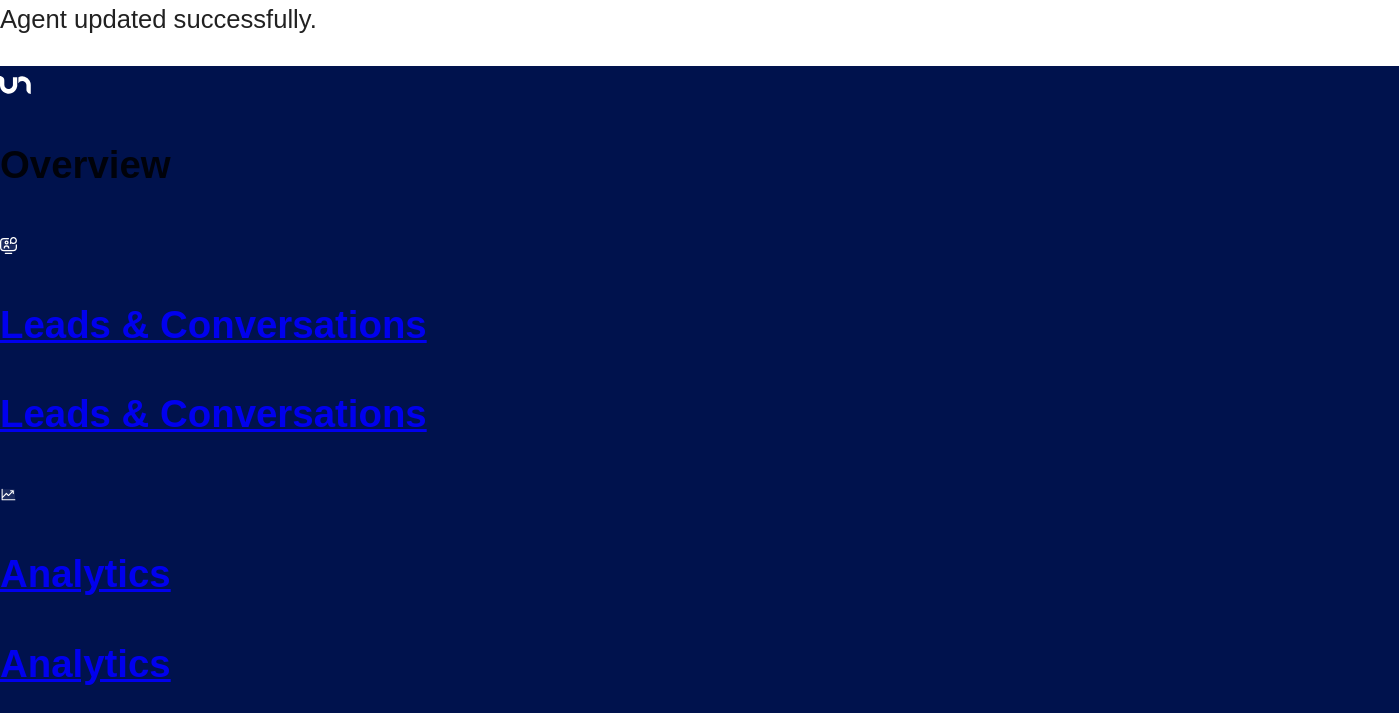click on "Agent updated successfully." at bounding box center [162, 19] 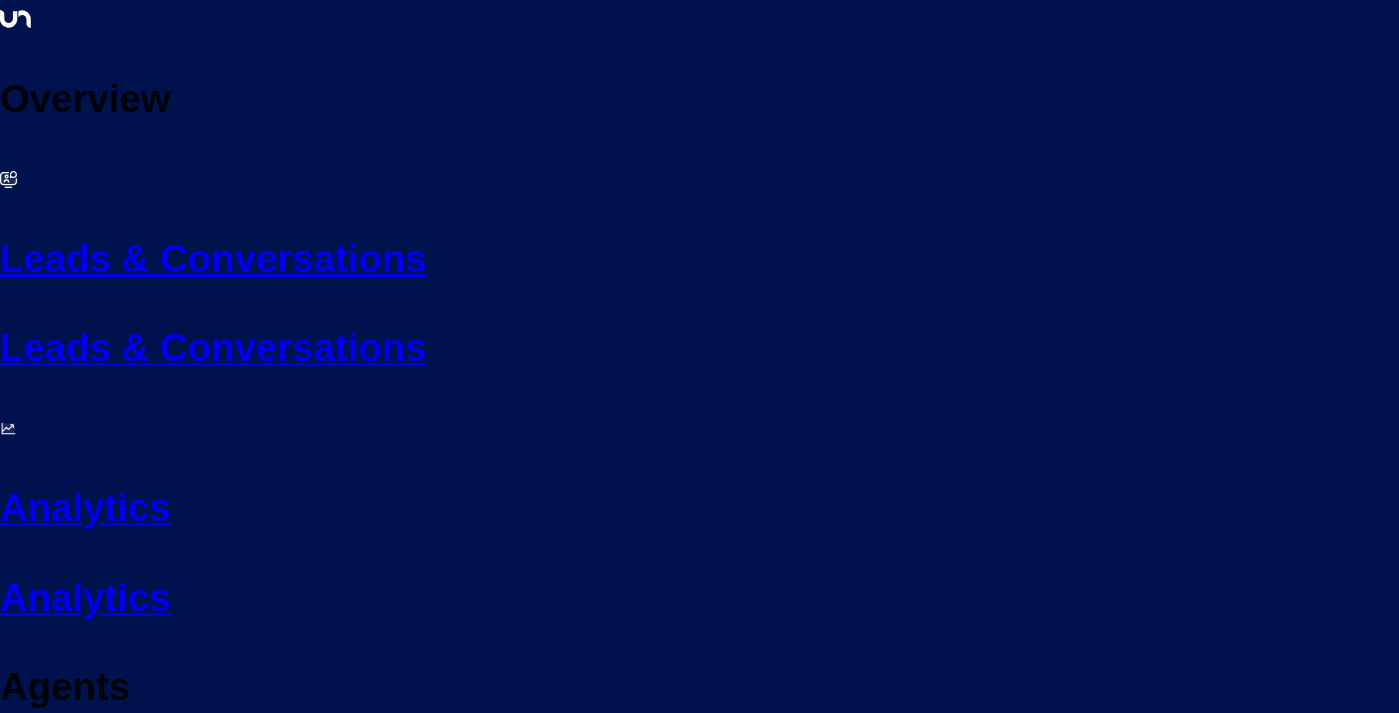 click on "Huckletree" at bounding box center [130, 2122] 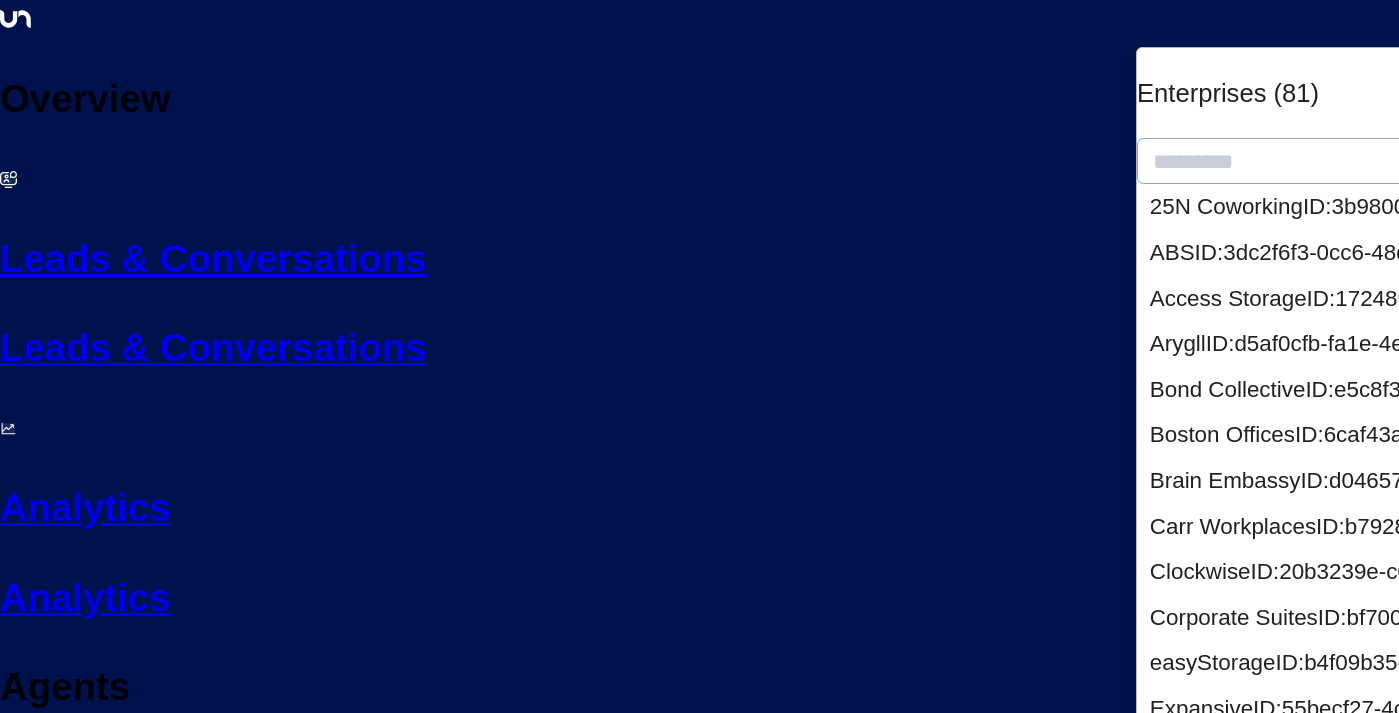 click at bounding box center (1568, 161) 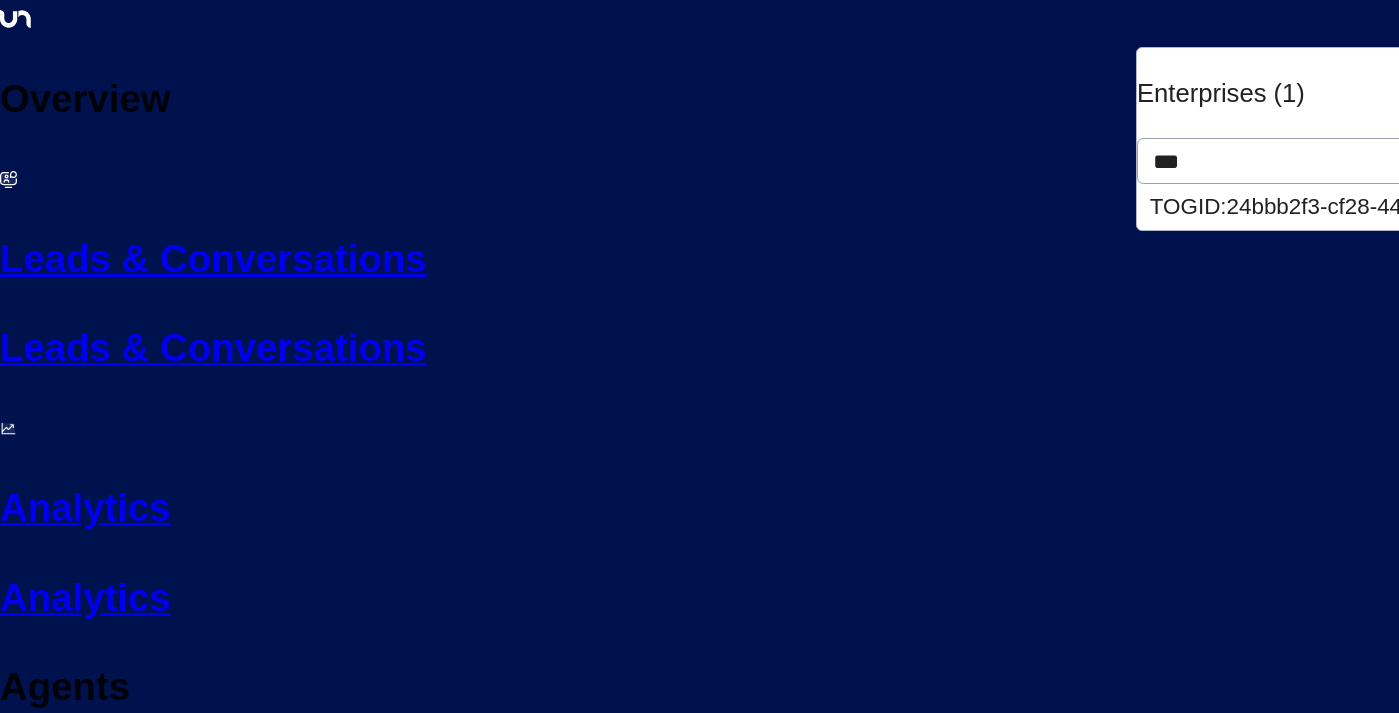 type on "***" 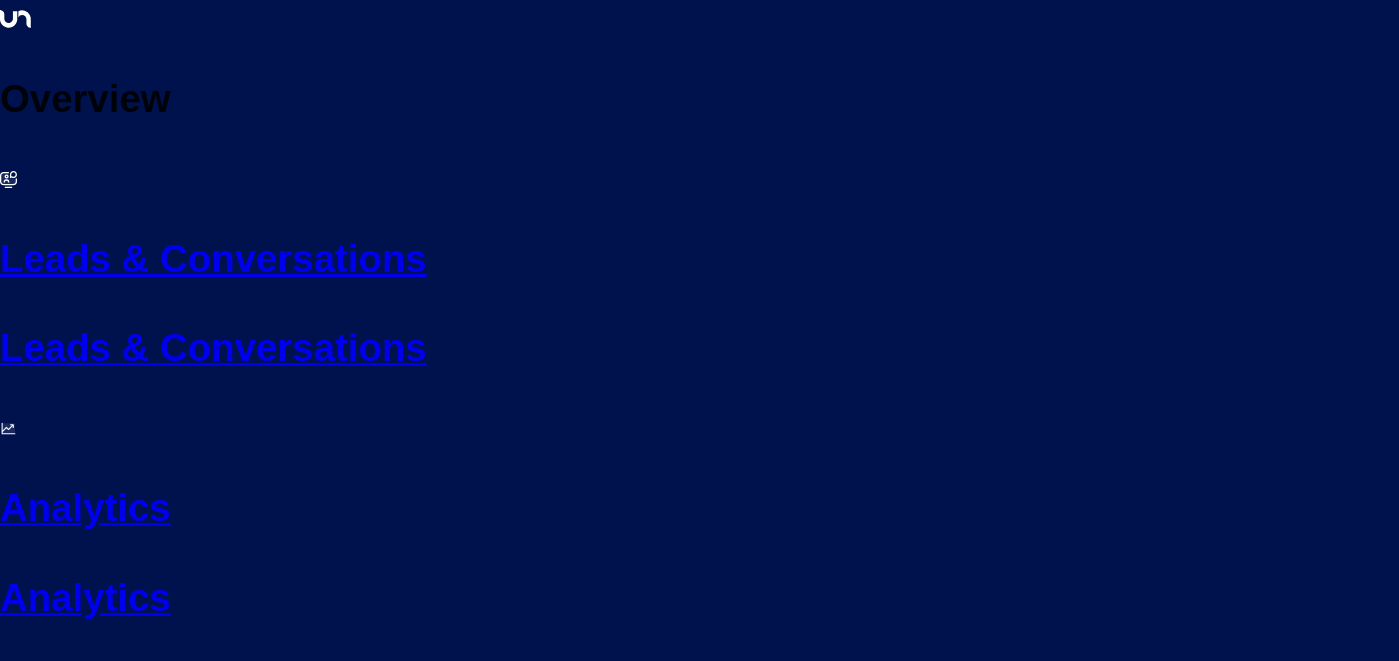 click on "Edit" at bounding box center [471, 3560] 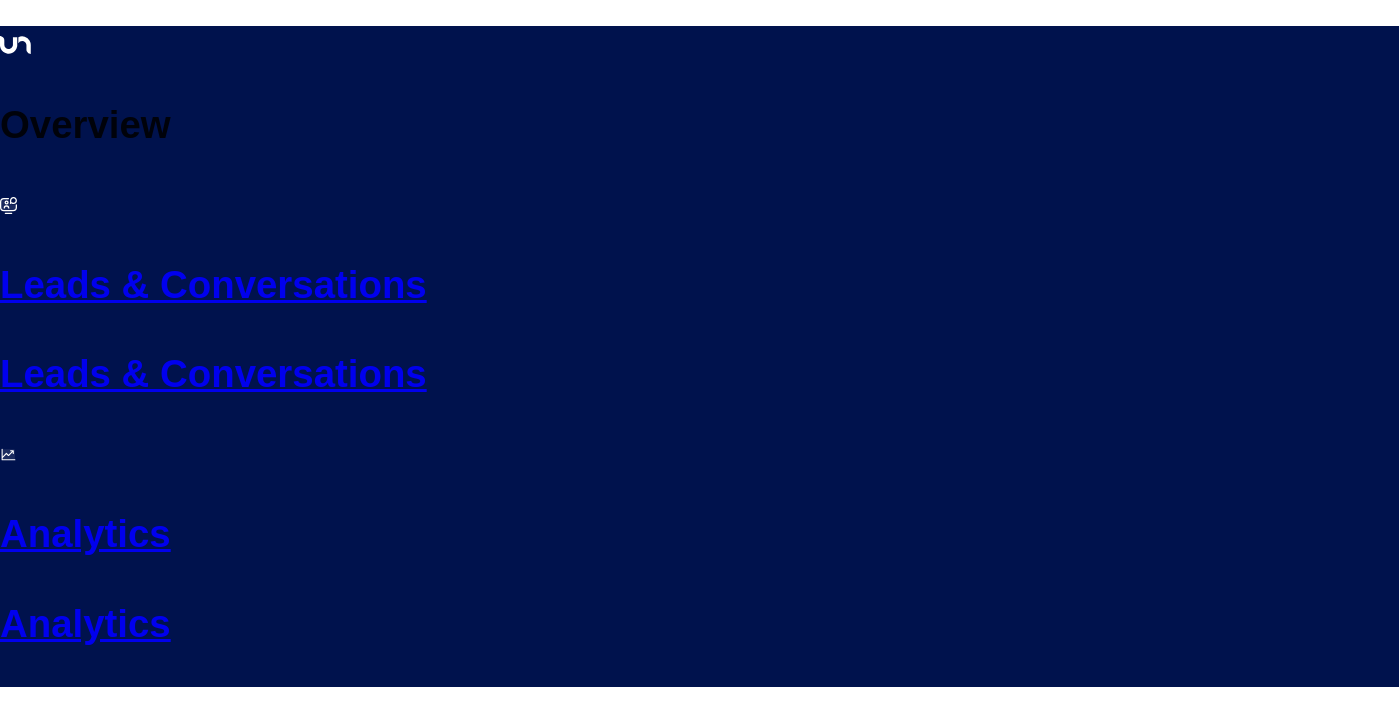 scroll, scrollTop: 419, scrollLeft: 0, axis: vertical 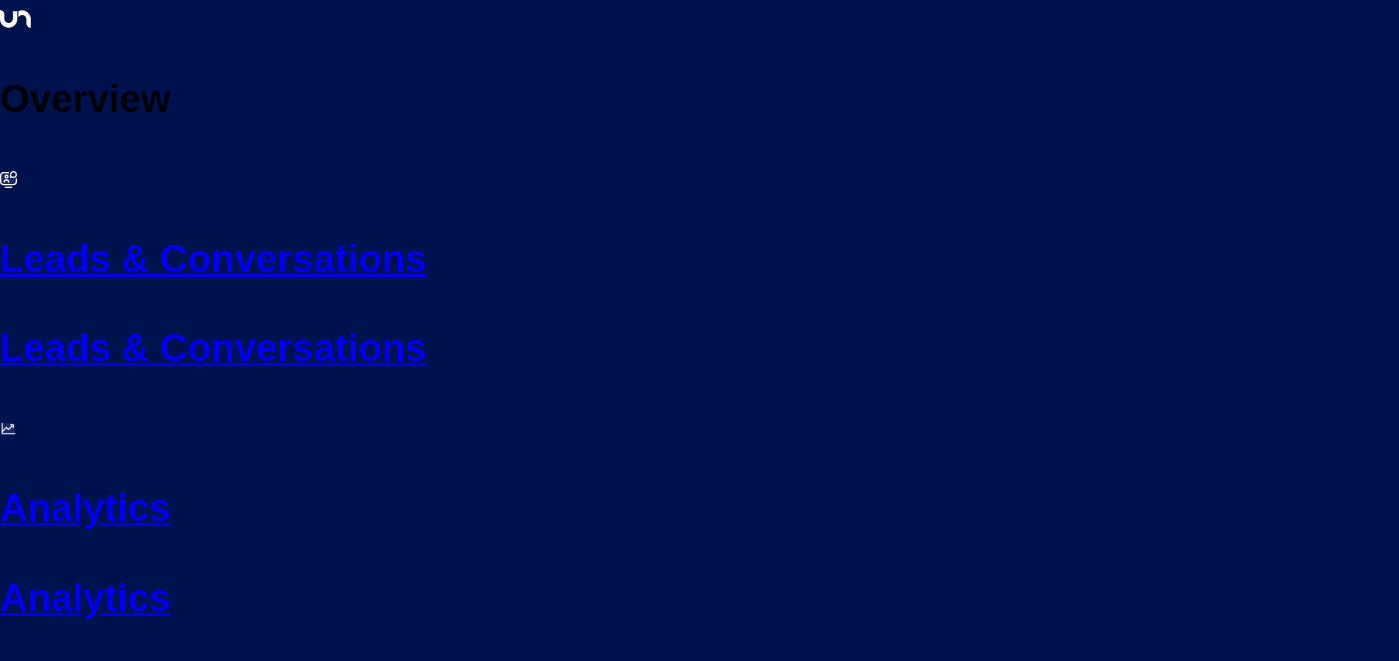click on "Save & Exit" at bounding box center (83, 6217) 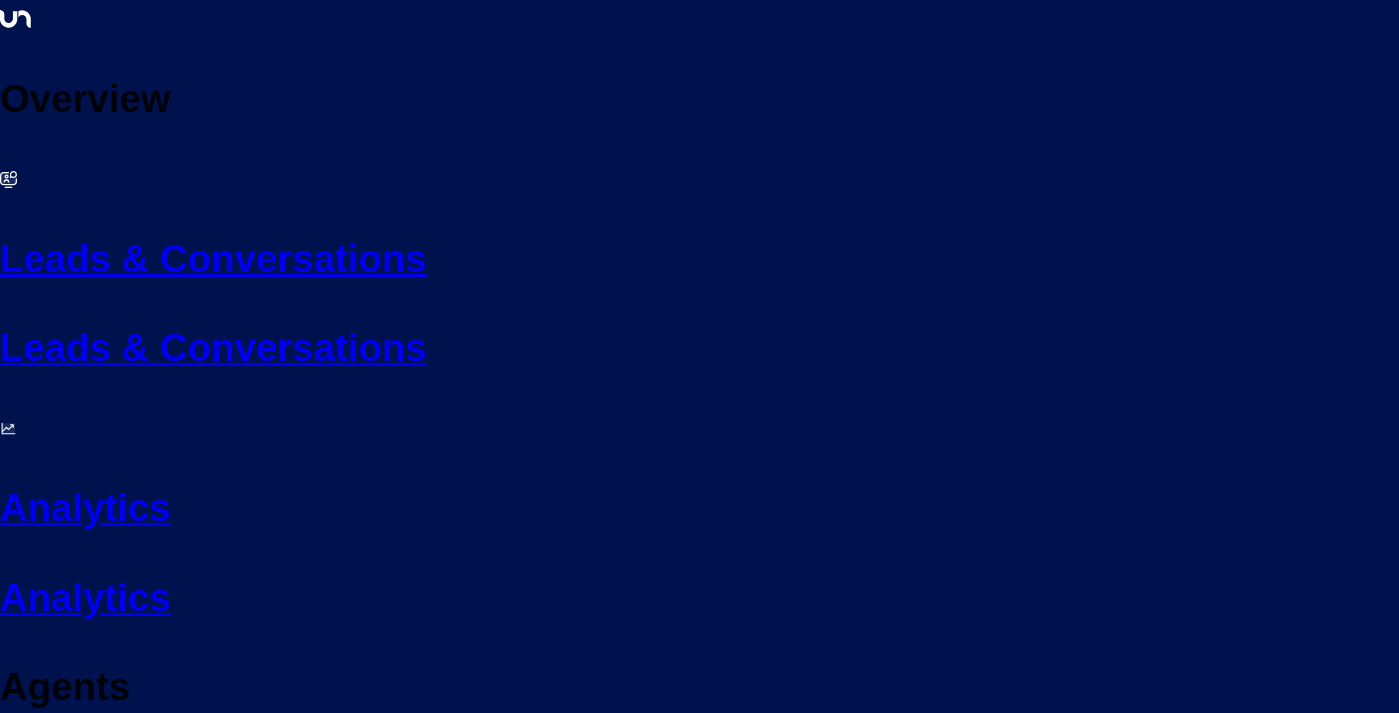 click on "TOG 24bbb2f3-cf28-4415-a26f-20e170838bf4" at bounding box center (127, 2146) 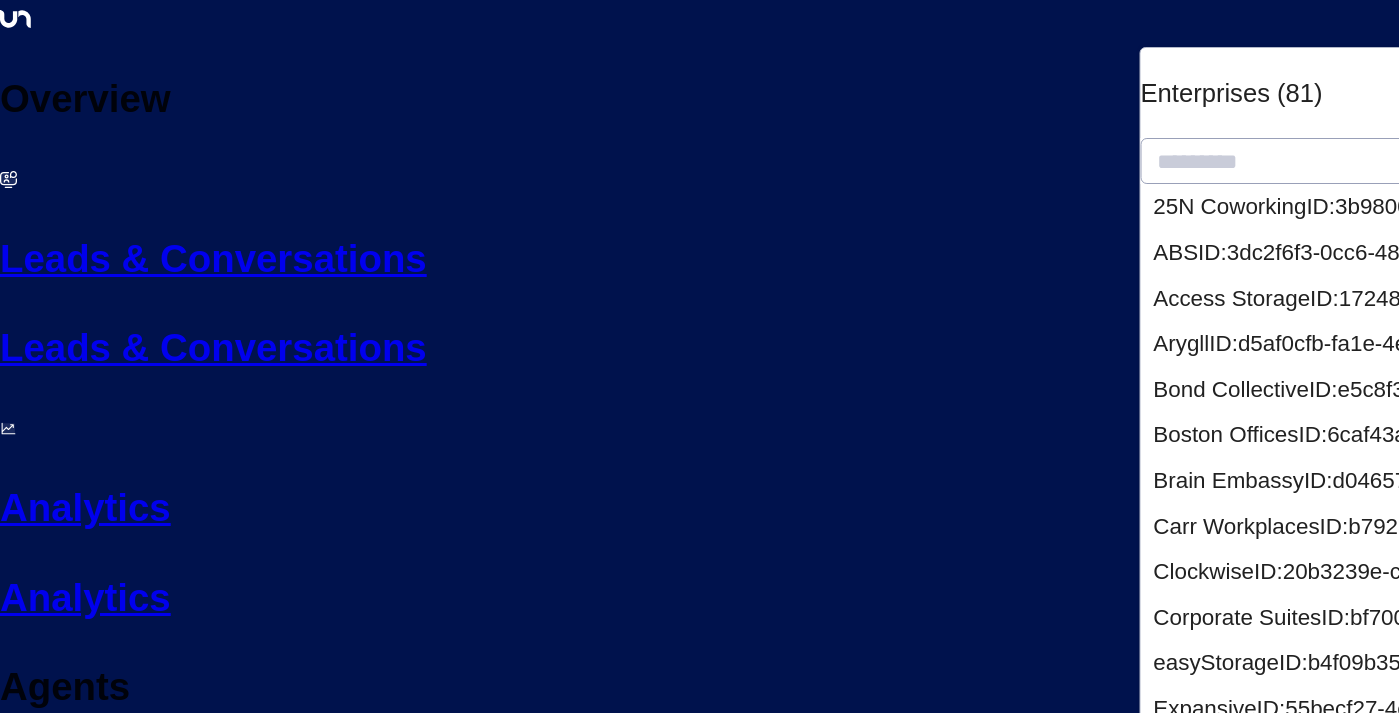 click at bounding box center (1572, 161) 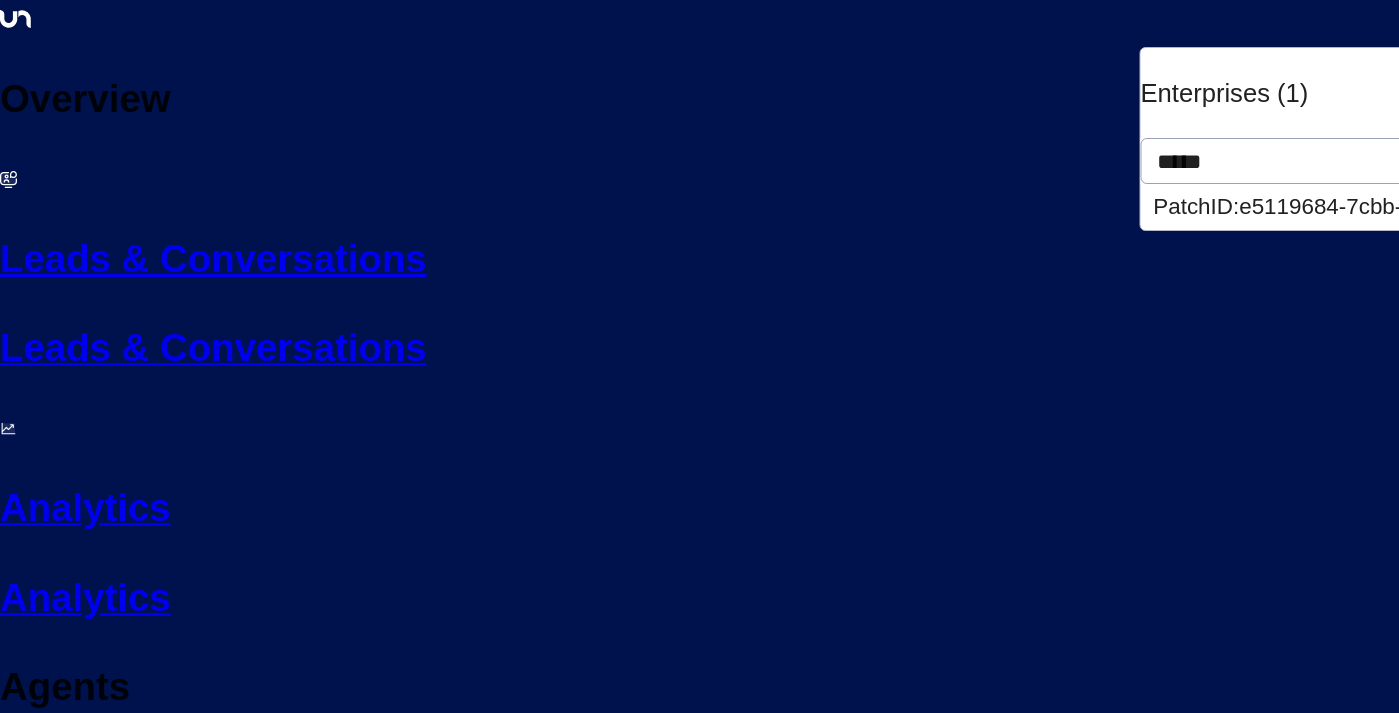 type on "*****" 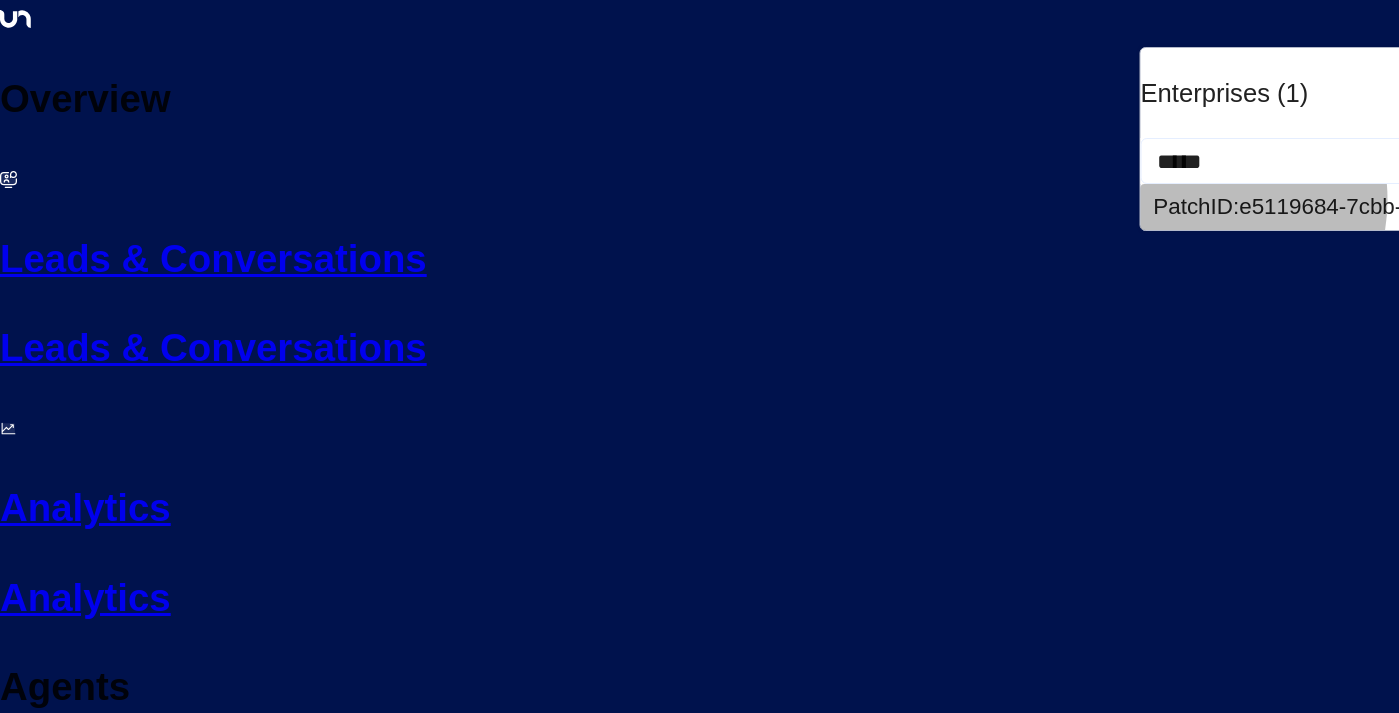 click on "Patch ID:  e5119684-7cbb-4469-af7e-e9f84628bb31" at bounding box center [1403, 207] 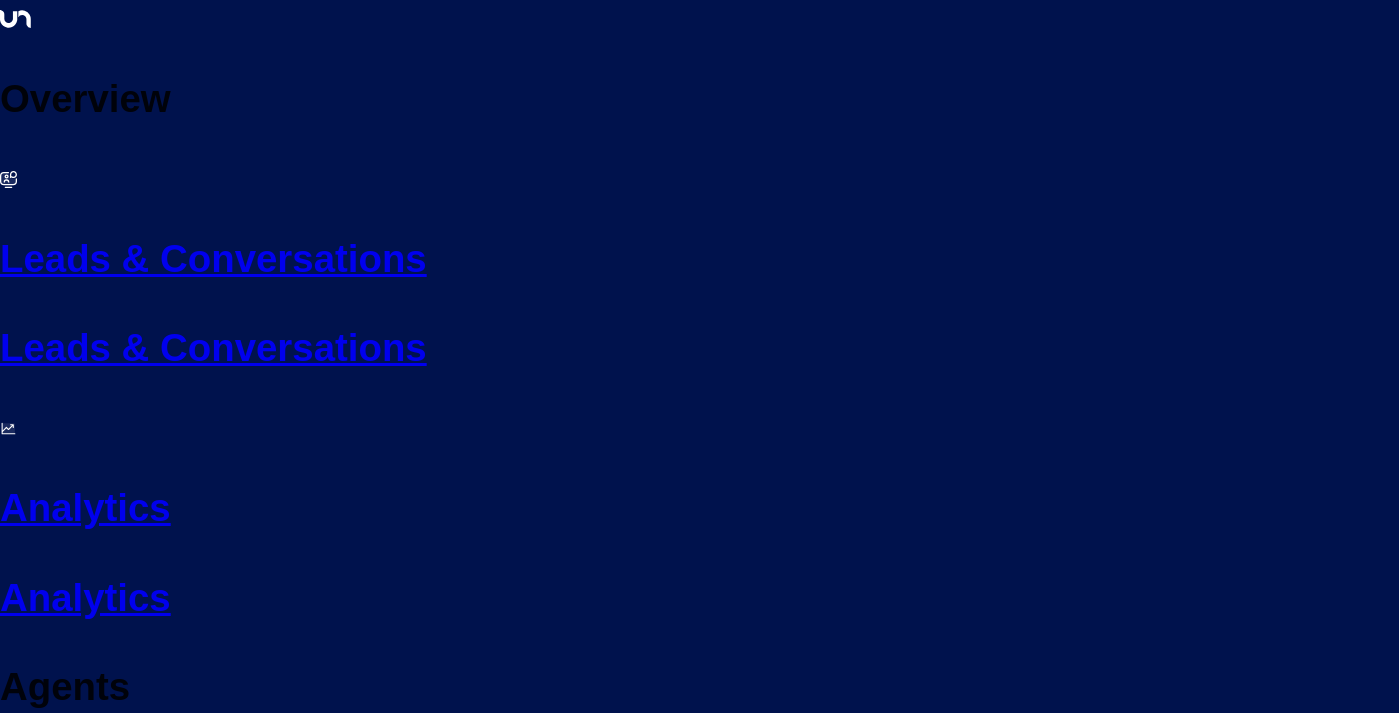 click on "Edit" at bounding box center (471, 3598) 